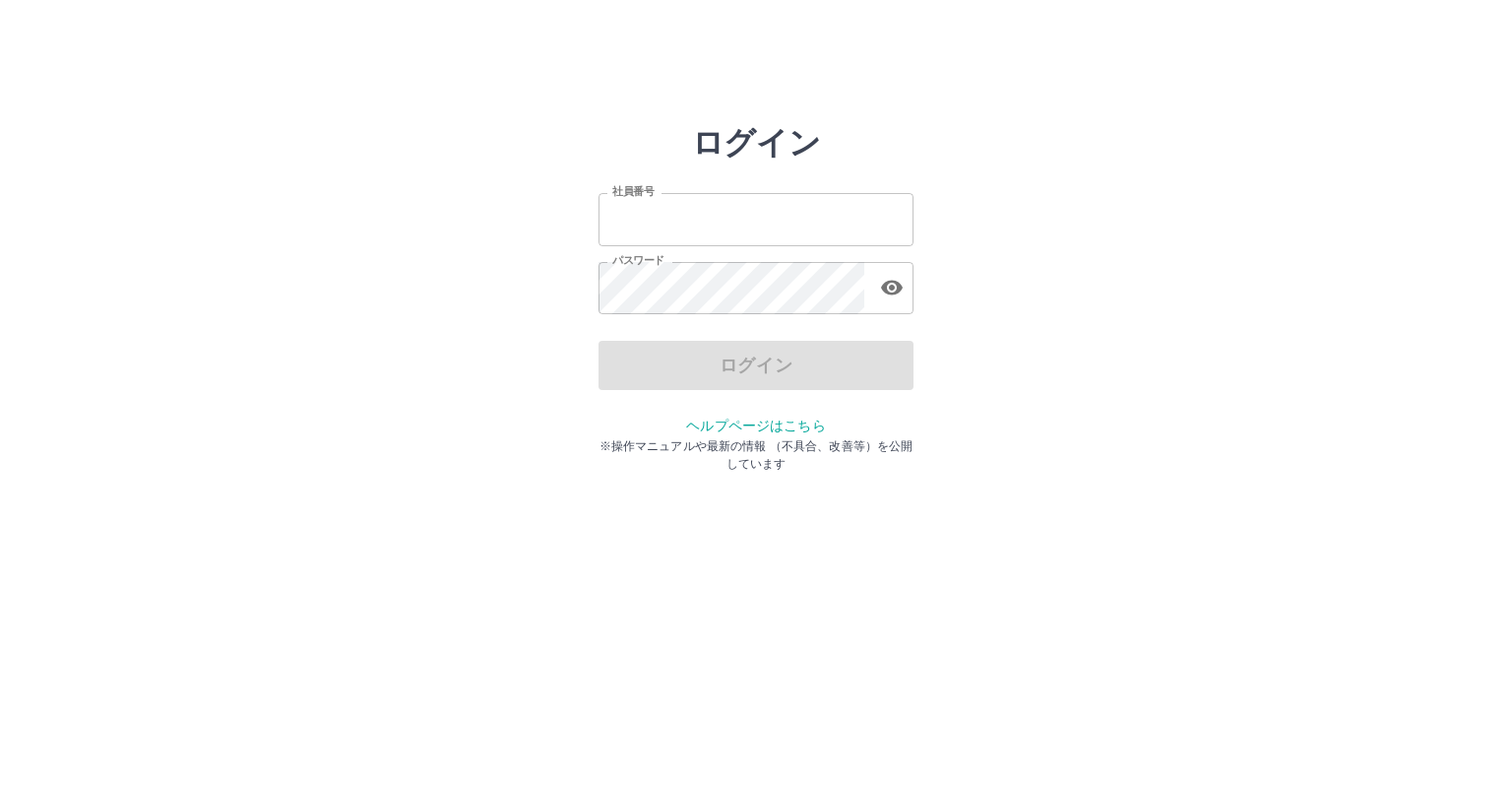 scroll, scrollTop: 0, scrollLeft: 0, axis: both 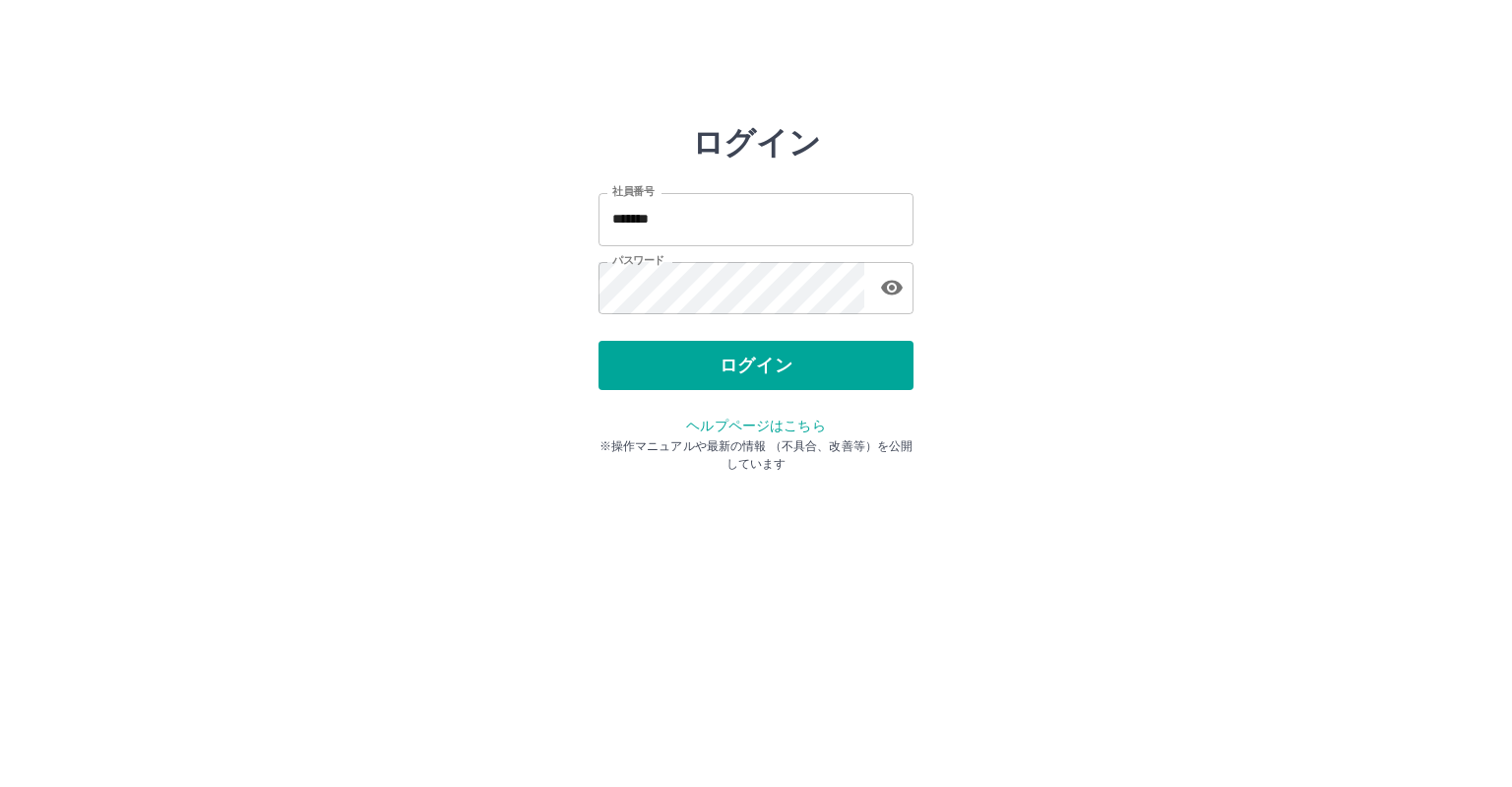 click on "ログイン" at bounding box center [756, 365] 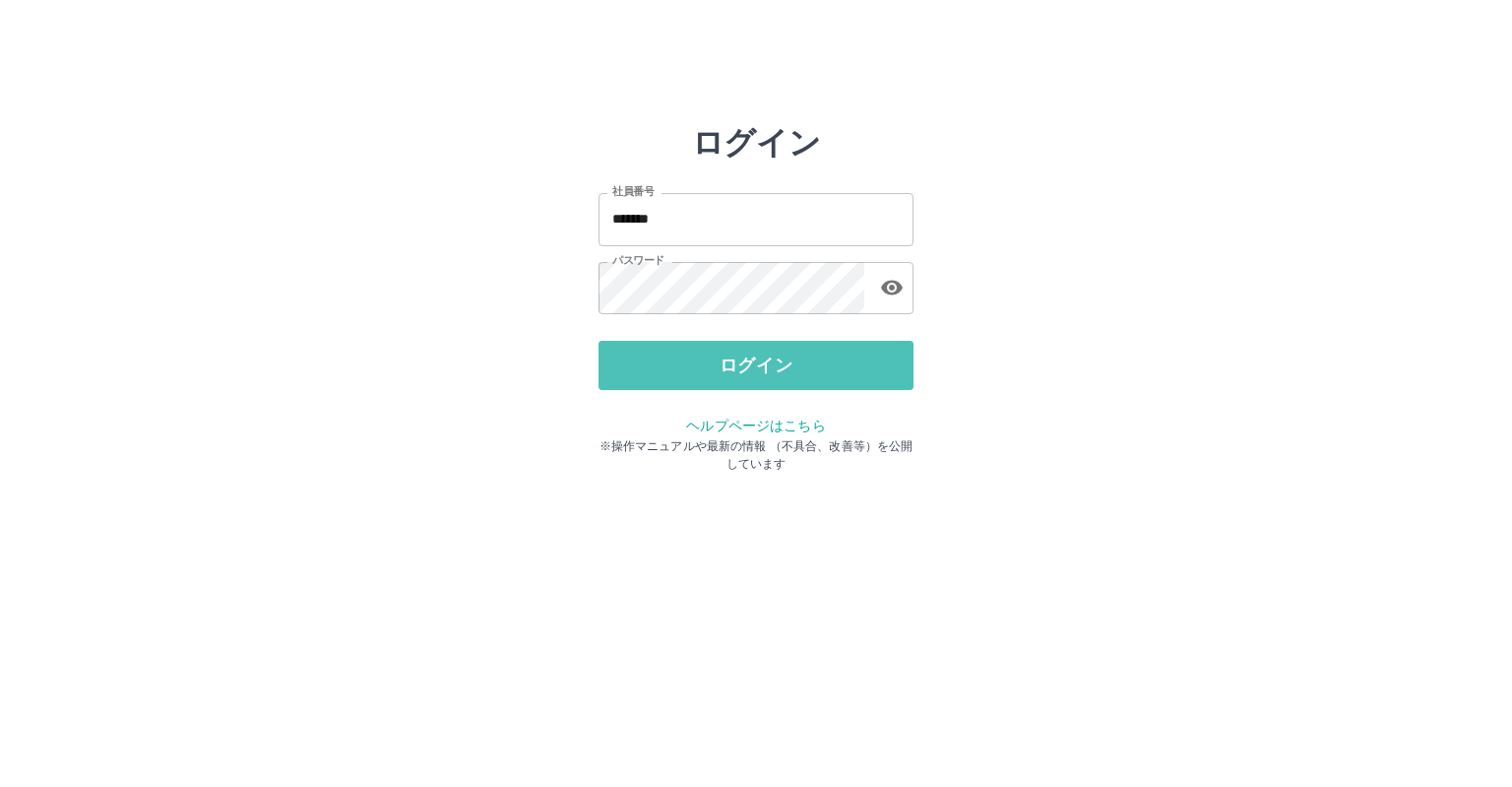 click on "ログイン" at bounding box center [756, 365] 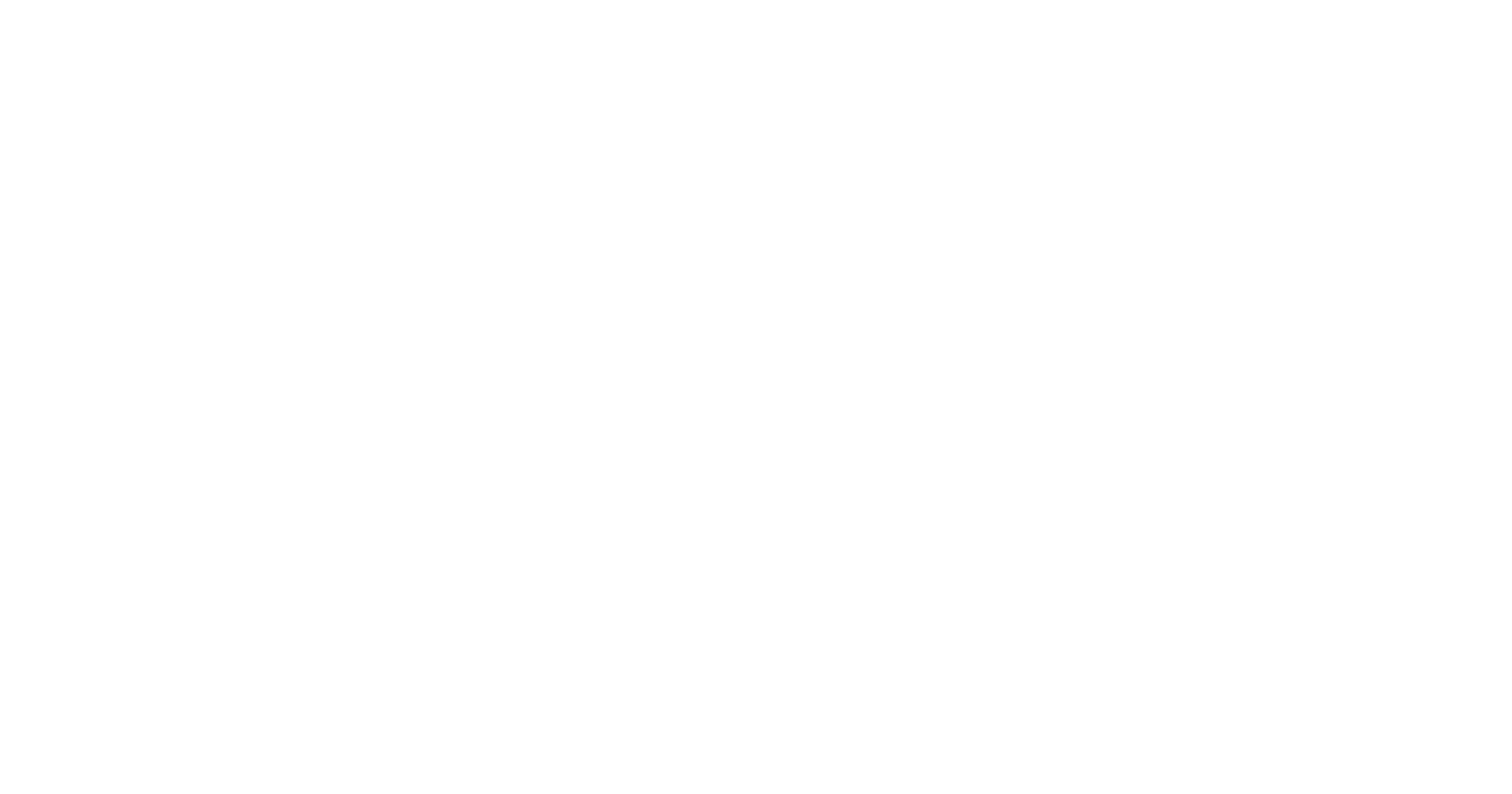 scroll, scrollTop: 0, scrollLeft: 0, axis: both 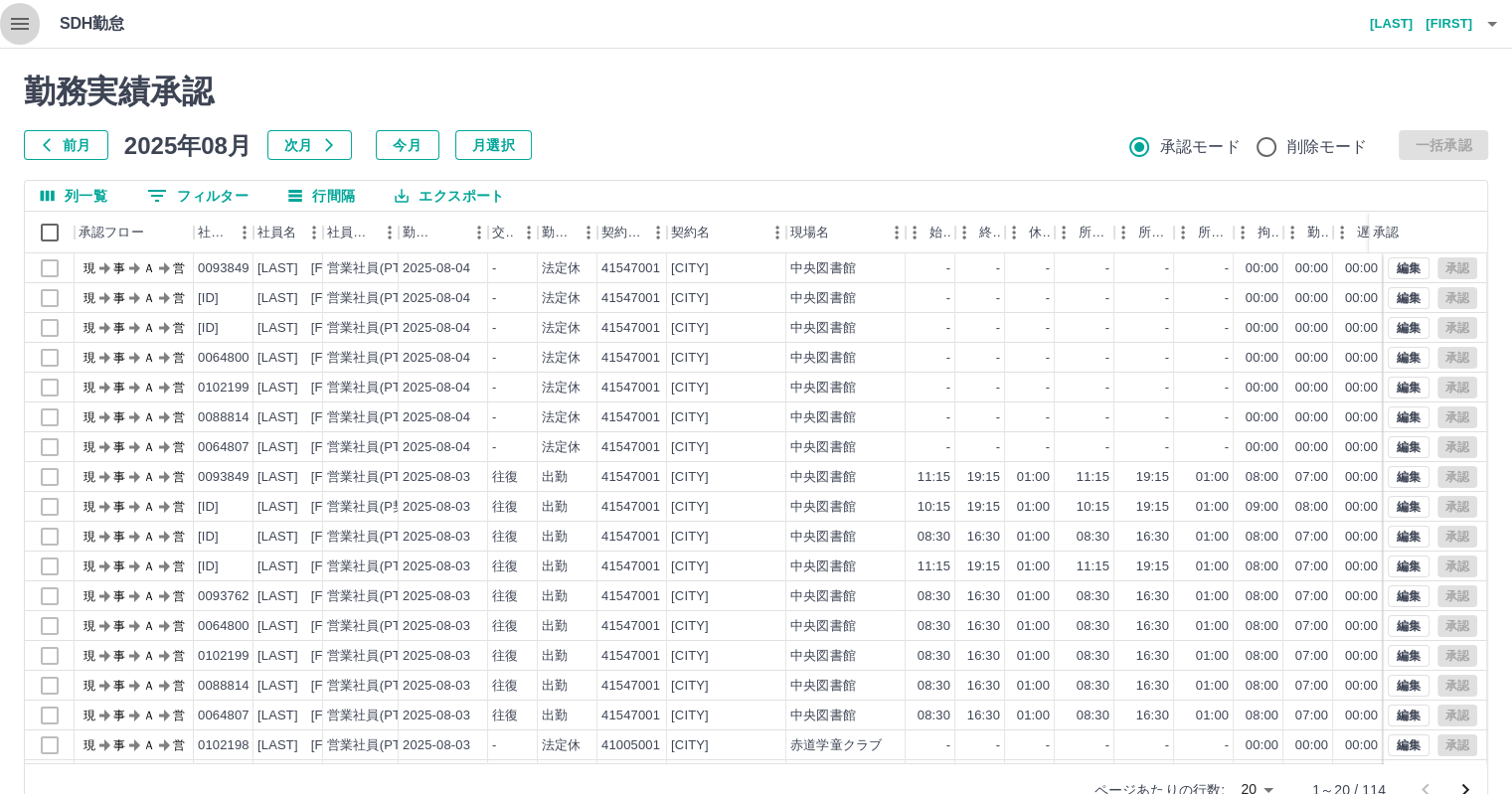 click 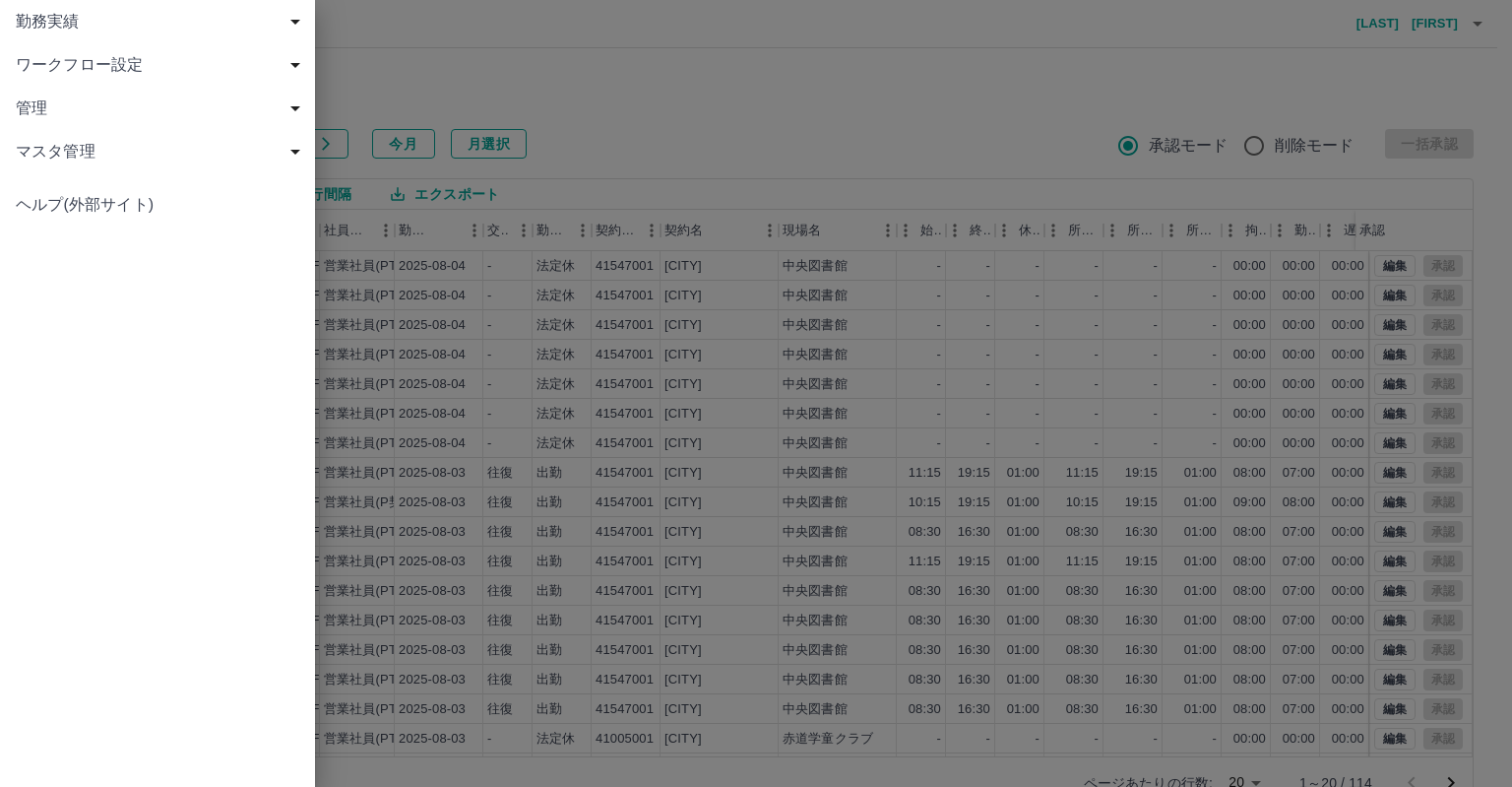 click on "勤務実績" at bounding box center (158, 22) 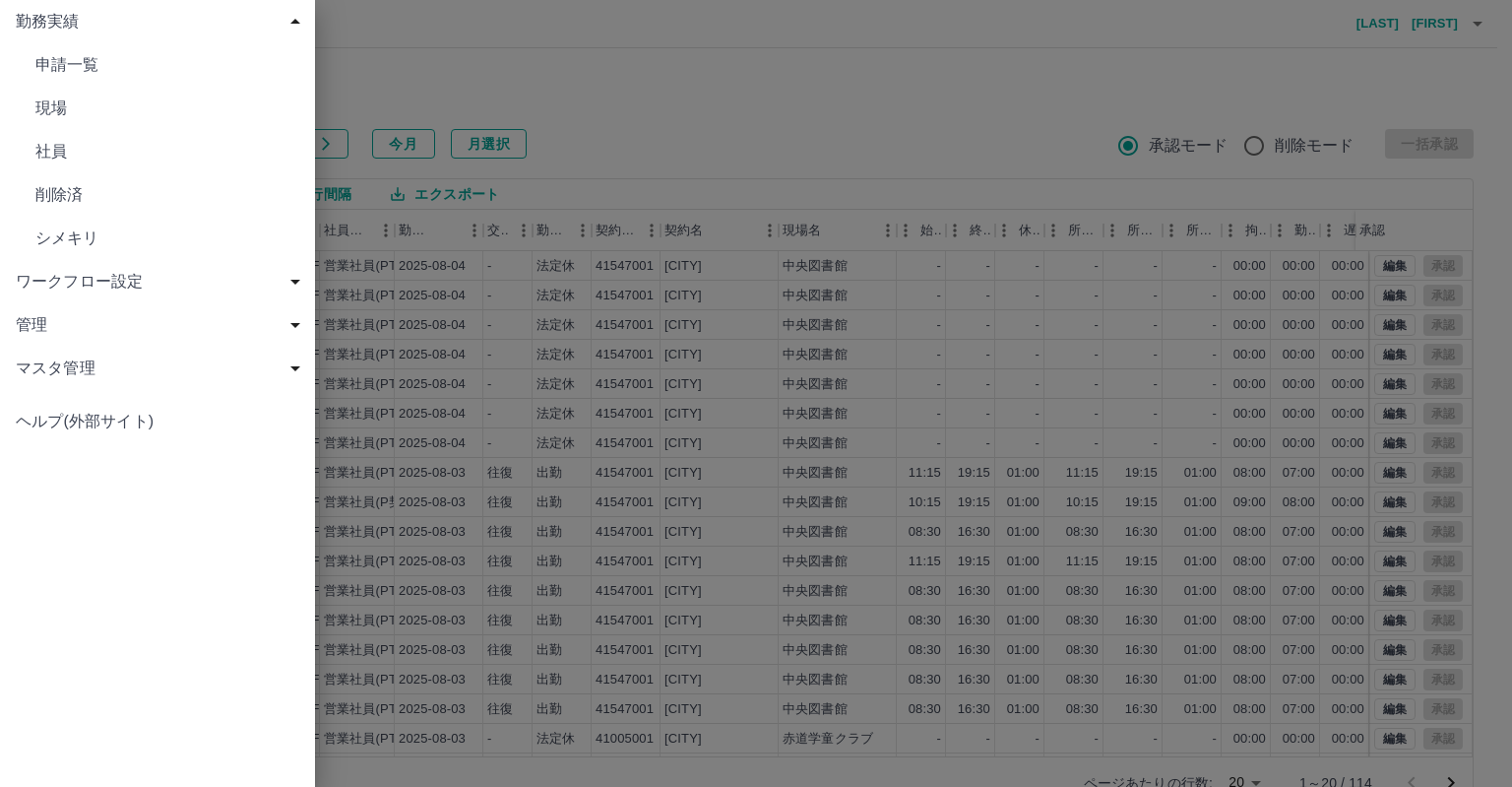 click on "現場" at bounding box center (167, 108) 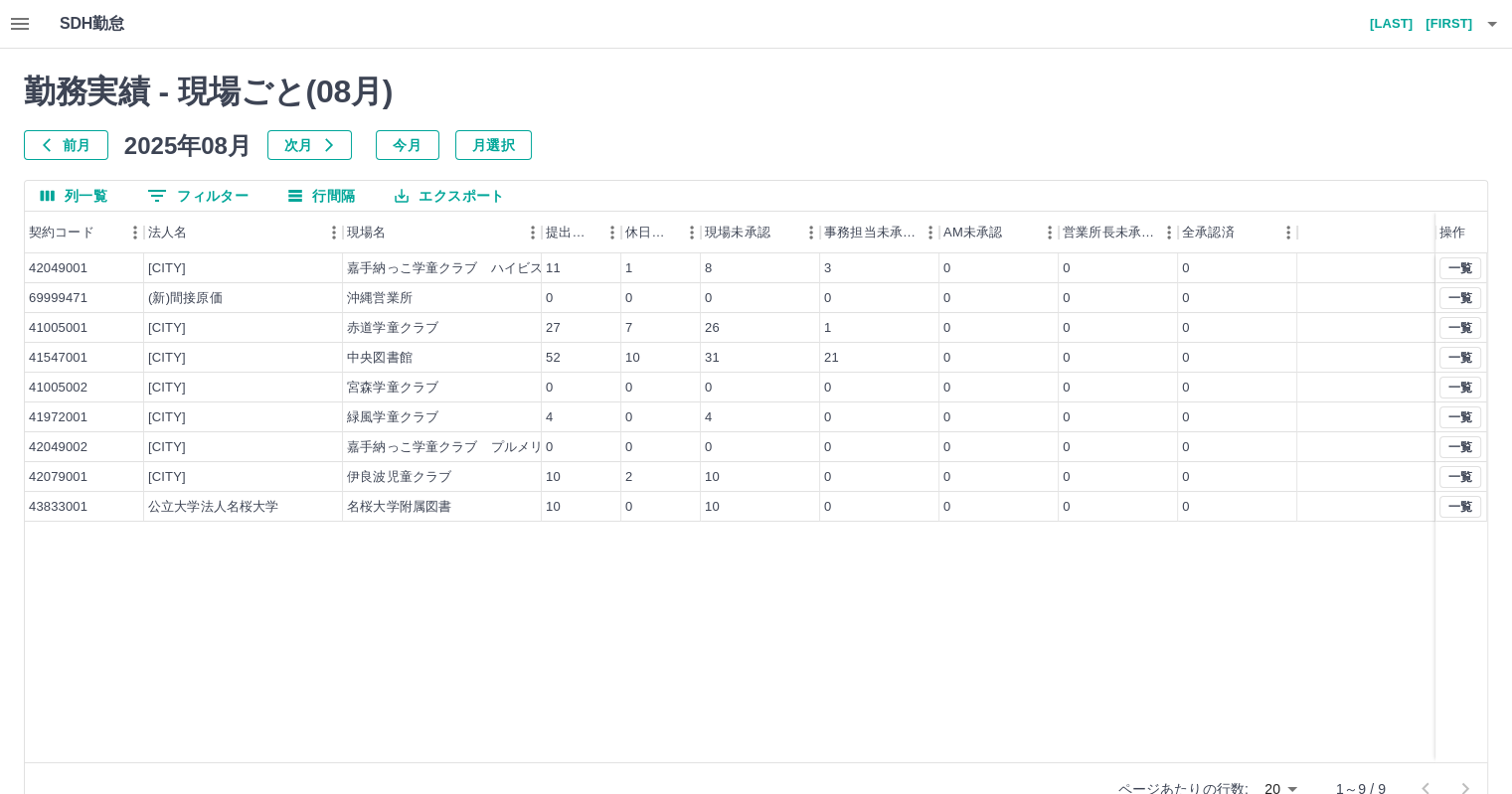 click 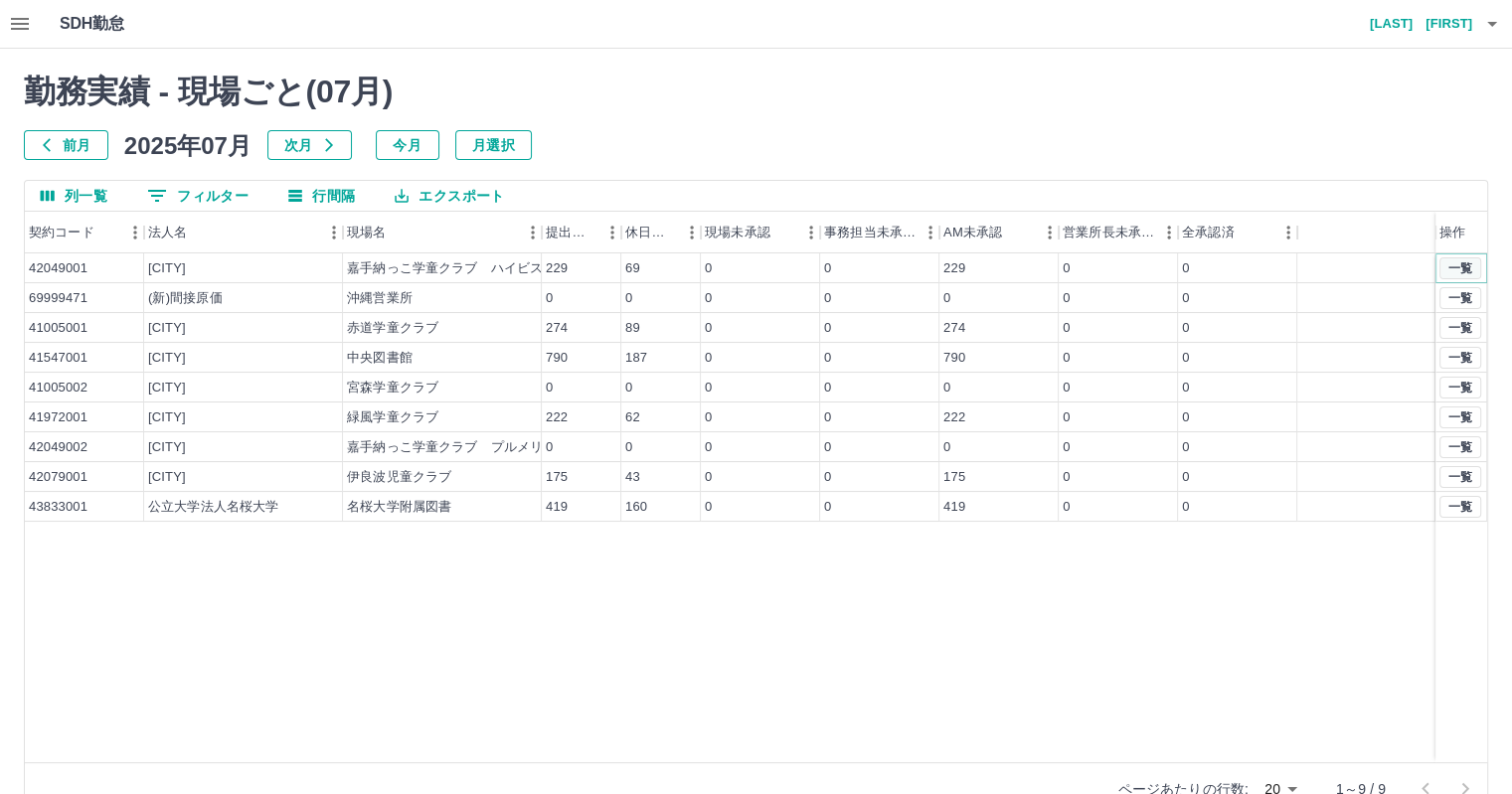 click on "一覧" at bounding box center (1460, 268) 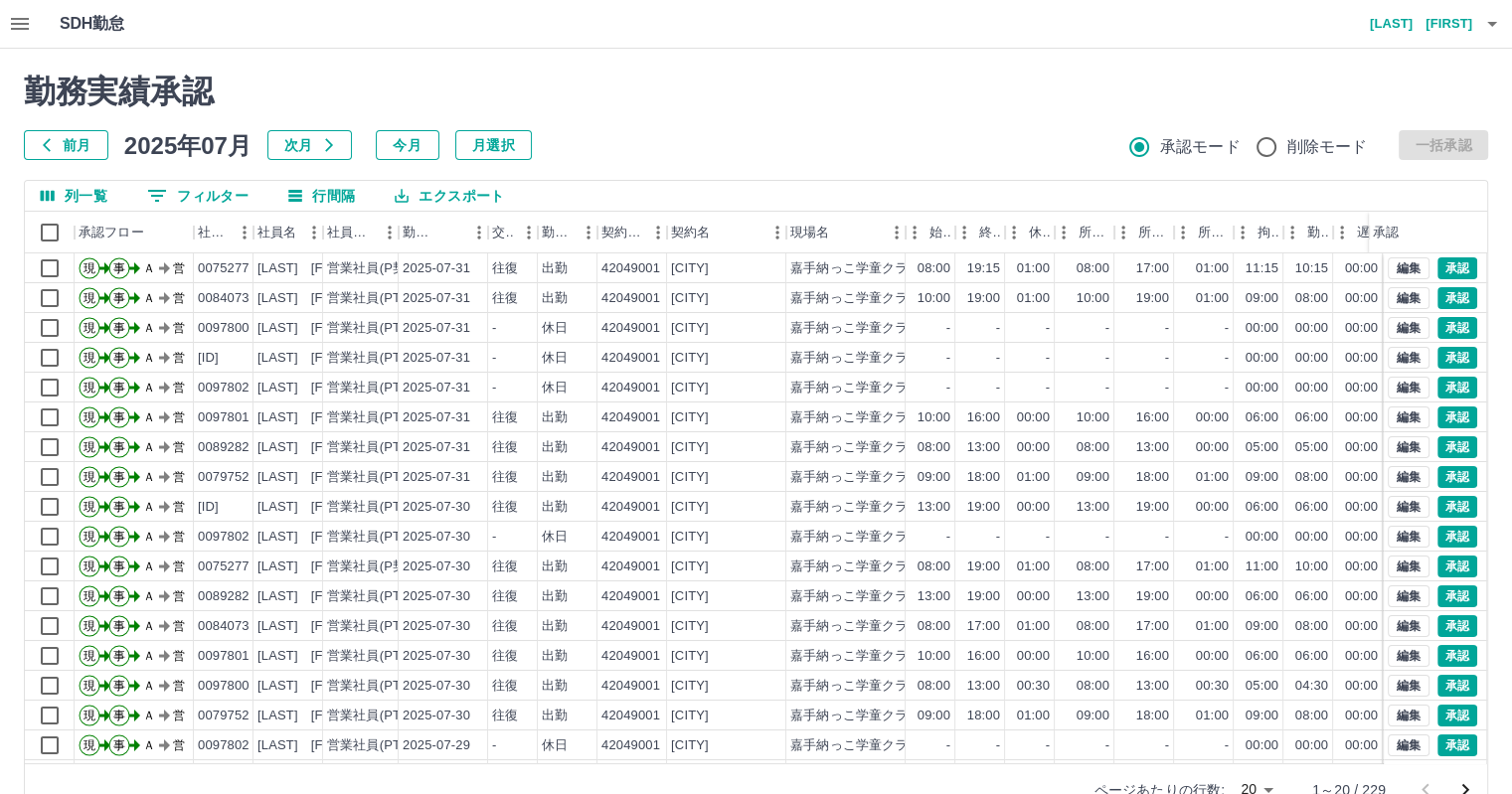click 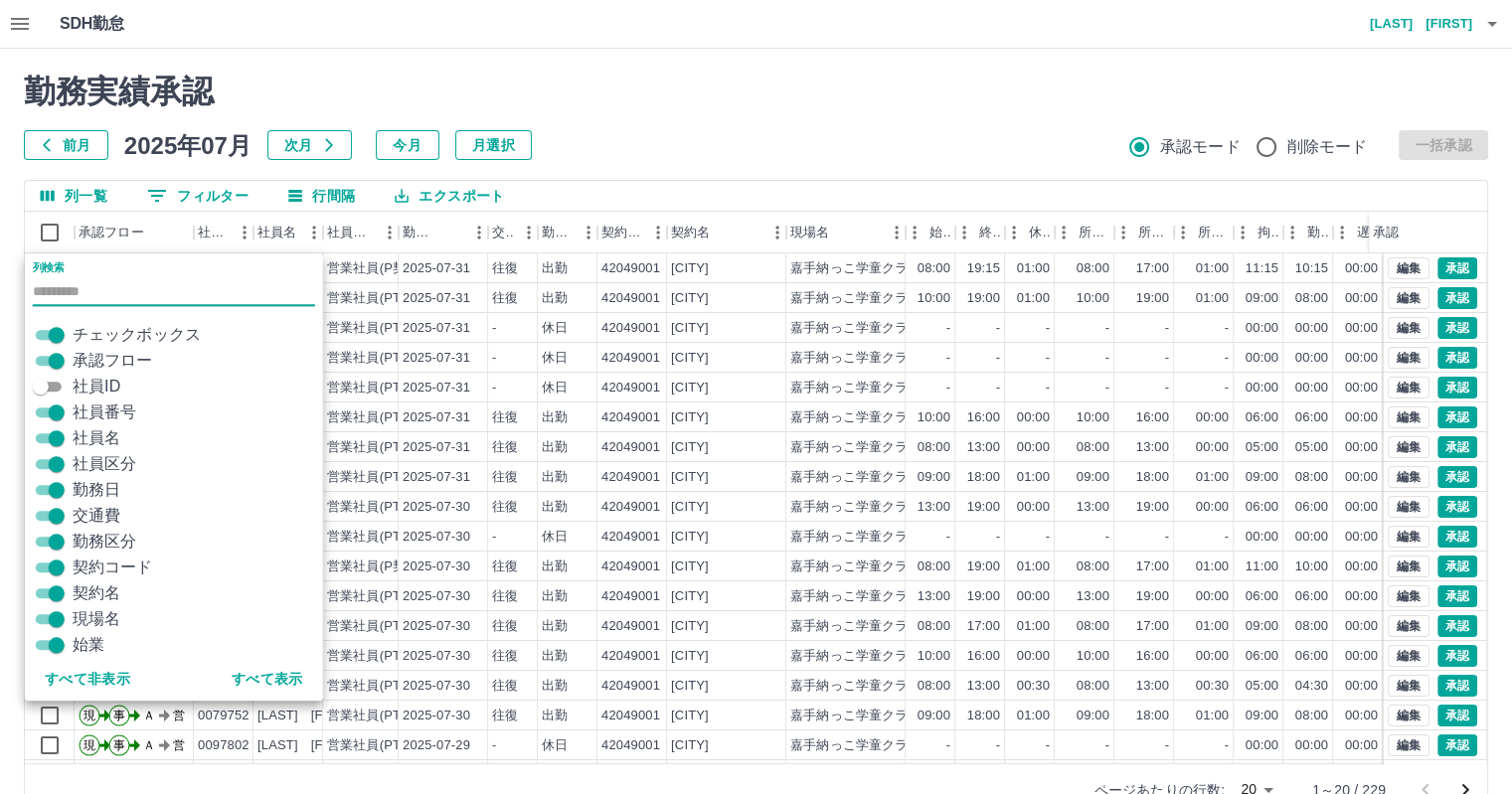 click on "列一覧" at bounding box center [74, 196] 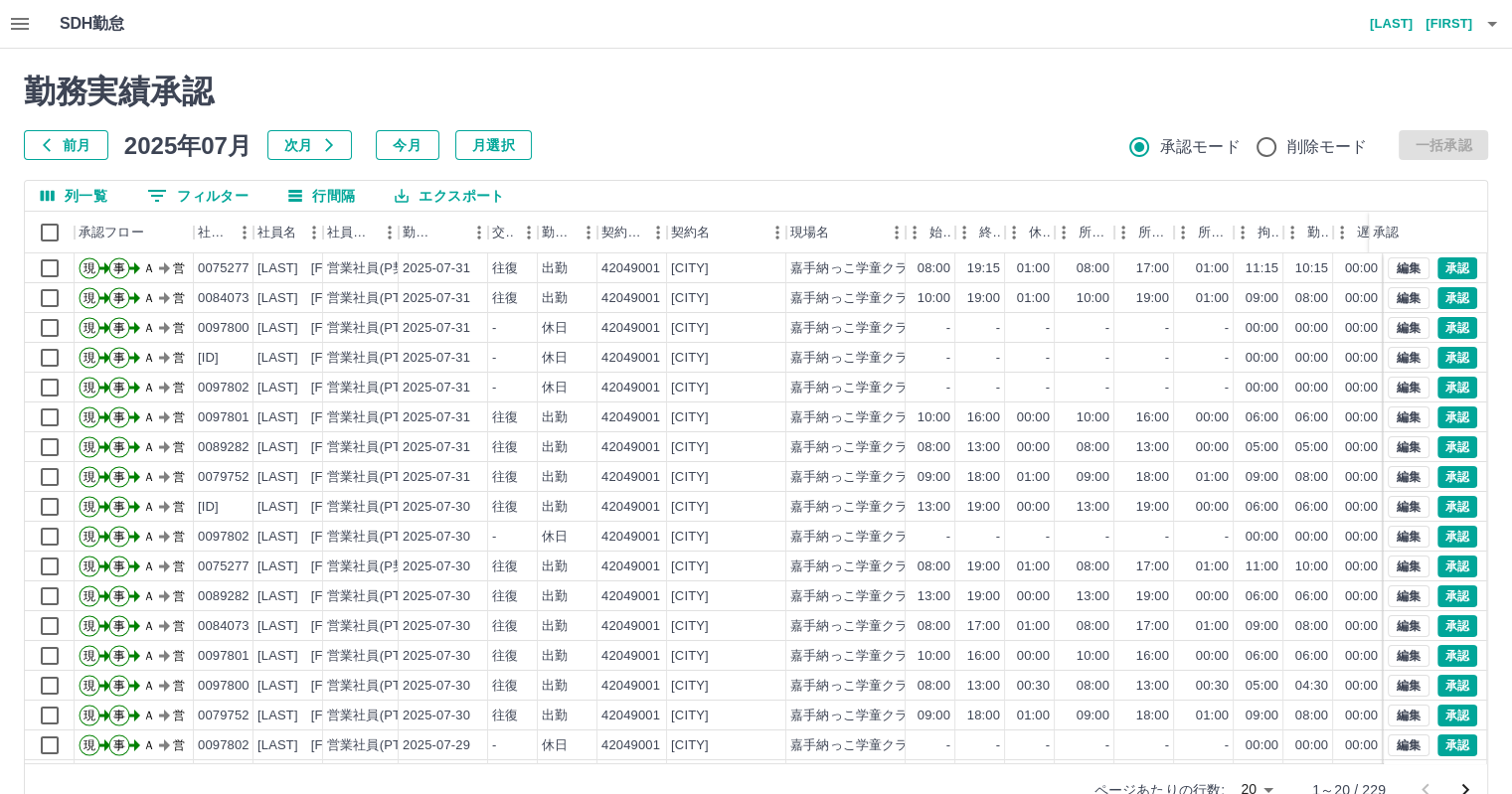click on "0 フィルター" at bounding box center [198, 196] 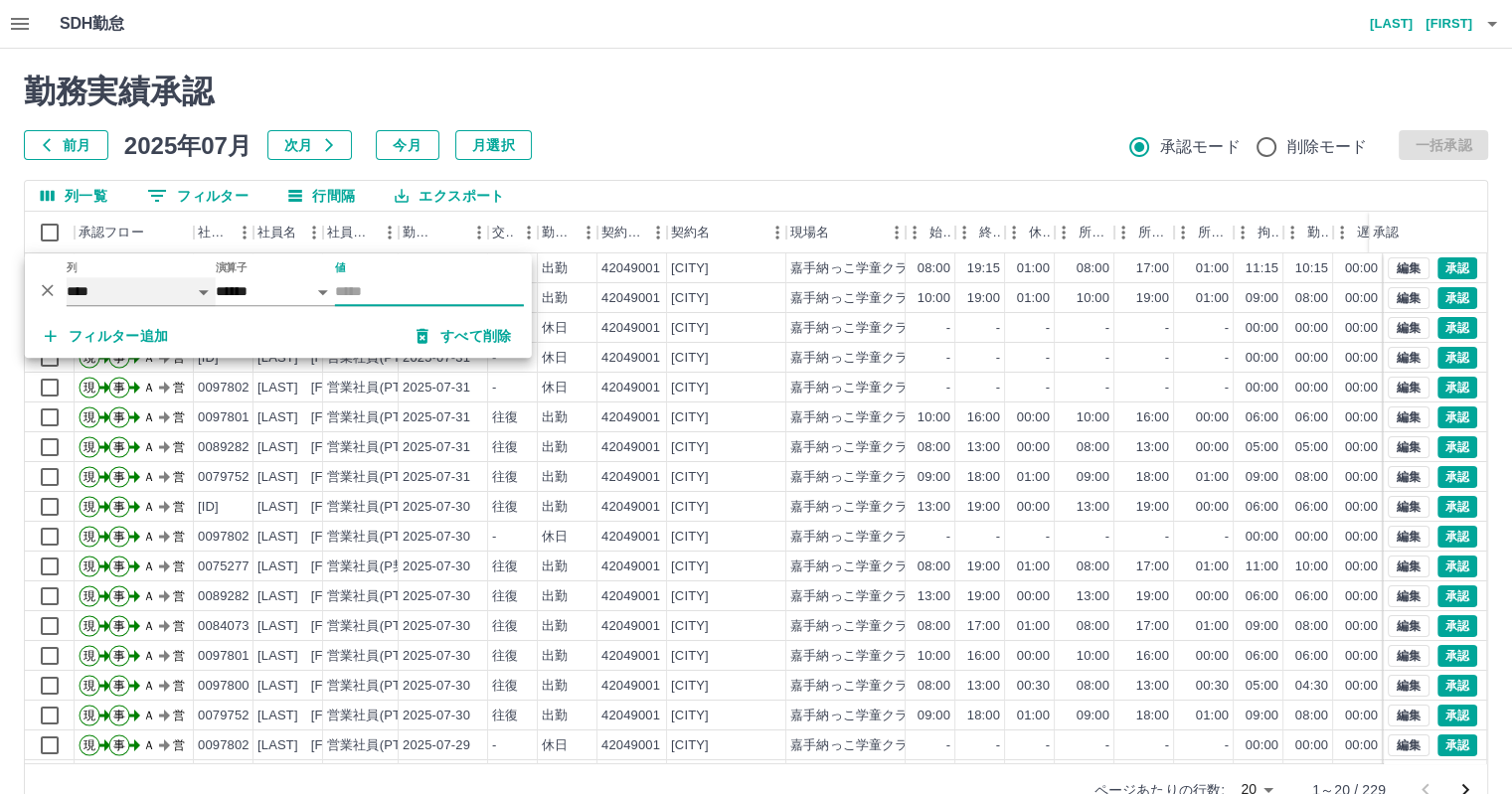 click on "**** *** **** *** *** **** ***** *** *** ** ** ** **** **** **** ** ** *** **** *****" at bounding box center [141, 291] 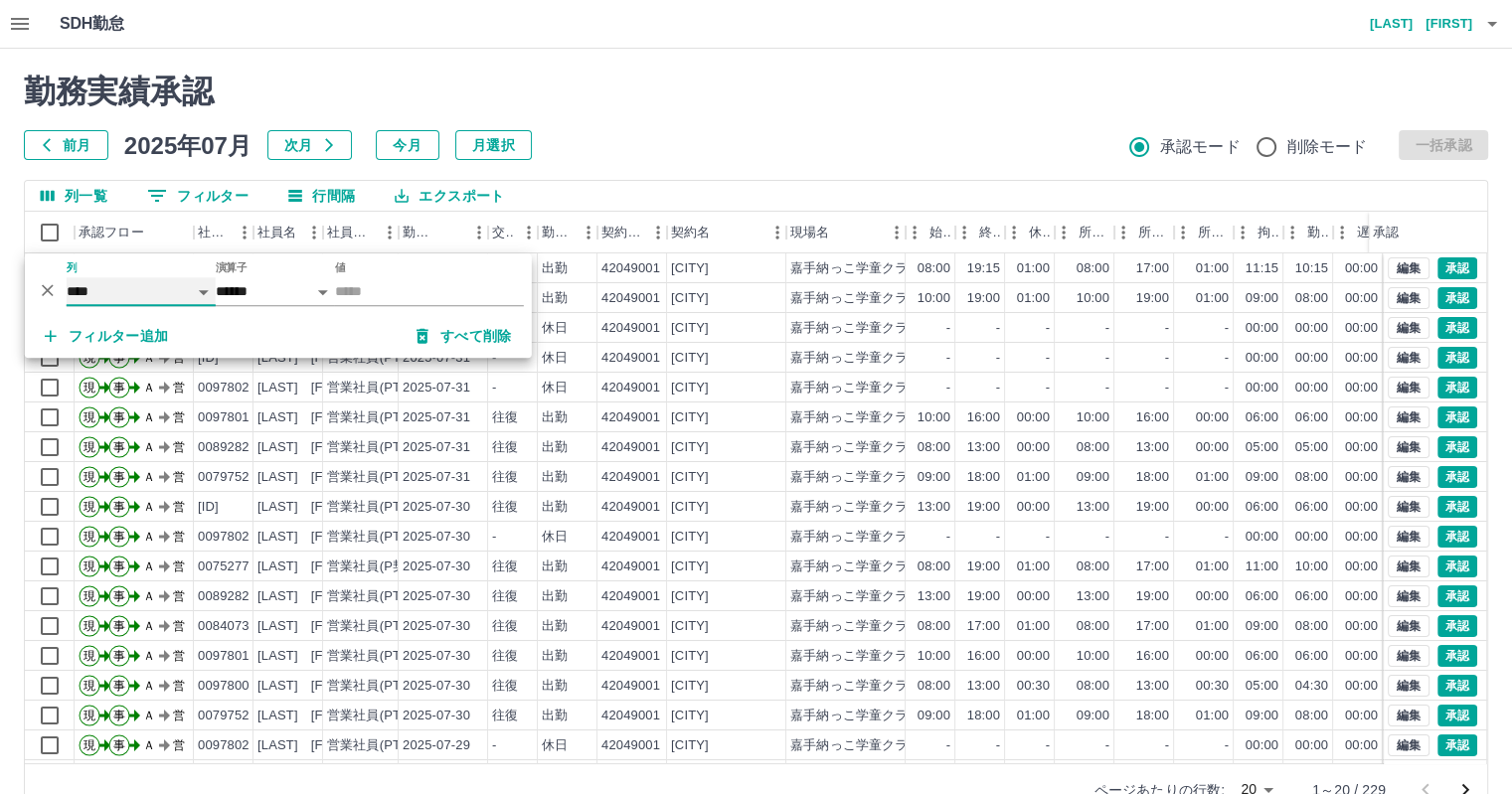 click on "**** *** **** *** *** **** ***** *** *** ** ** ** **** **** **** ** ** *** **** *****" at bounding box center [141, 291] 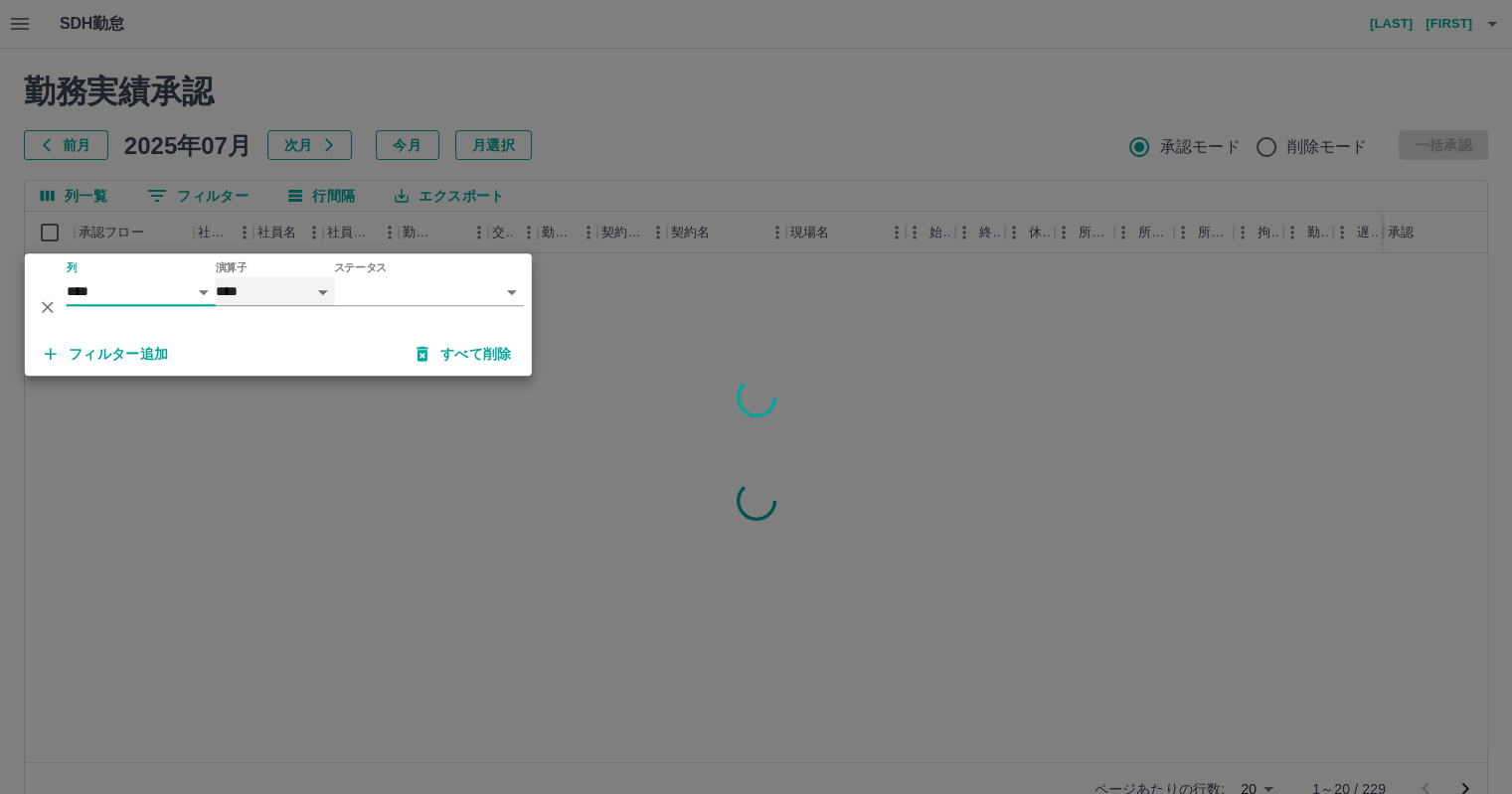 click on "**** ******" at bounding box center [275, 291] 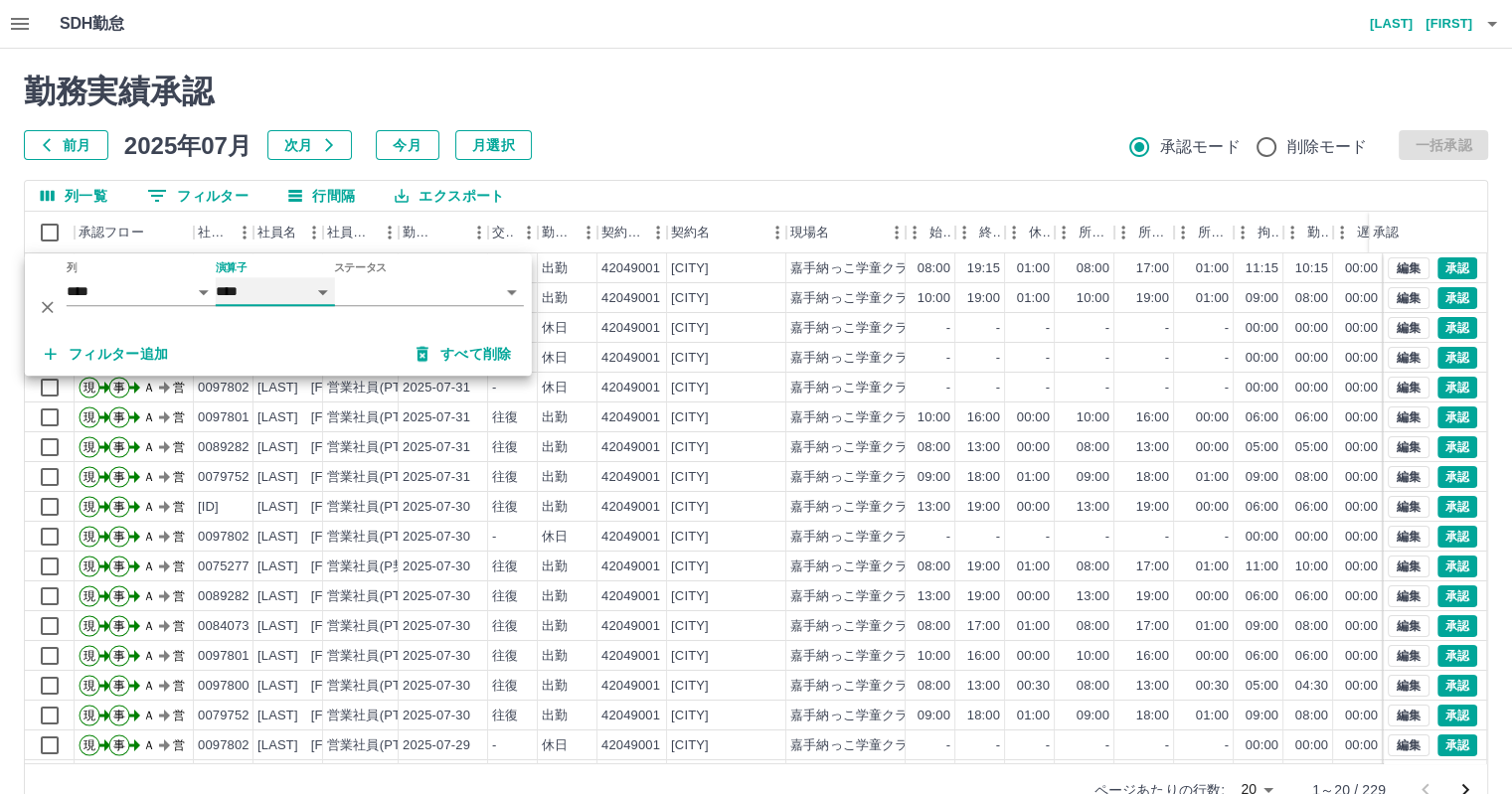 click on "**** ******" at bounding box center (275, 291) 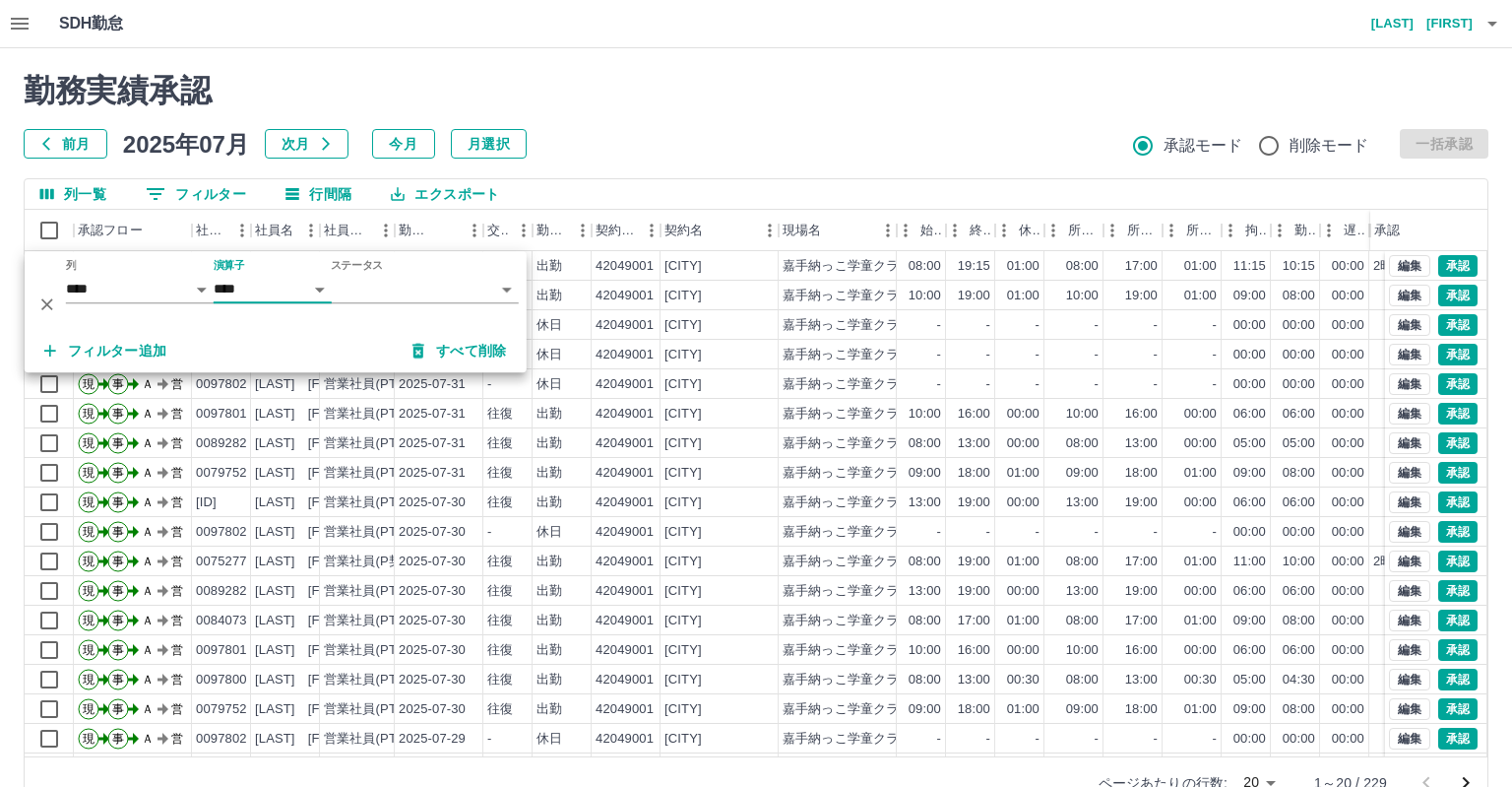 click on "SDH勤怠 [LAST] [LAST] 勤務実績承認 前月 2025年07月 次月 今月 月選択 承認モード 削除モード 一括承認 列一覧 0 フィルター 行間隔 エクスポート 承認フロー 社員番号 社員名 社員区分 勤務日 交通費 勤務区分 契約コード 契約名 現場名 始業 終業 休憩 所定開始 所定終業 所定休憩 拘束 勤務 遅刻等 コメント ステータス 承認 現 事 Ａ 営 0075277 [LAST] 営業社員(P契約) 2025-07-31 往復 出勤 42049001 [CITY] [STATE] 嘉手納っこ学童クラブ　ハイビスカス 08:00 19:15 01:00 08:00 17:00 01:00 11:15 10:15 00:00 2時間15分残業 AM承認待 現 事 Ａ 営 0084073 [LAST] 営業社員(PT契約) 2025-07-31 往復 出勤 42049001 [CITY] [STATE] 嘉手納っこ学童クラブ　ハイビスカス 10:00 19:00 01:00 10:00 19:00 01:00 09:00 08:00 00:00 AM承認待 現 事 Ａ 営 0097800 [LAST] 営業社員(PT契約) 2025-07-31  -  休日 42049001 [CITY] [STATE]" at bounding box center (756, 416) 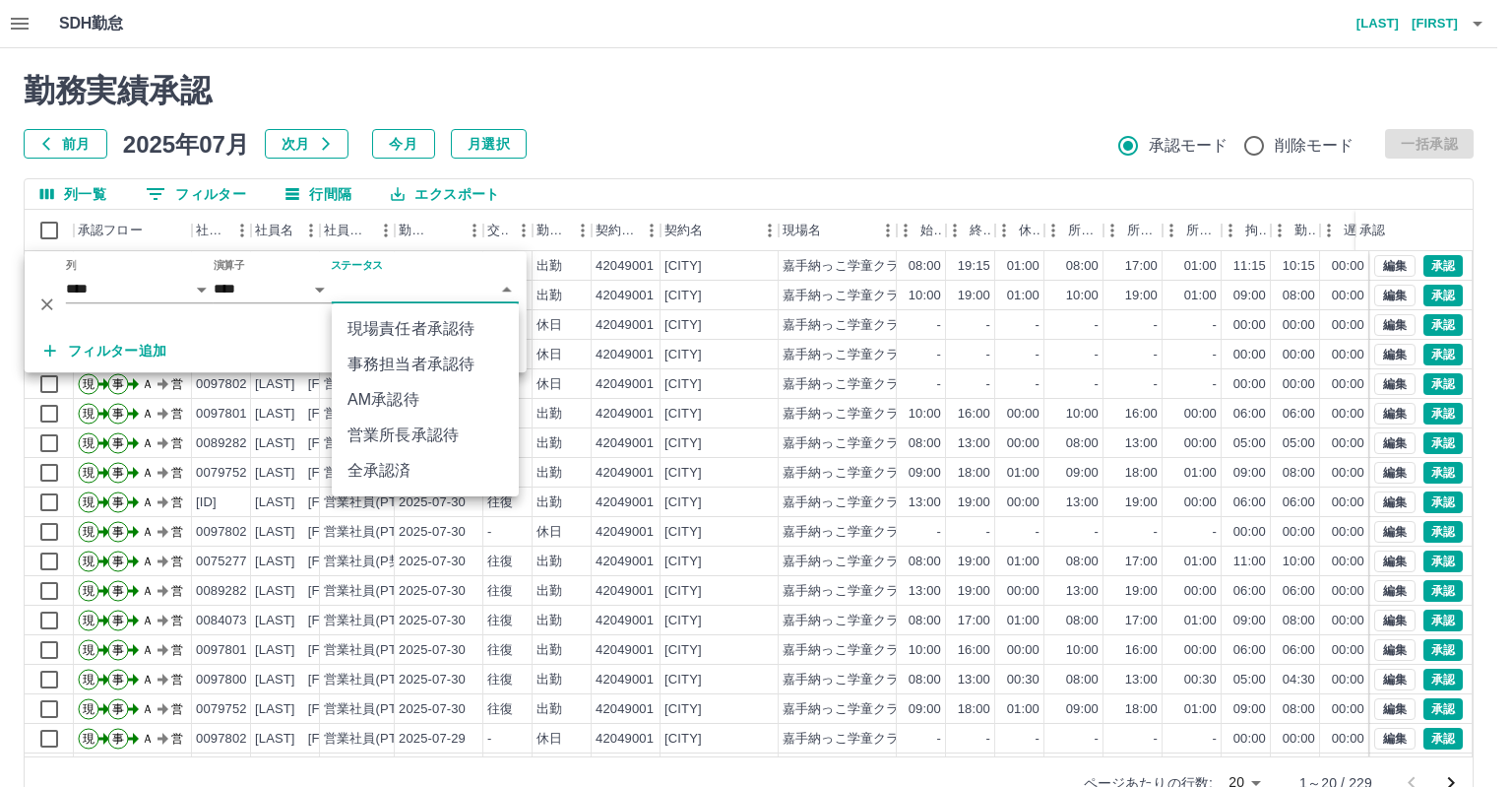 click on "AM承認待" at bounding box center (425, 400) 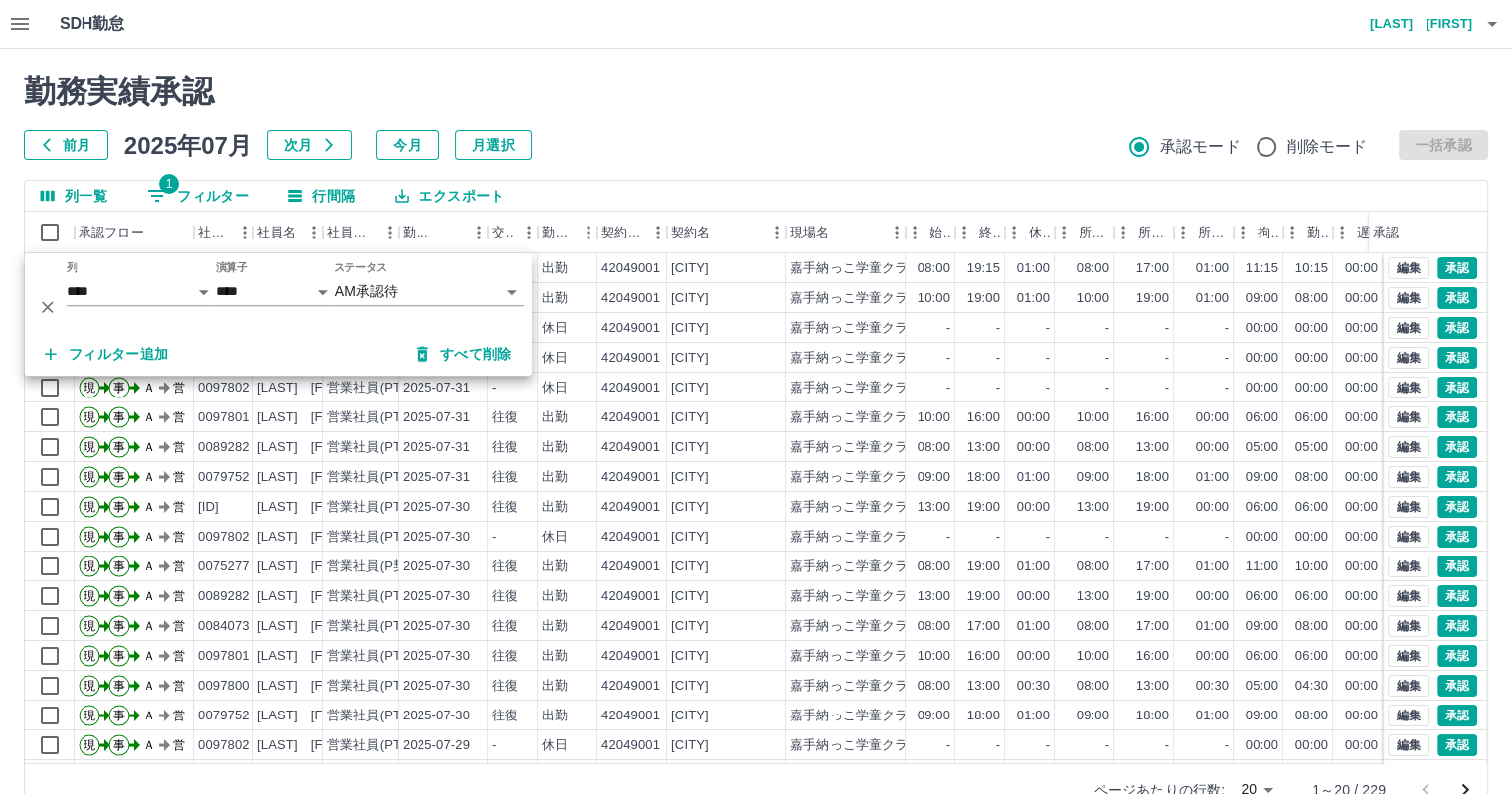 click on "列一覧 1 フィルター 行間隔 エクスポート" at bounding box center (756, 196) 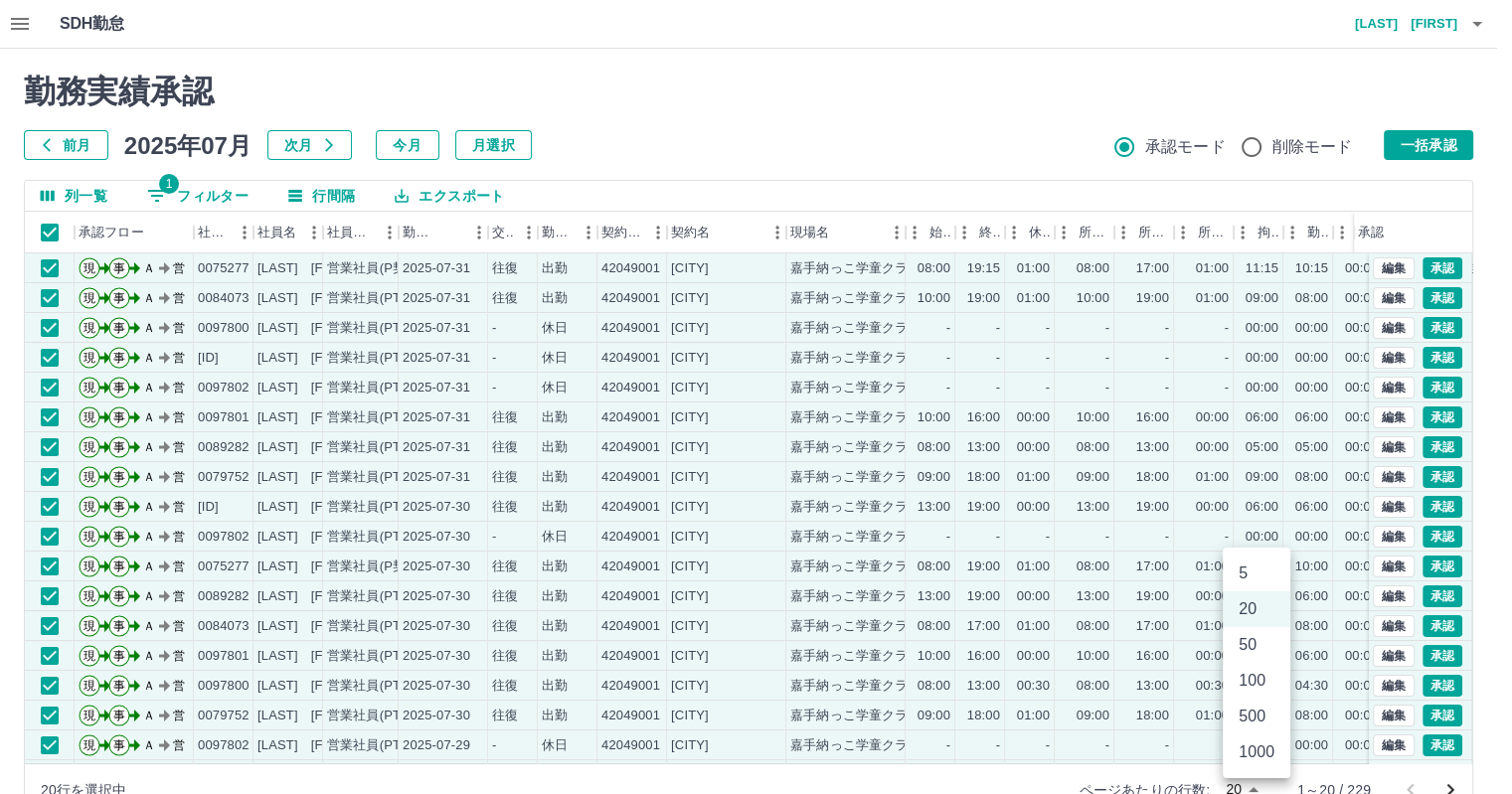 click on "SDH勤怠 [LAST]　[FIRST] 勤務実績承認 前月 2025年07月 次月 今月 月選択 承認モード 削除モード 一括承認 列一覧 0 フィルター 行間隔 エクスポート 承認フロー 社員番号 [LAST] [FIRST] 社員区分 勤務日 交通費 勤務区分 契約コード 契約名 現場名 始業 終業 休憩 所定開始 所定終業所定休憩 拘束 勤務 遅刻等 コメント ステータス 承認 現 事 Ａ 営 0075277 [LAST]　[FIRST] 営業社員(P契約) 2025-07-31 往復 出勤 42049001 [CITY] 嘉手納っこ学童クラブ　ハイビスカス 08:00 19:15 01:00 08:00 17:00 01:00 11:15 10:15 00:00 2時間15分残業 AM承認待 現 事 Ａ 営 0084073 [LAST]　[FIRST] 営業社員(PT契約) 2025-07-31 往復 出勤 42049001 [CITY] 嘉手納っこ学童クラブ　ハイビスカス 10:00 19:00 01:00 10:00 19:00 01:00 09:00 08:00 00:00 AM承認待 現 事 Ａ 営 0097800 [LAST]　[FIRST] 営業社員(PT契約) 2025-07-31  -  休日 42049001 [CITY]" at bounding box center [756, 419] 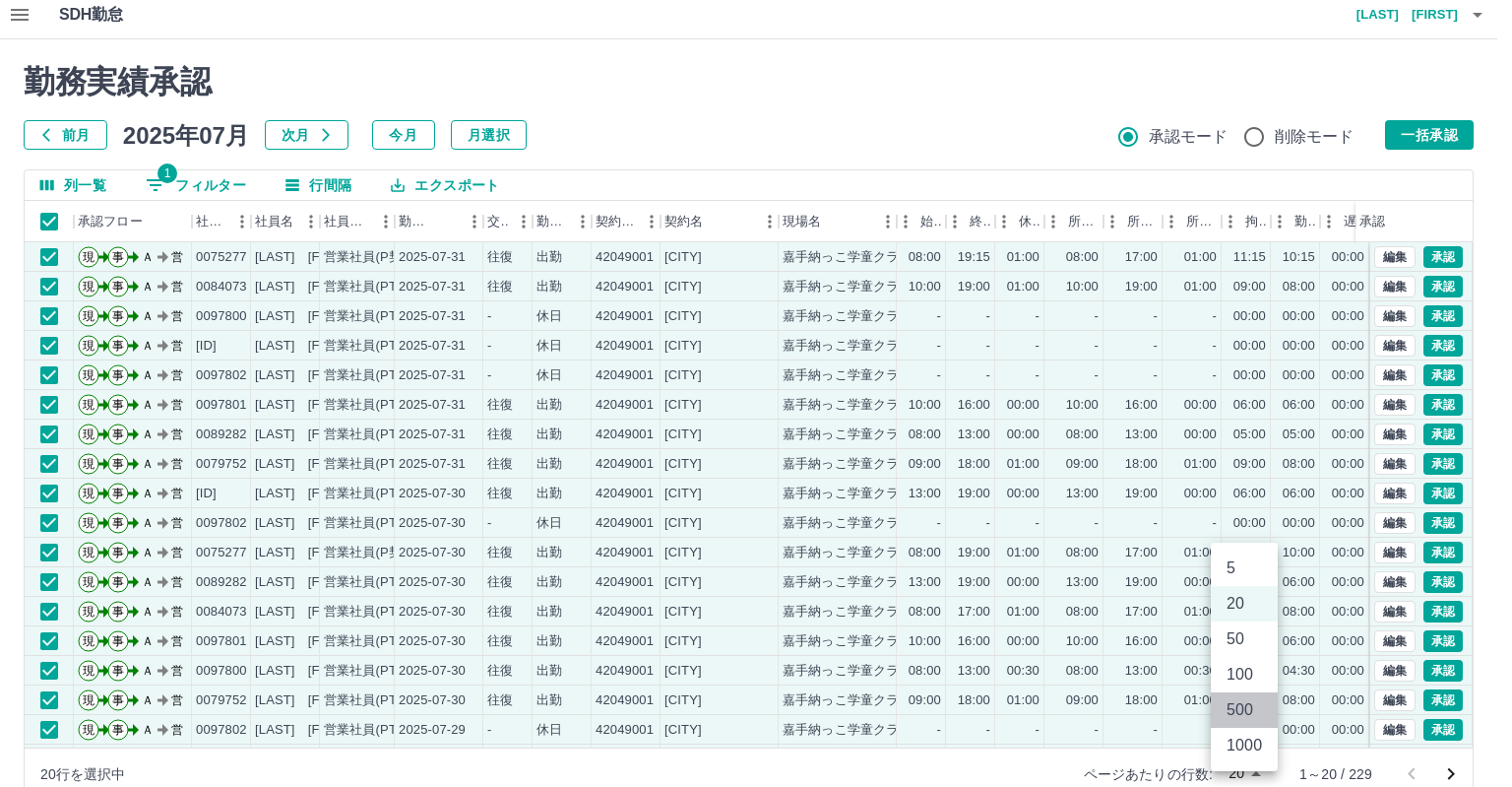 click on "500" at bounding box center (1244, 710) 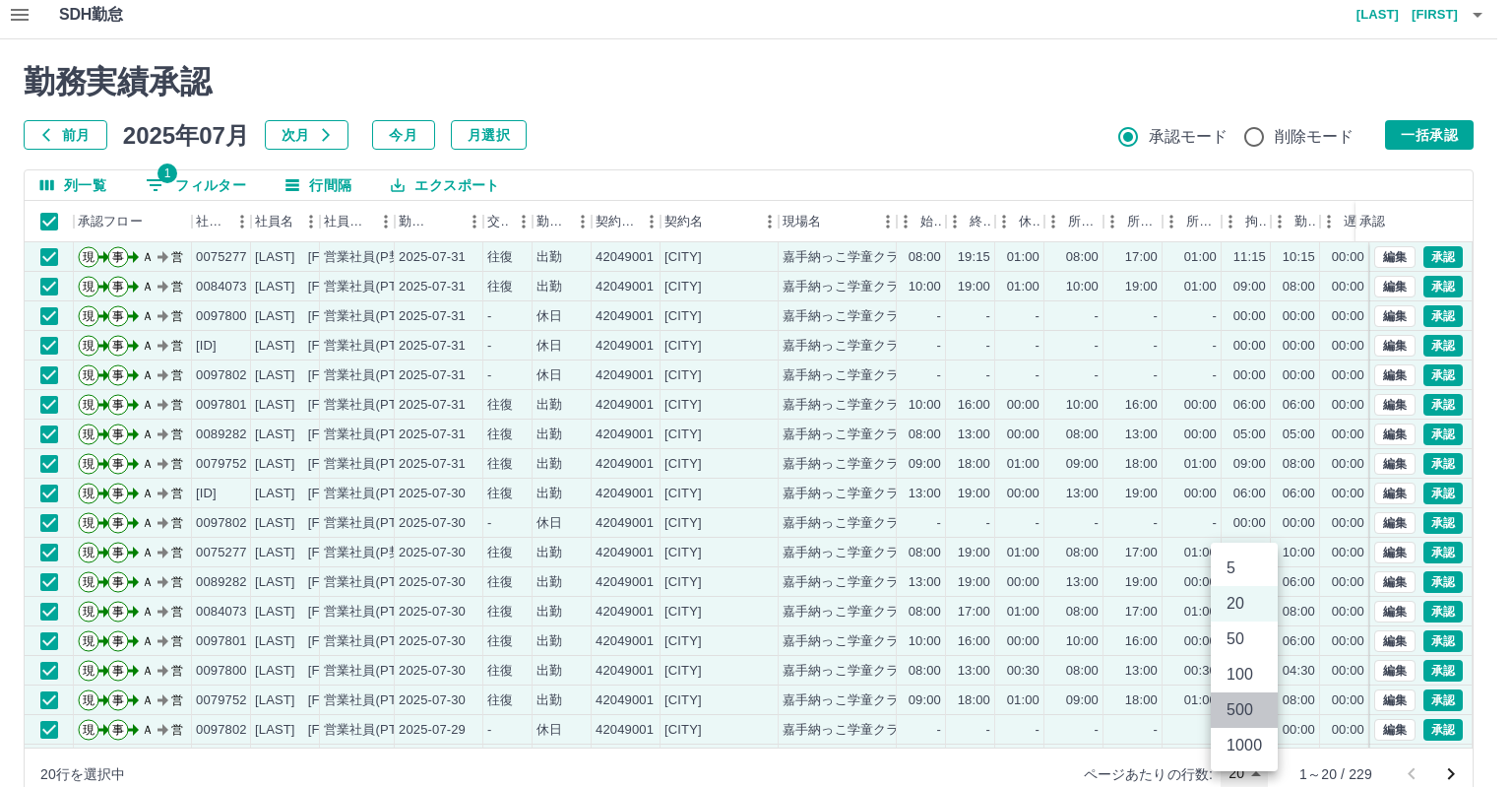 type on "***" 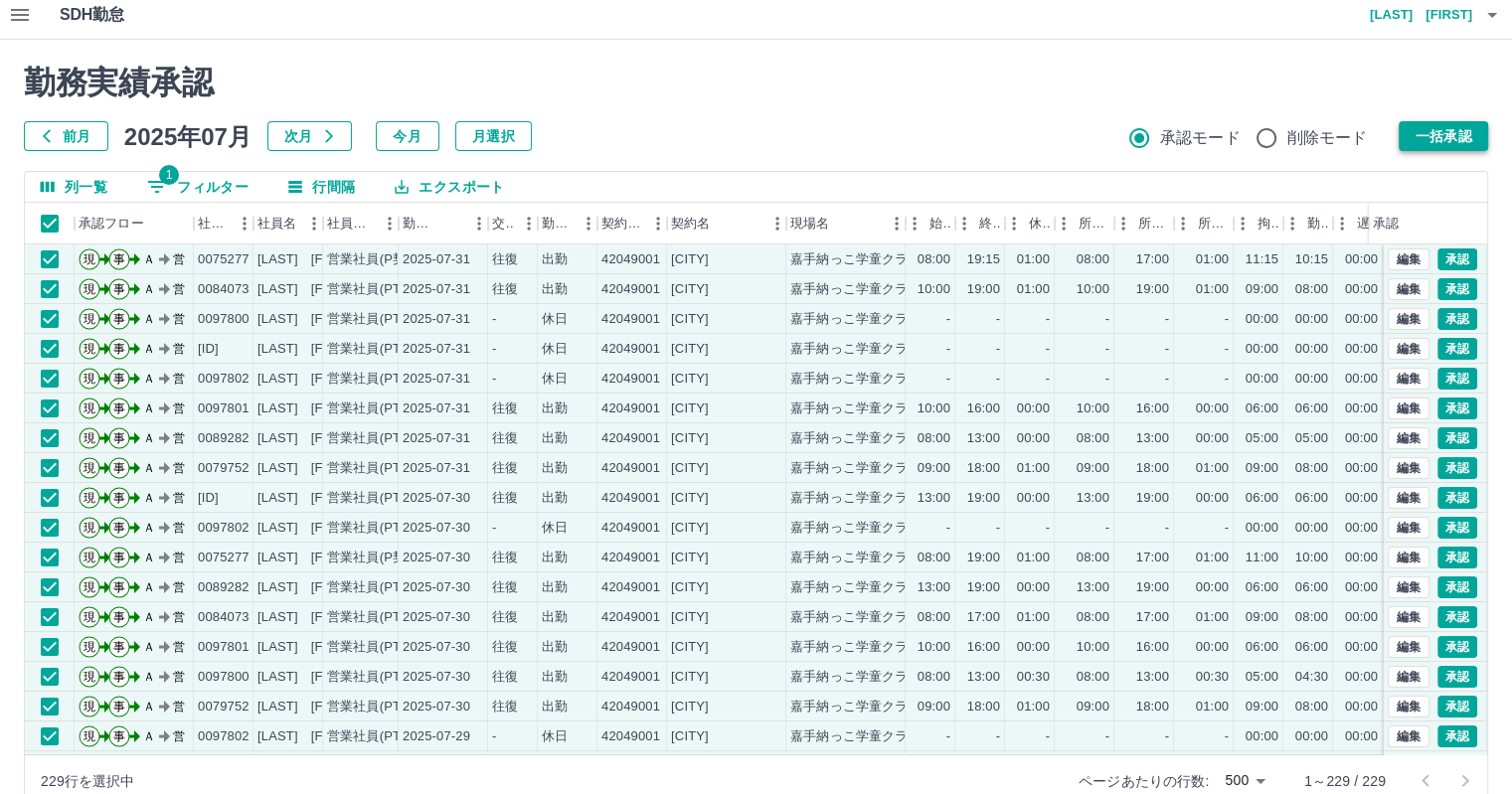 click on "一括承認" at bounding box center [1443, 136] 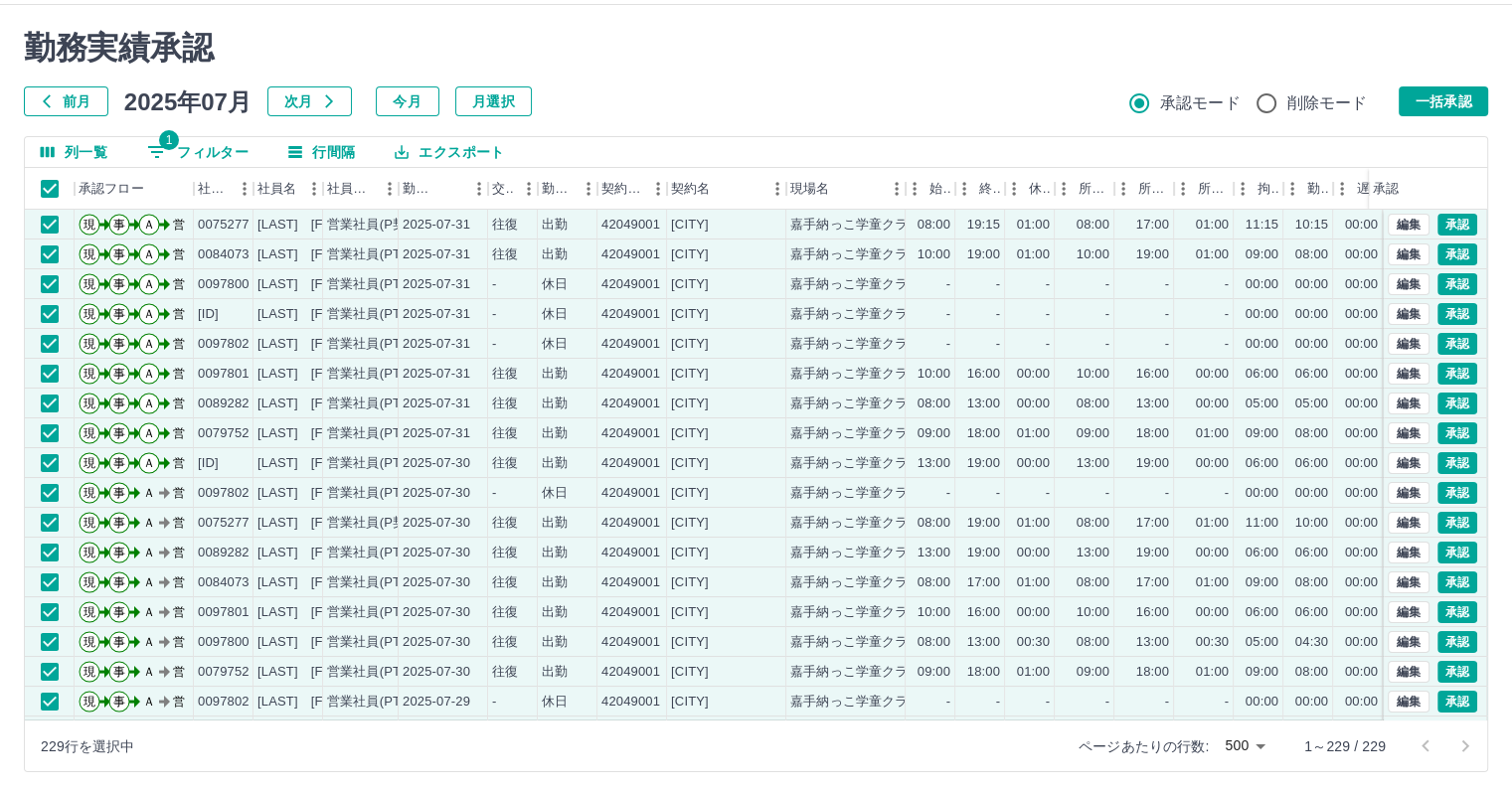 scroll, scrollTop: 46, scrollLeft: 0, axis: vertical 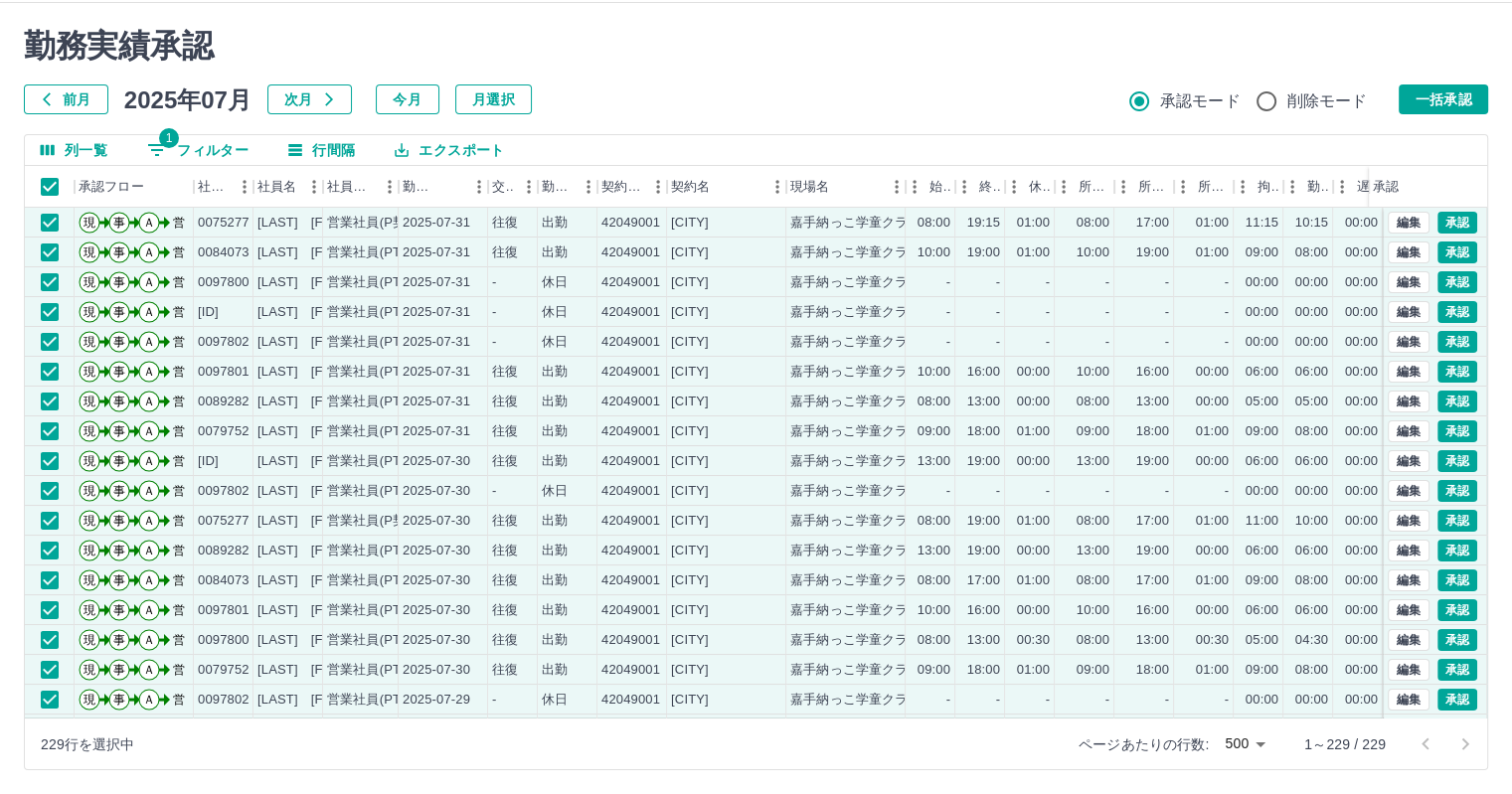 click on "勤務実績承認" at bounding box center [756, 46] 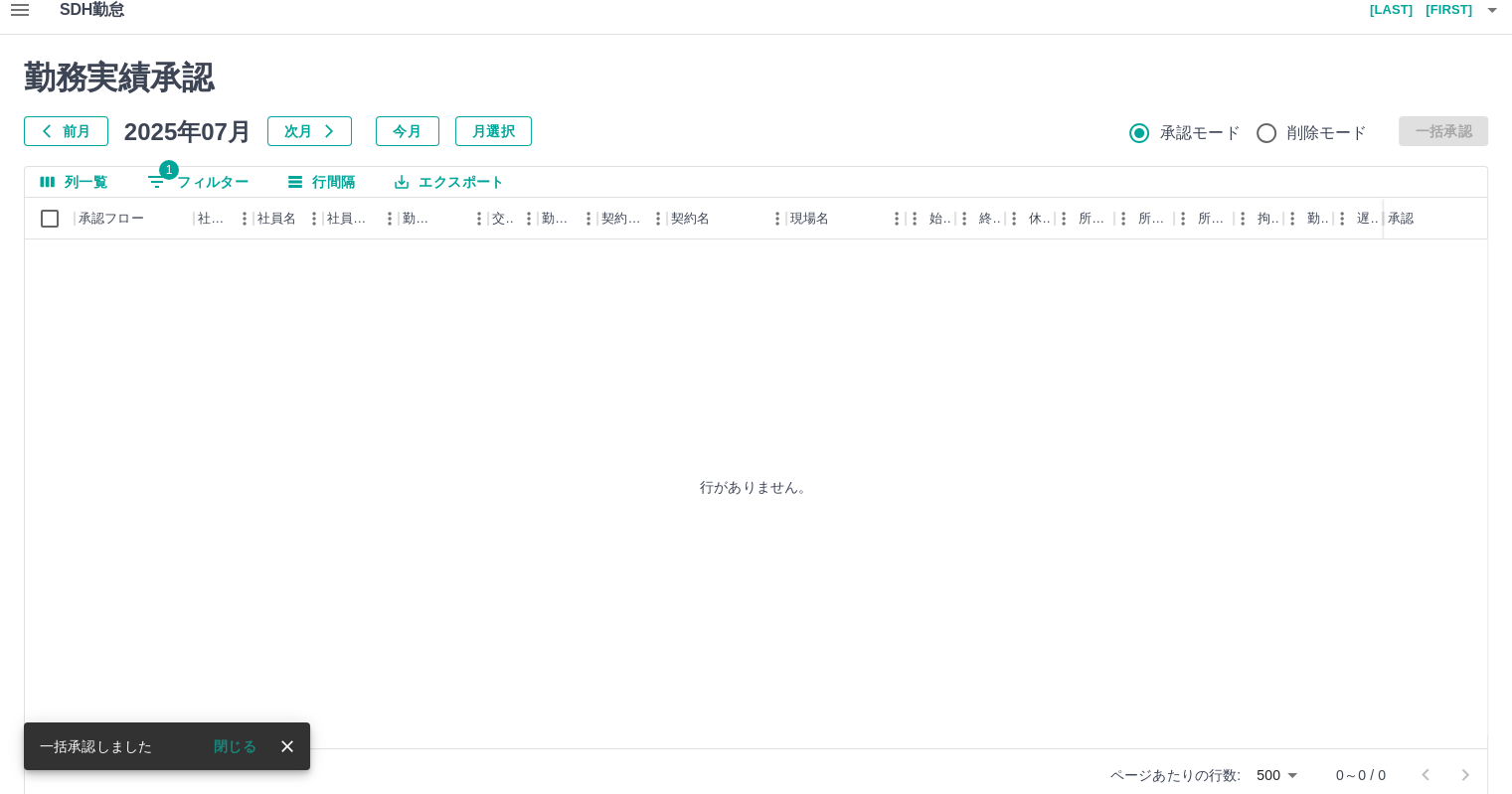 scroll, scrollTop: 0, scrollLeft: 0, axis: both 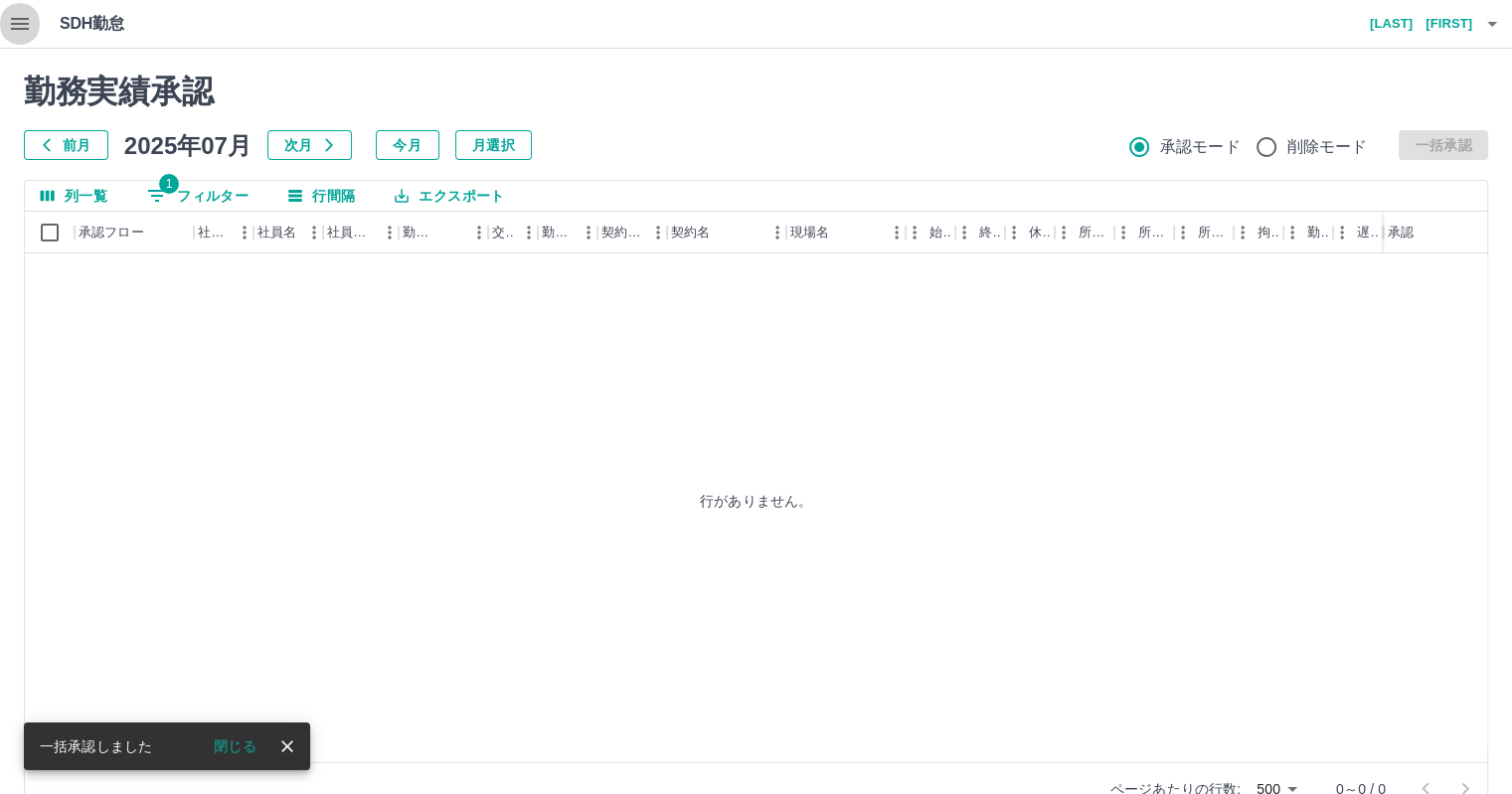 click at bounding box center (20, 24) 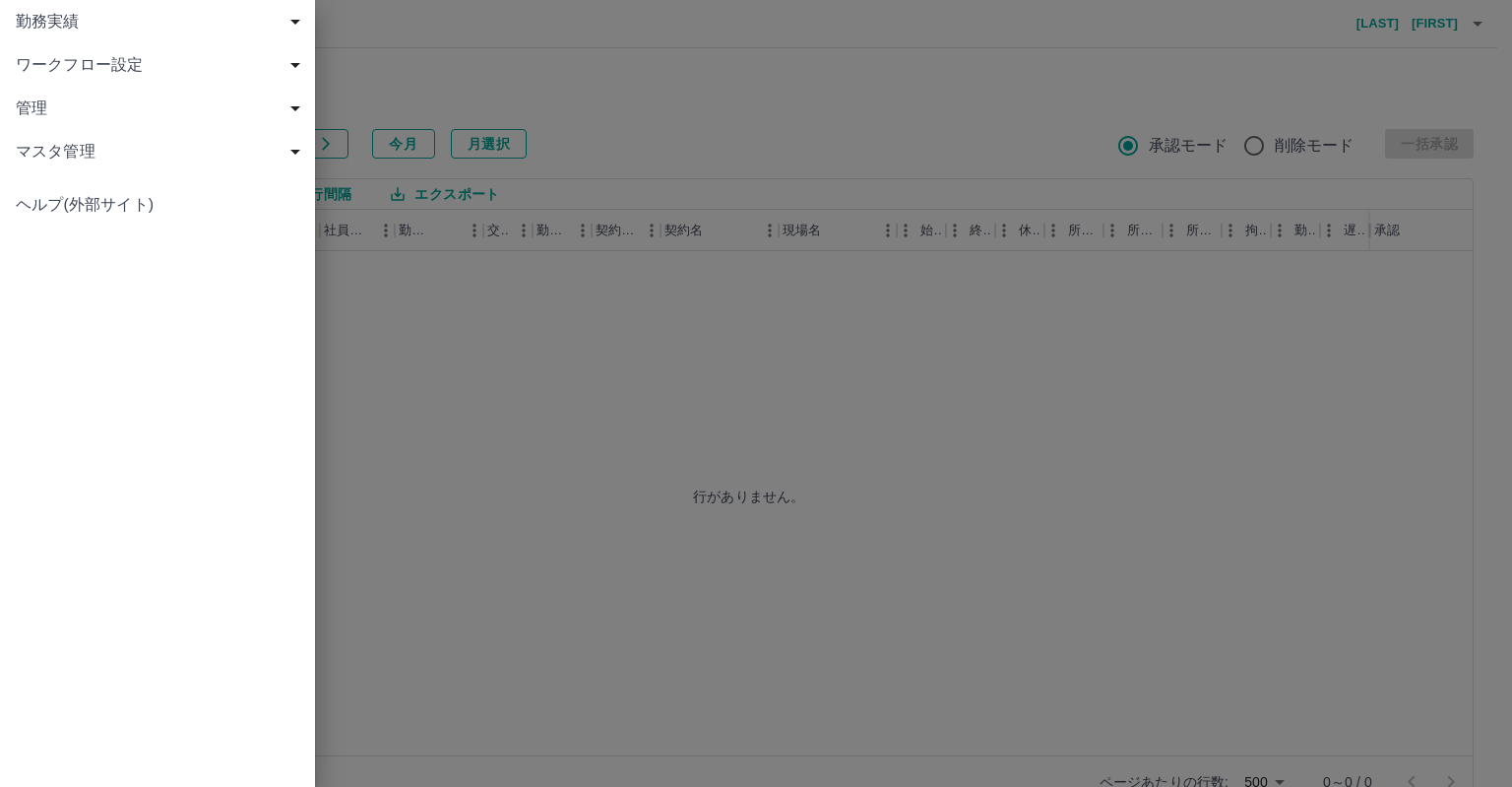 click on "ワークフロー設定" at bounding box center [161, 65] 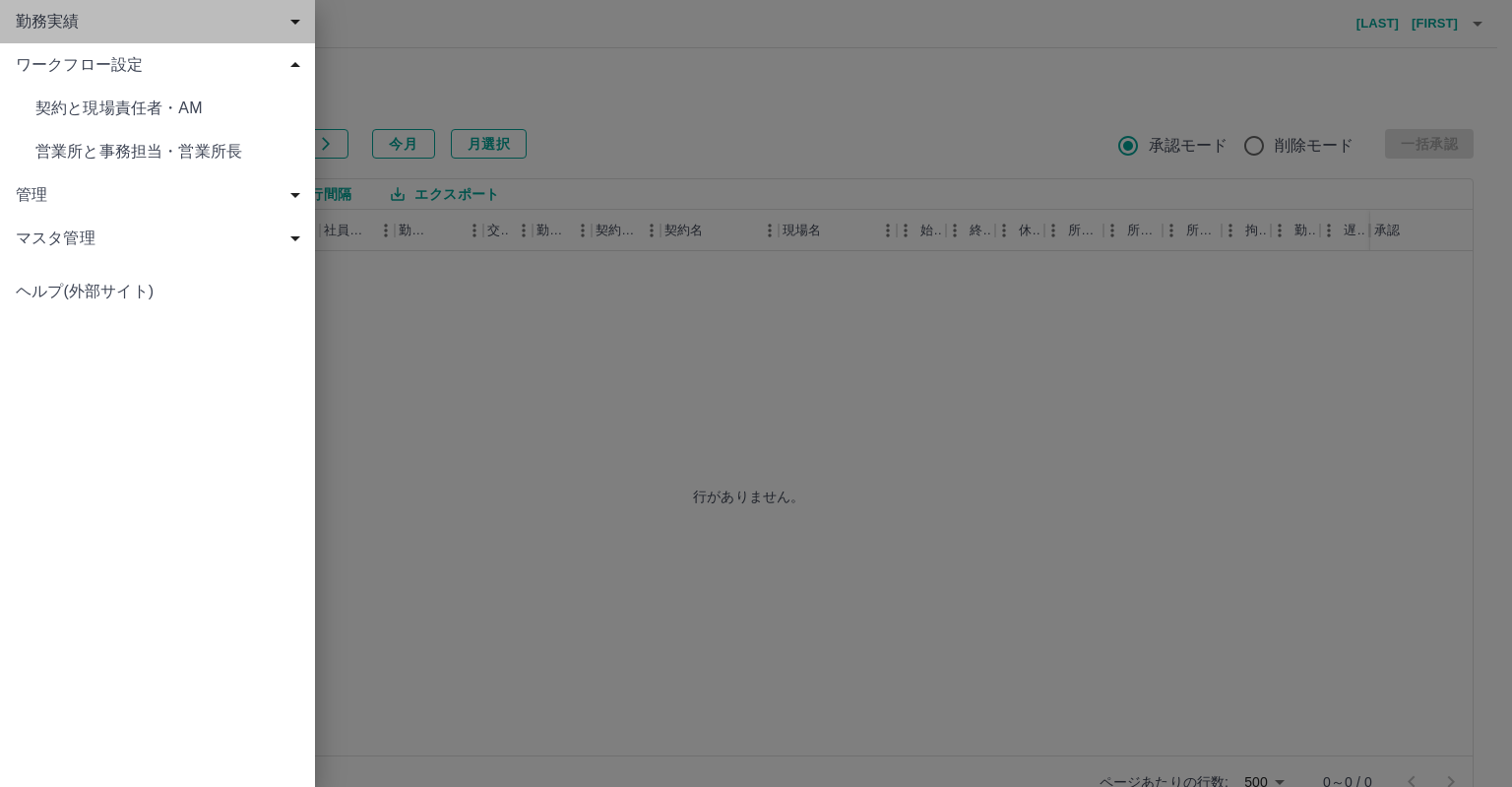 click on "勤務実績" at bounding box center (161, 22) 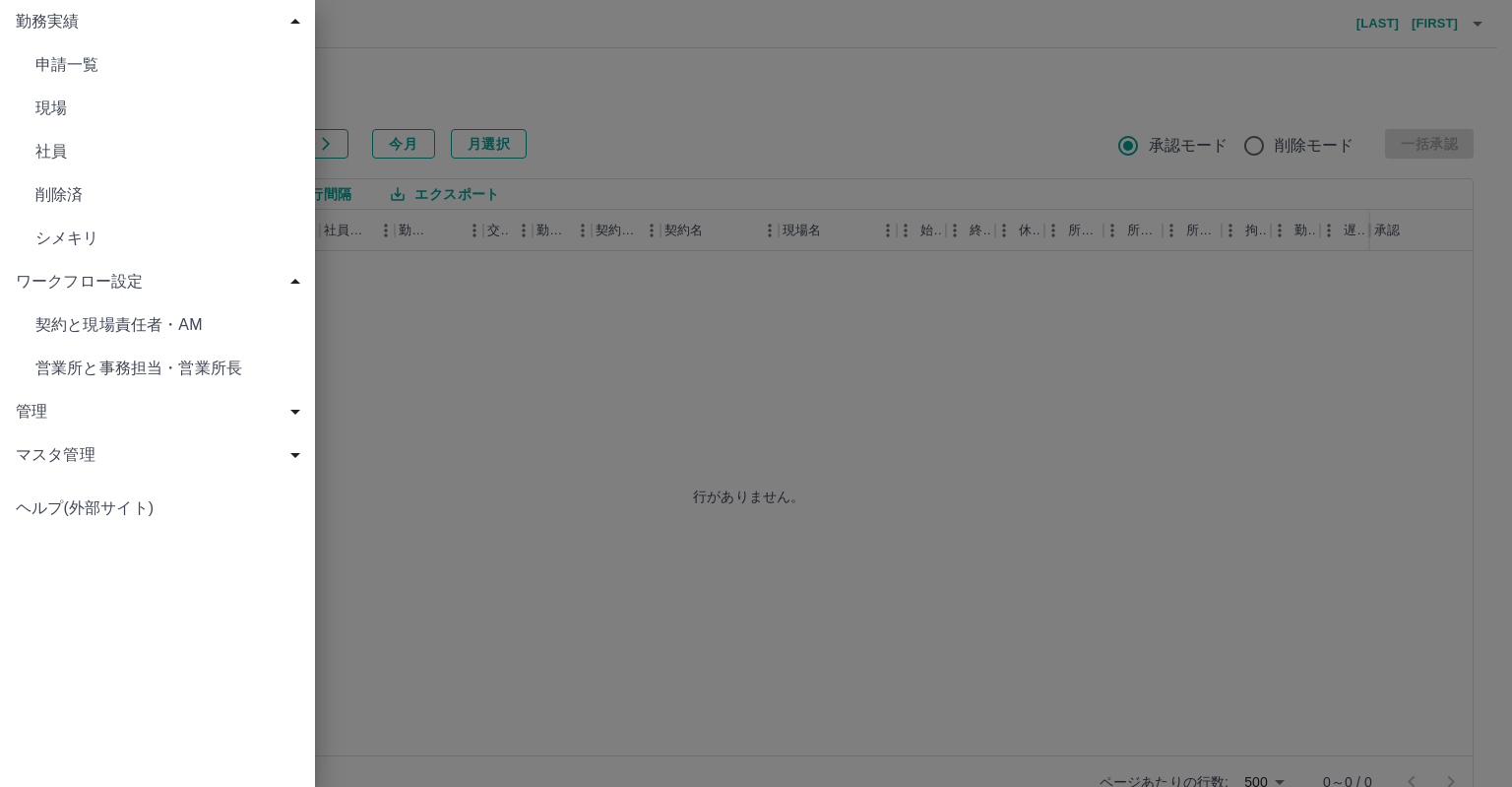 click on "現場" at bounding box center (167, 108) 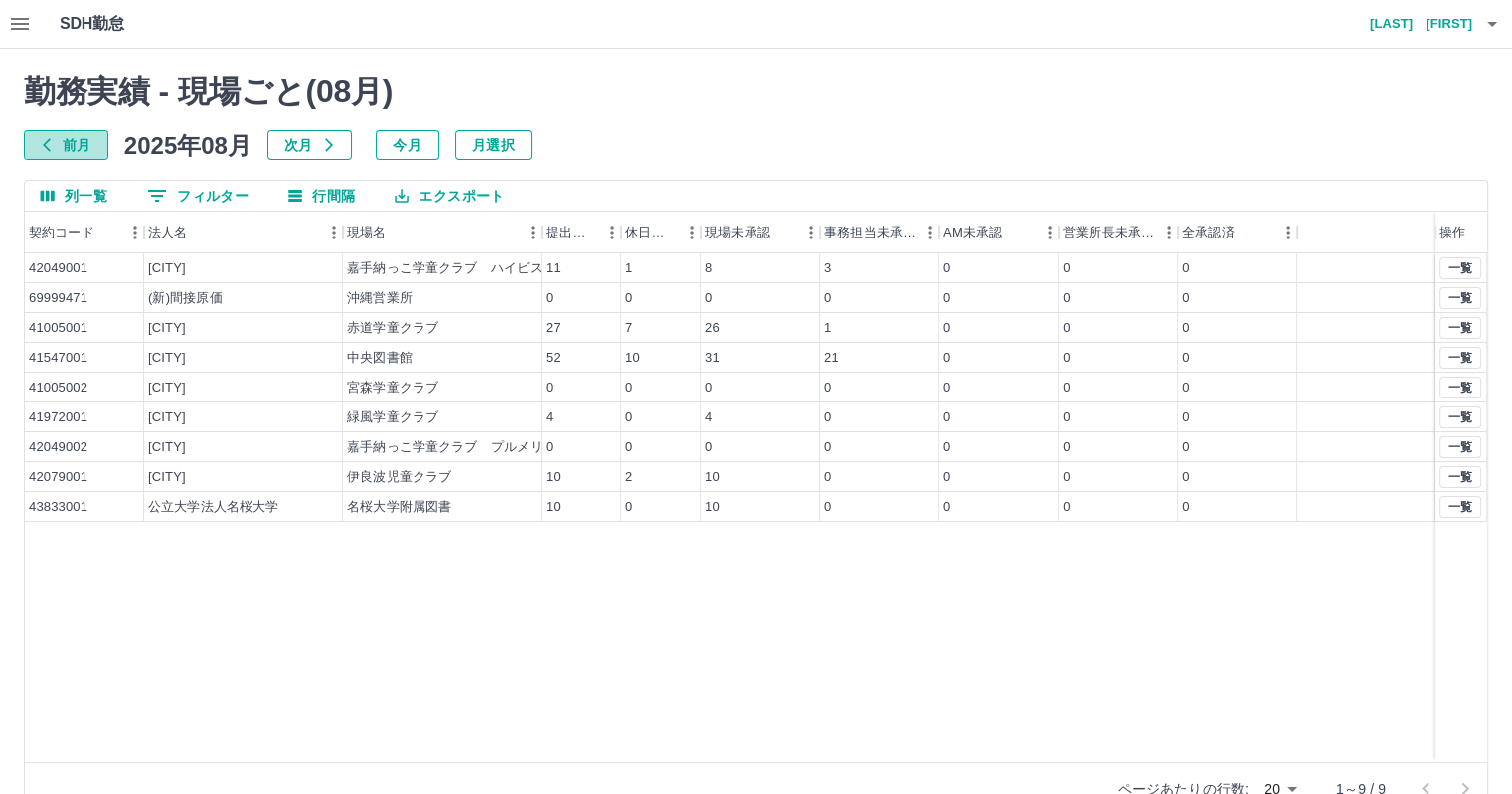 drag, startPoint x: 89, startPoint y: 139, endPoint x: 80, endPoint y: 132, distance: 11.401754 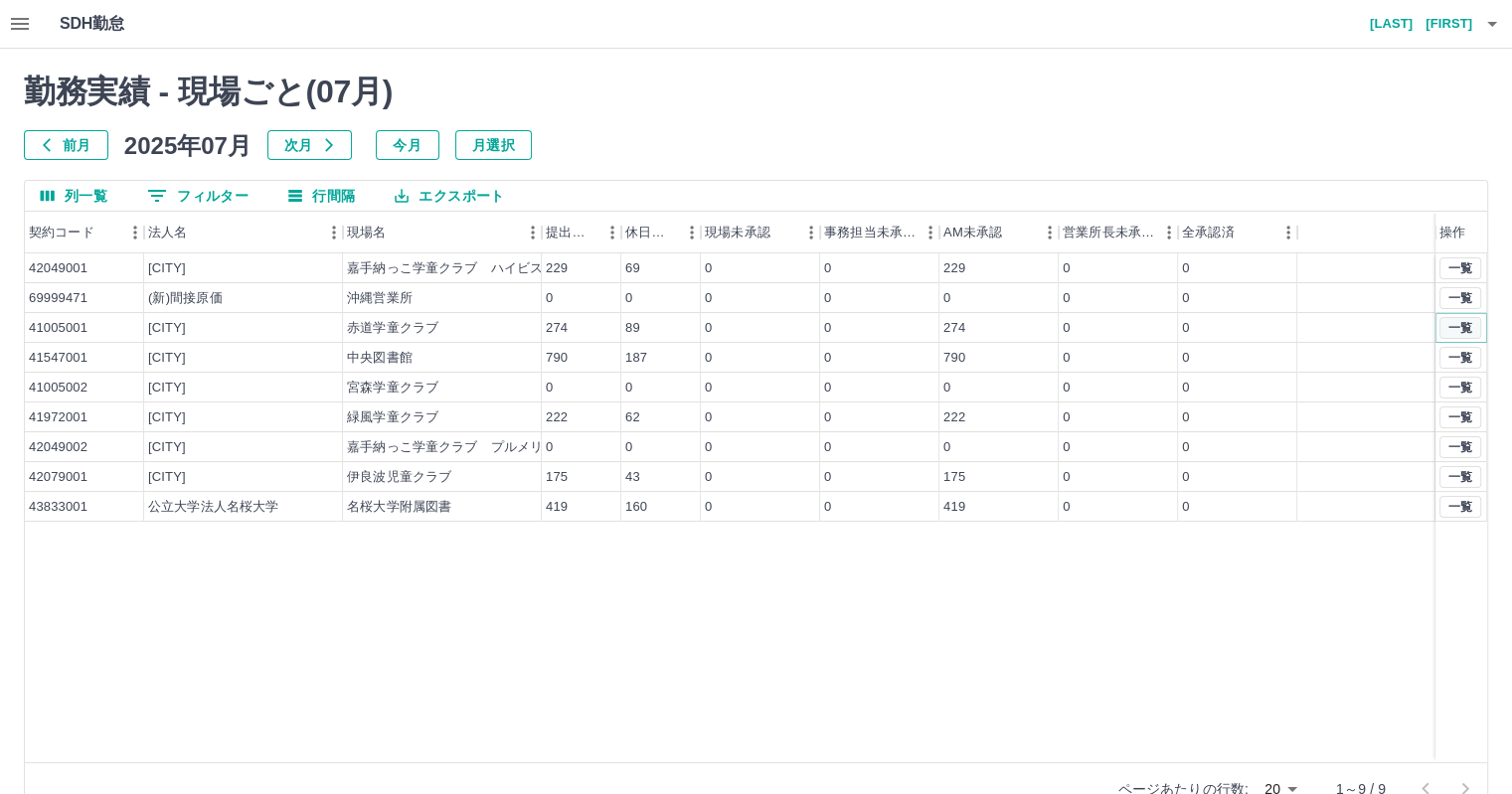 click on "一覧" at bounding box center [1460, 328] 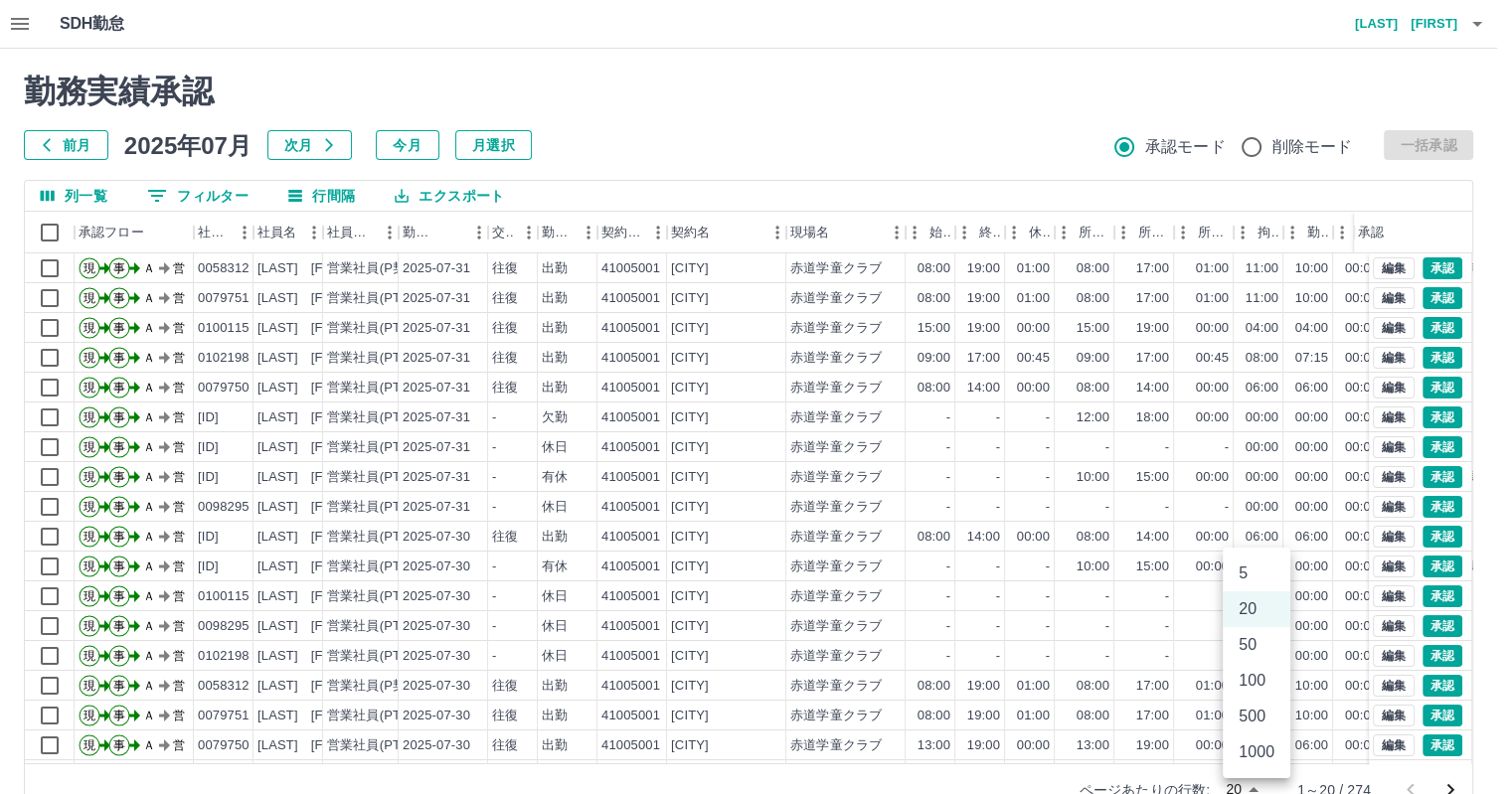 click on "SDH勤怠 [LAST] [LAST] 勤務実績承認 前月 2025年07月 次月 今月 月選択 承認モード 削除モード 一括承認 列一覧 0 フィルター 行間隔 エクスポート 承認フロー 社員番号 社員名 社員区分 勤務日 交通費 勤務区分 契約コード 契約名 現場名 始業 終業 休憩 所定開始 所定終業 所定休憩 拘束 勤務 遅刻等 コメント ステータス 承認 現 事 Ａ 営 0058312 [LAST] 営業社員(P契約) 2025-07-31 往復 出勤 41005001[CITY] [STATE] 赤道学童クラブ 08:00 19:00 01:00 08:00 17:00 01:00 11:00 10:00 00:00 交有　支払票有り　2時間残業 AM承認待 現 事 Ａ 営 0079751 [LAST] 営業社員(PT契約) 2025-07-31 往復 出勤 41005001[CITY] [STATE] 赤道学童クラブ 08:00 19:00 01:00 08:00 17:00 01:00 11:00 10:00 00:00 2時間残業 AM承認待 現 事 Ａ 営 0100115 [LAST] 営業社員(PT契約) 2025-07-31 往復 出勤 41005001[CITY] [STATE]" at bounding box center (756, 419) 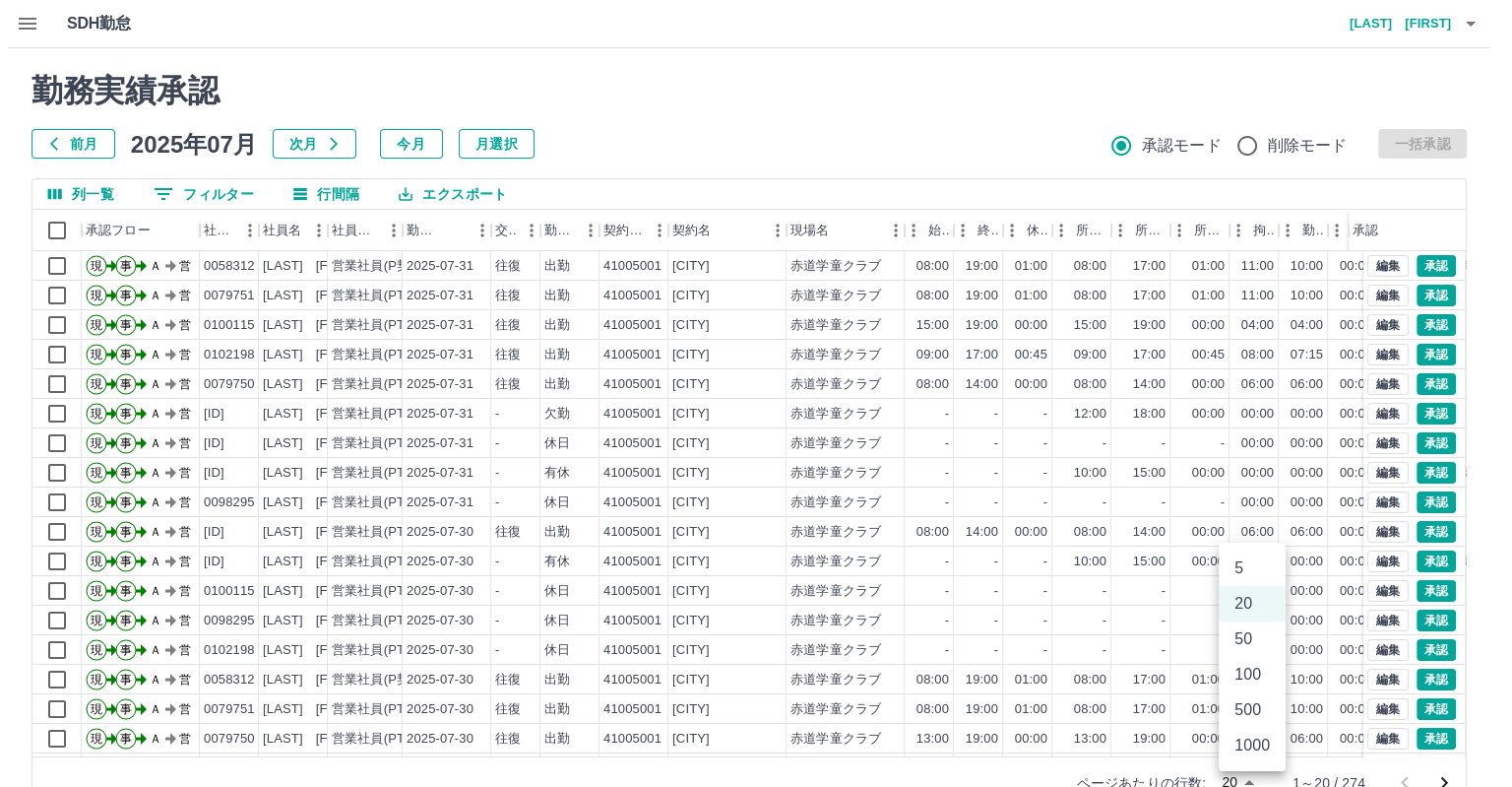 scroll, scrollTop: 9, scrollLeft: 0, axis: vertical 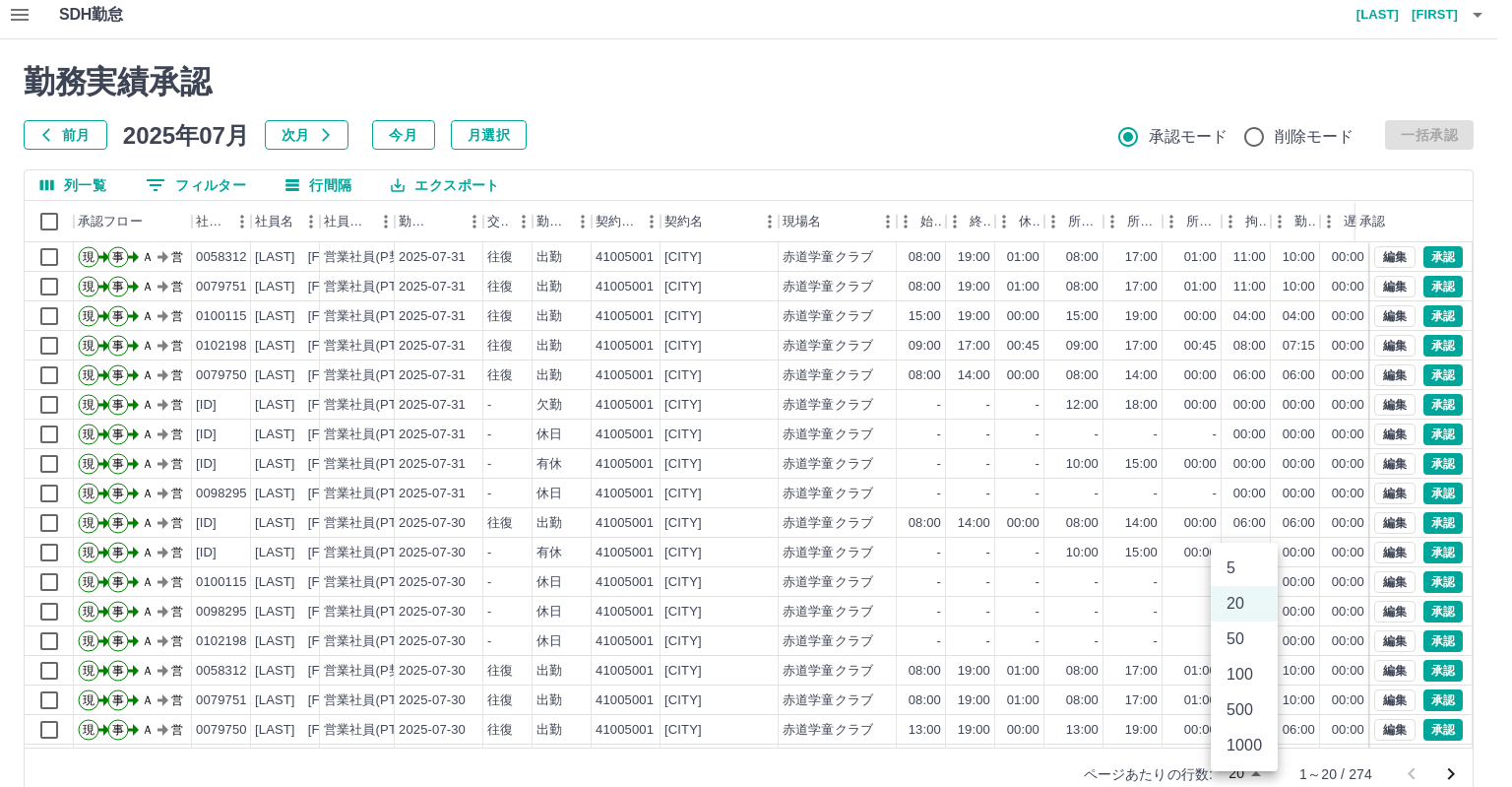 click on "500" at bounding box center (1244, 710) 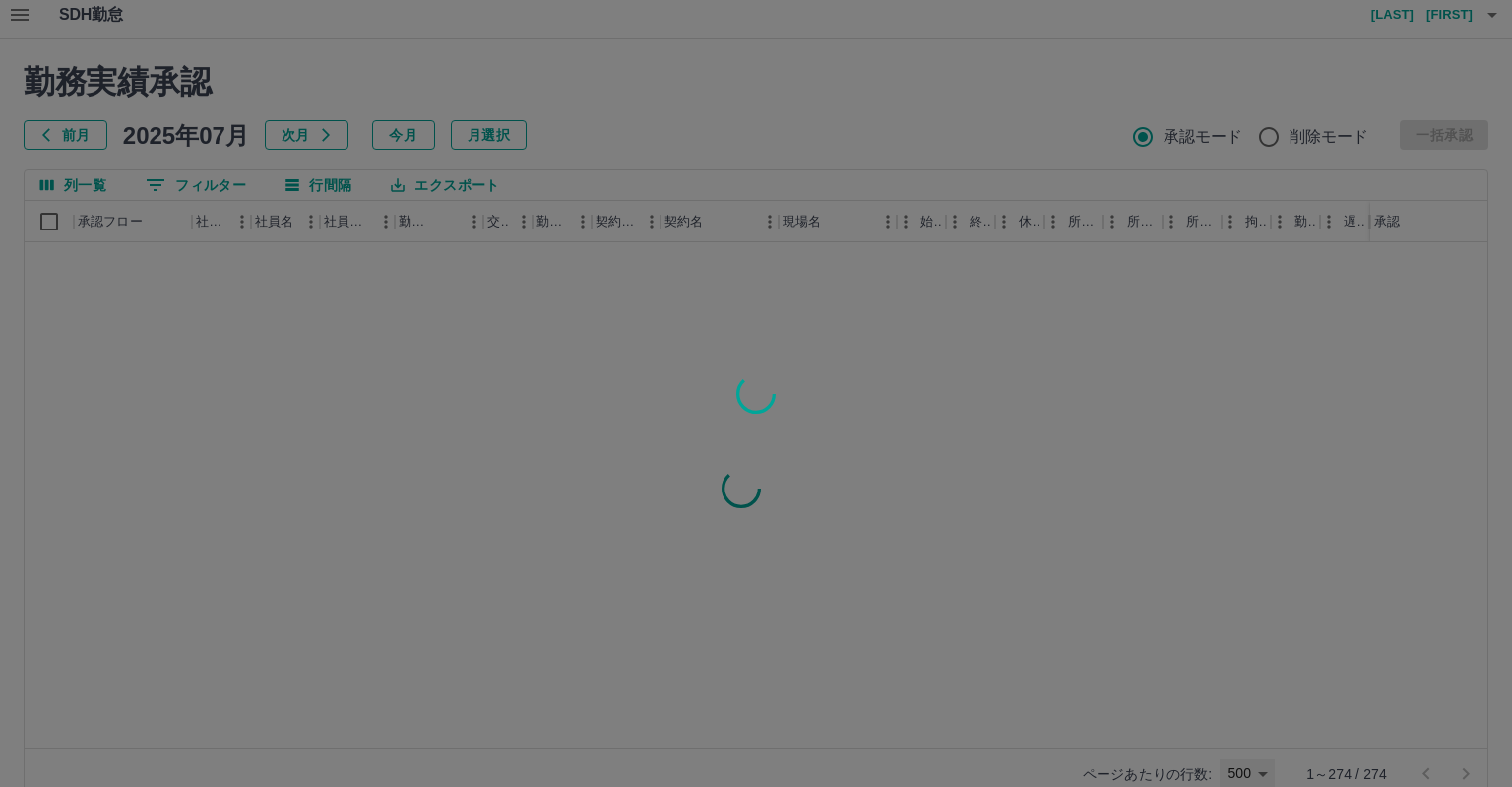 type on "***" 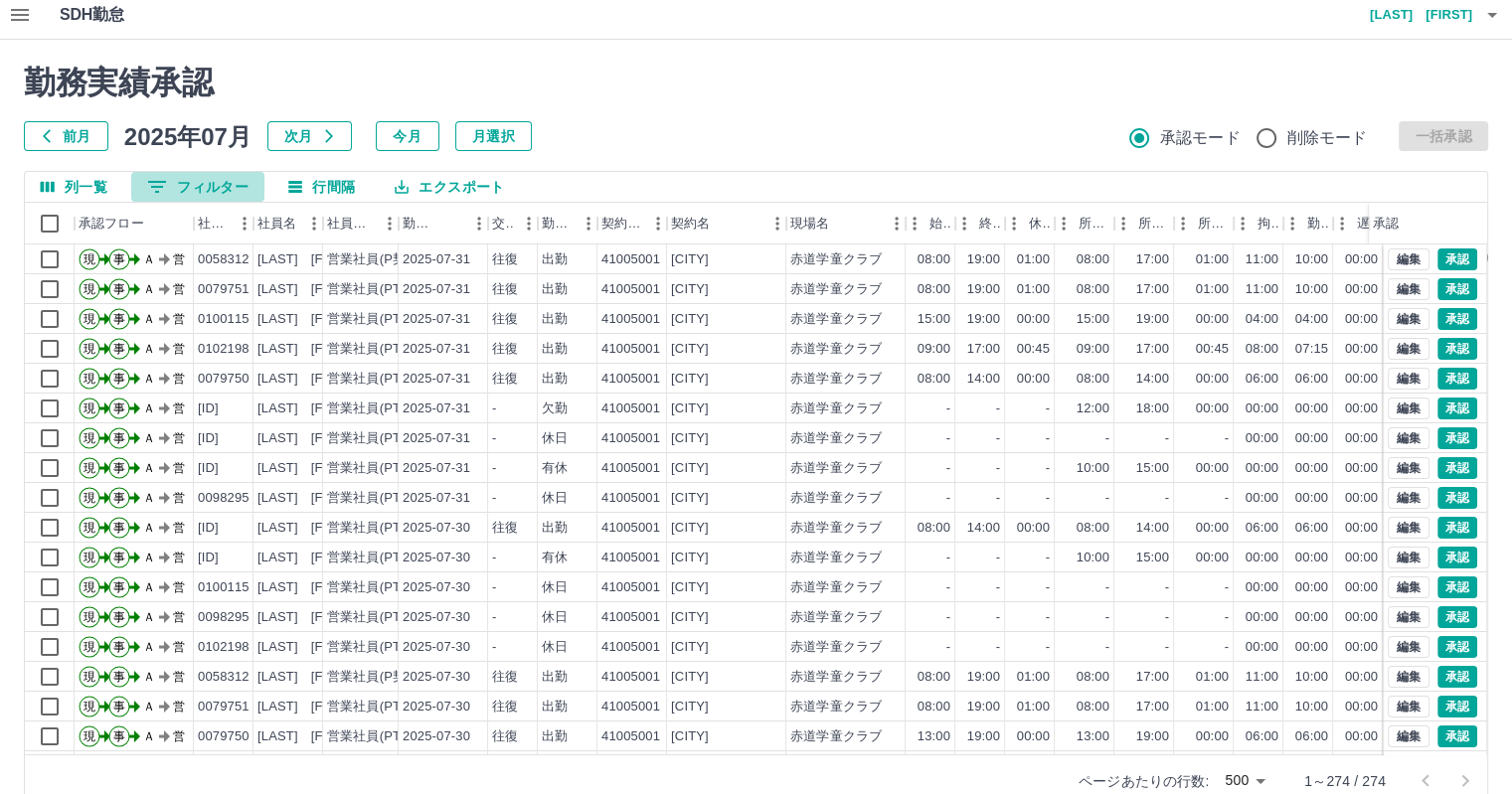 click on "0 フィルター" at bounding box center (198, 187) 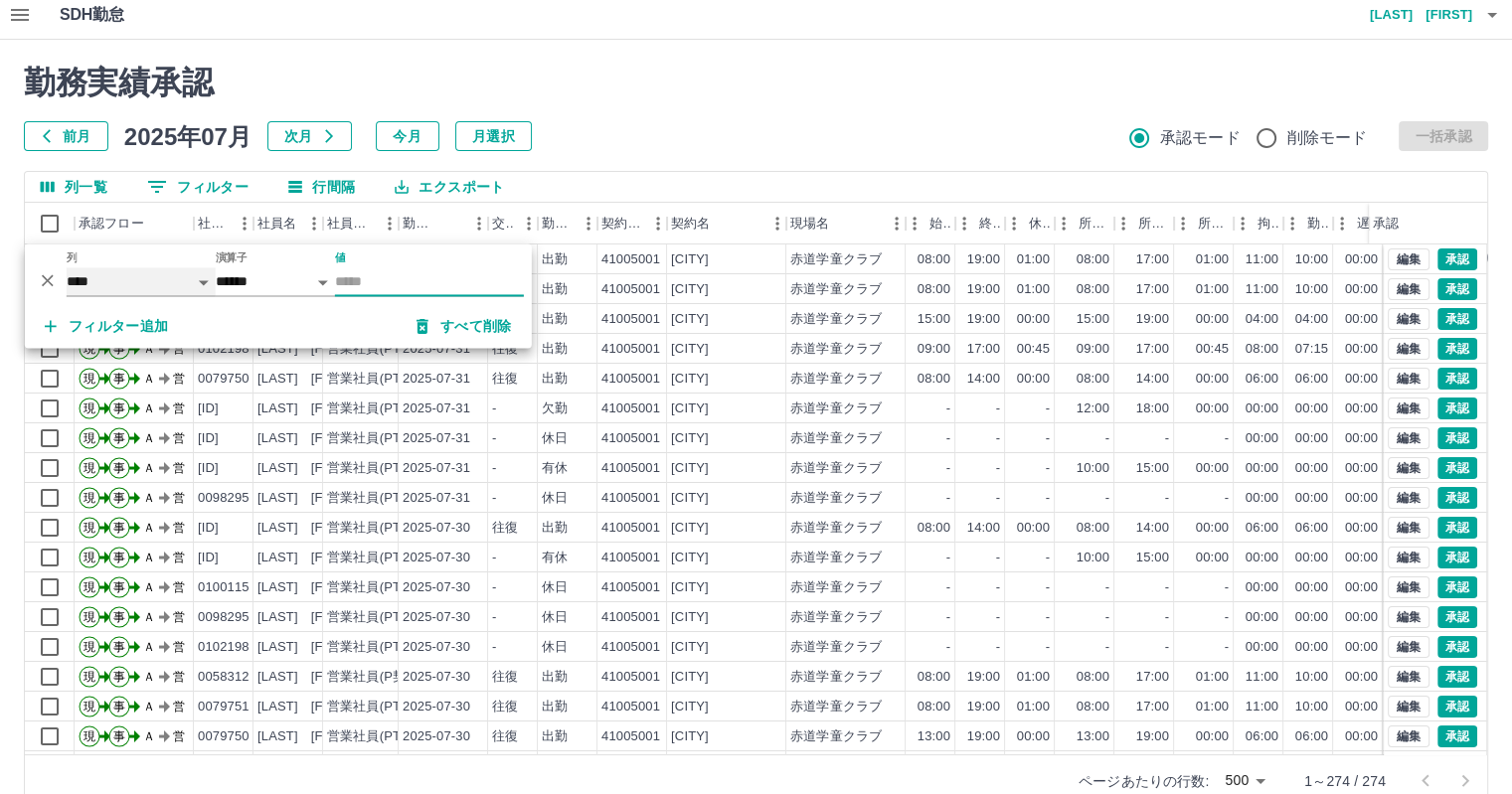 click on "**** *** **** *** *** **** ***** *** *** ** ** ** **** **** **** ** ** *** **** *****" at bounding box center [141, 281] 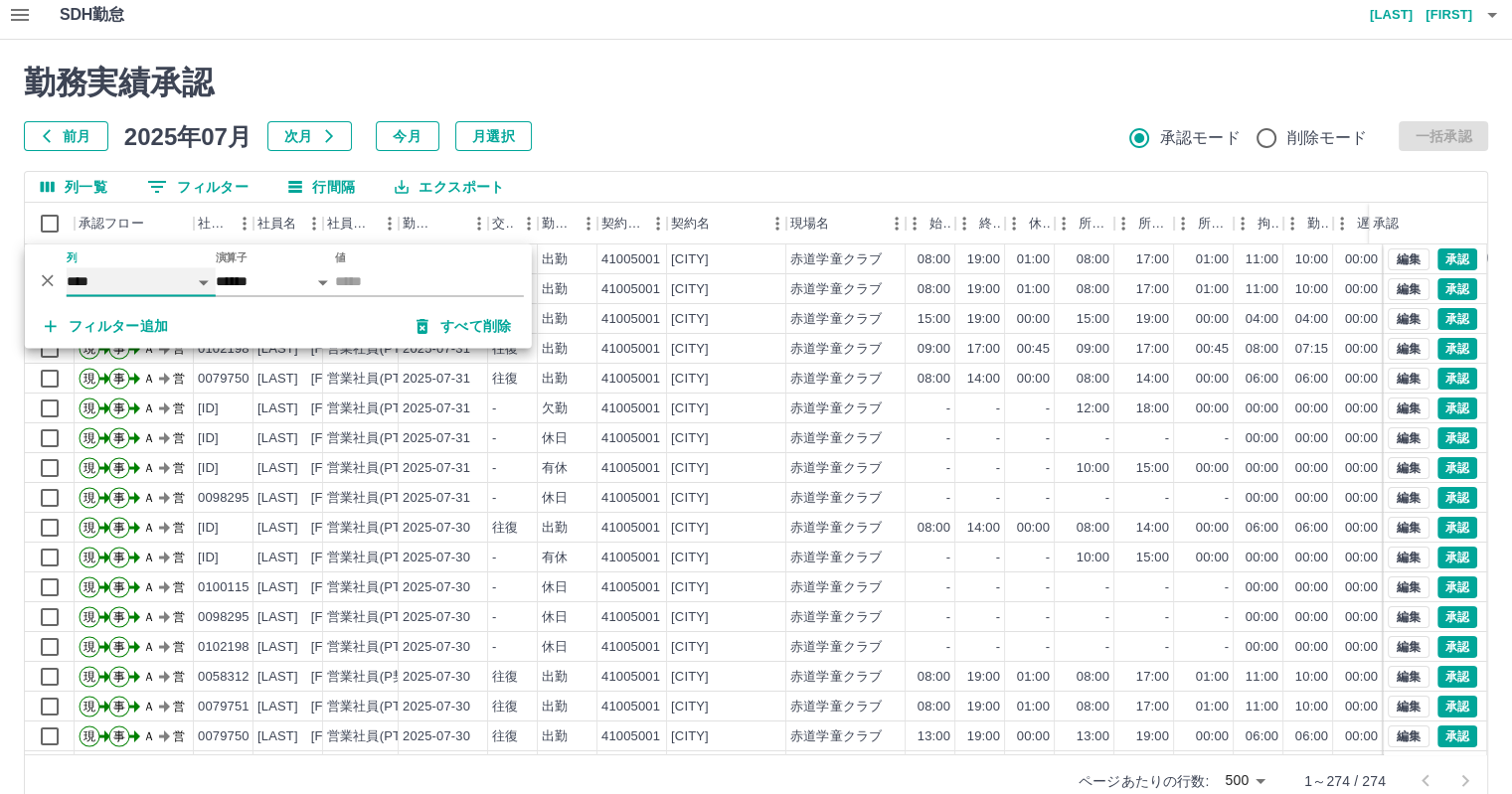 click on "**** *** **** *** *** **** ***** *** *** ** ** ** **** **** **** ** ** *** **** *****" at bounding box center (141, 281) 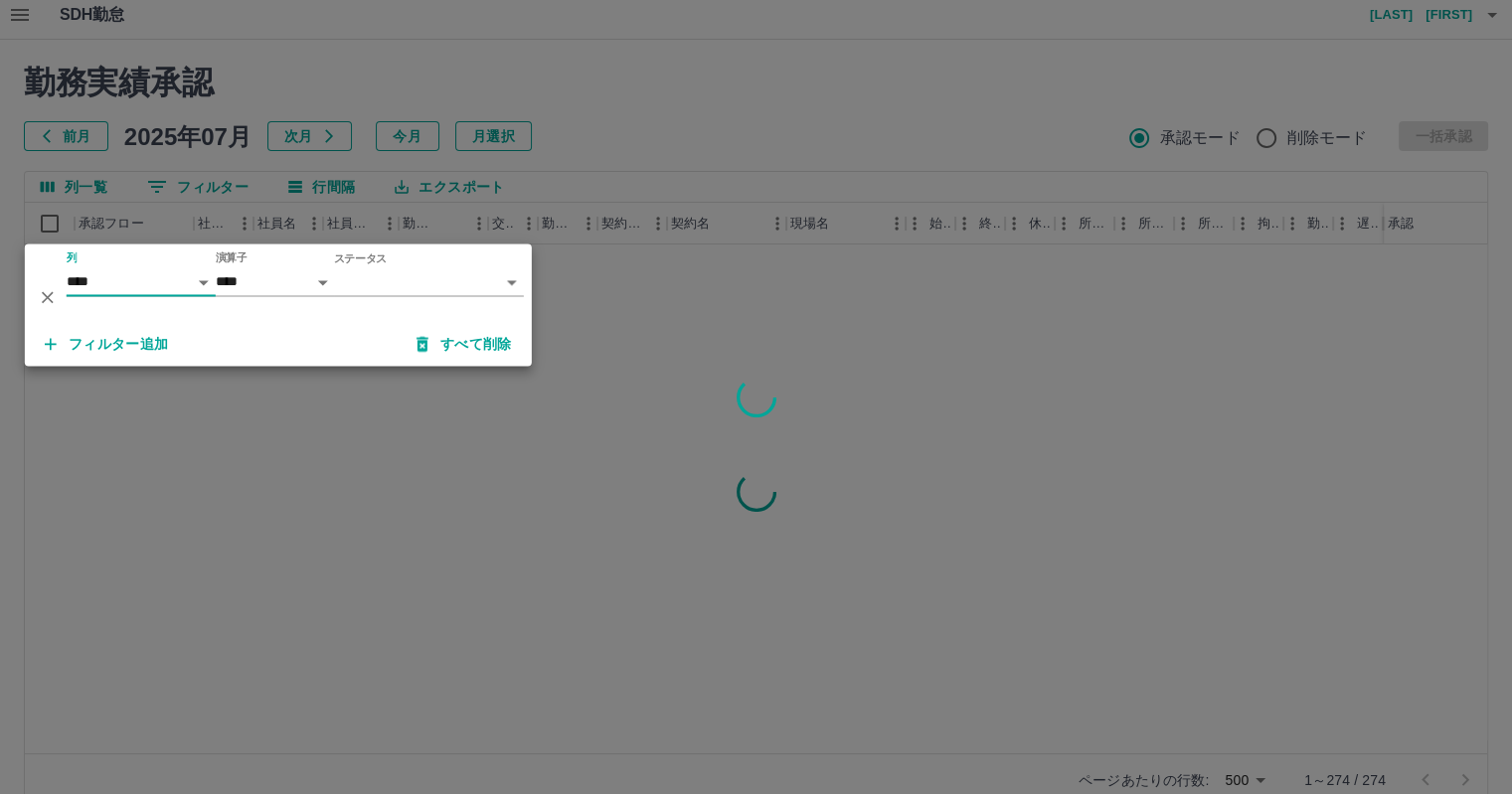 click on "SDH勤怠 [LAST]　[FIRST] 勤務実績承認 前月 2025年07月 次月 今月 月選択 承認モード 削除モード 一括承認 列一覧 0 フィルター 行間隔 エクスポート 承認フロー 社員番号 社員名 社員区分 勤務日 交通費 勤務区分 契約コード 契約名 現場名 始業 終業 休憩 所定開始 所定終業所定休憩 拘束 勤務 遅刻等 コメント ステータス 承認 ページあたりの行数: 500 *** 1～274 / 274 SDH勤怠 *** ** 列 **** *** **** *** *** **** ***** *** *** ** ** ** **** **** **** ** ** *** **** ***** 演算子 **** ****** ステータス ​ ********* フィルター追加 すべて削除" at bounding box center [756, 410] 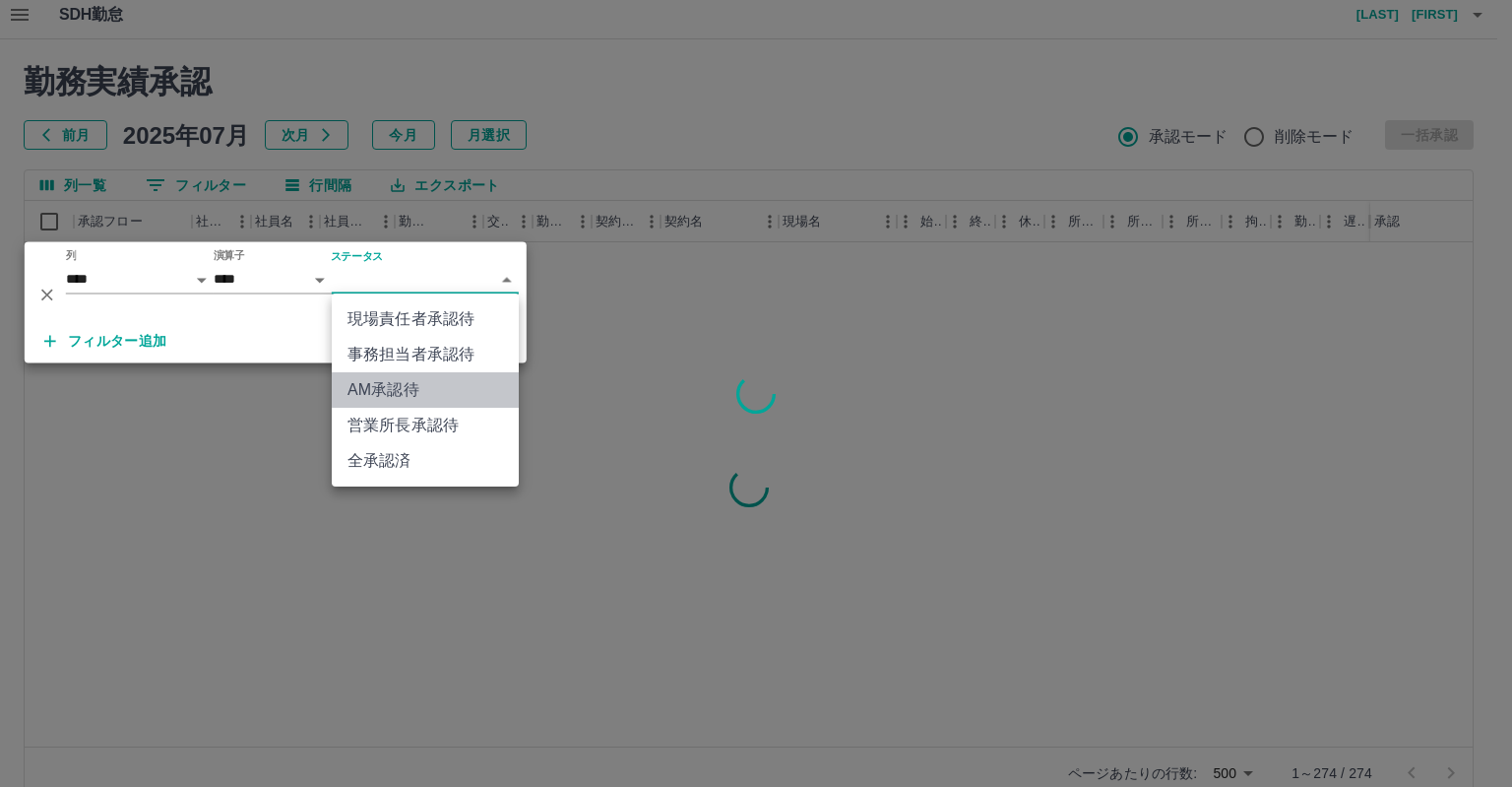 click on "AM承認待" at bounding box center (425, 390) 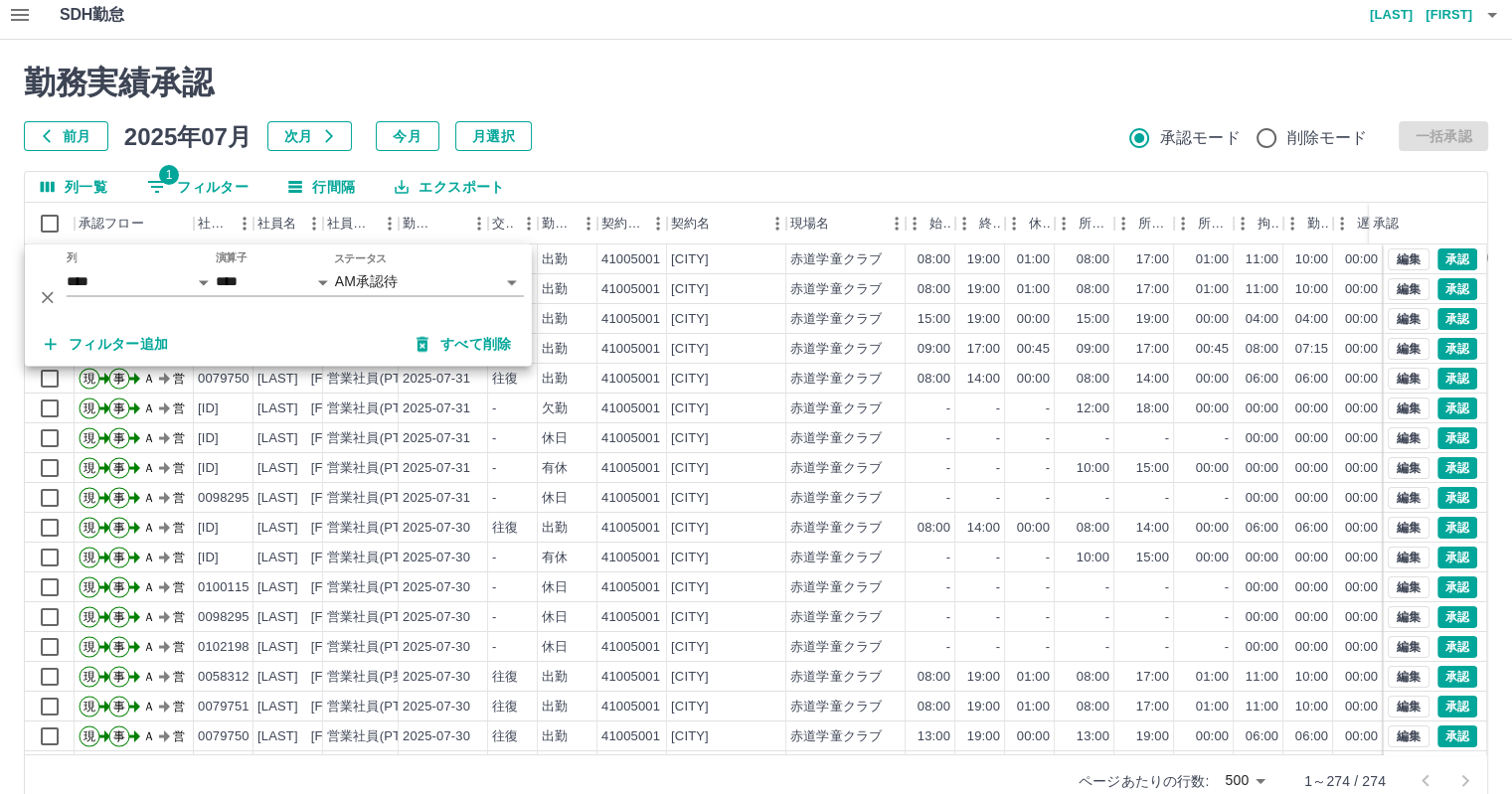 click on "前月 2025年07月 次月 今月 月選択 承認モード 削除モード 一括承認" at bounding box center (756, 136) 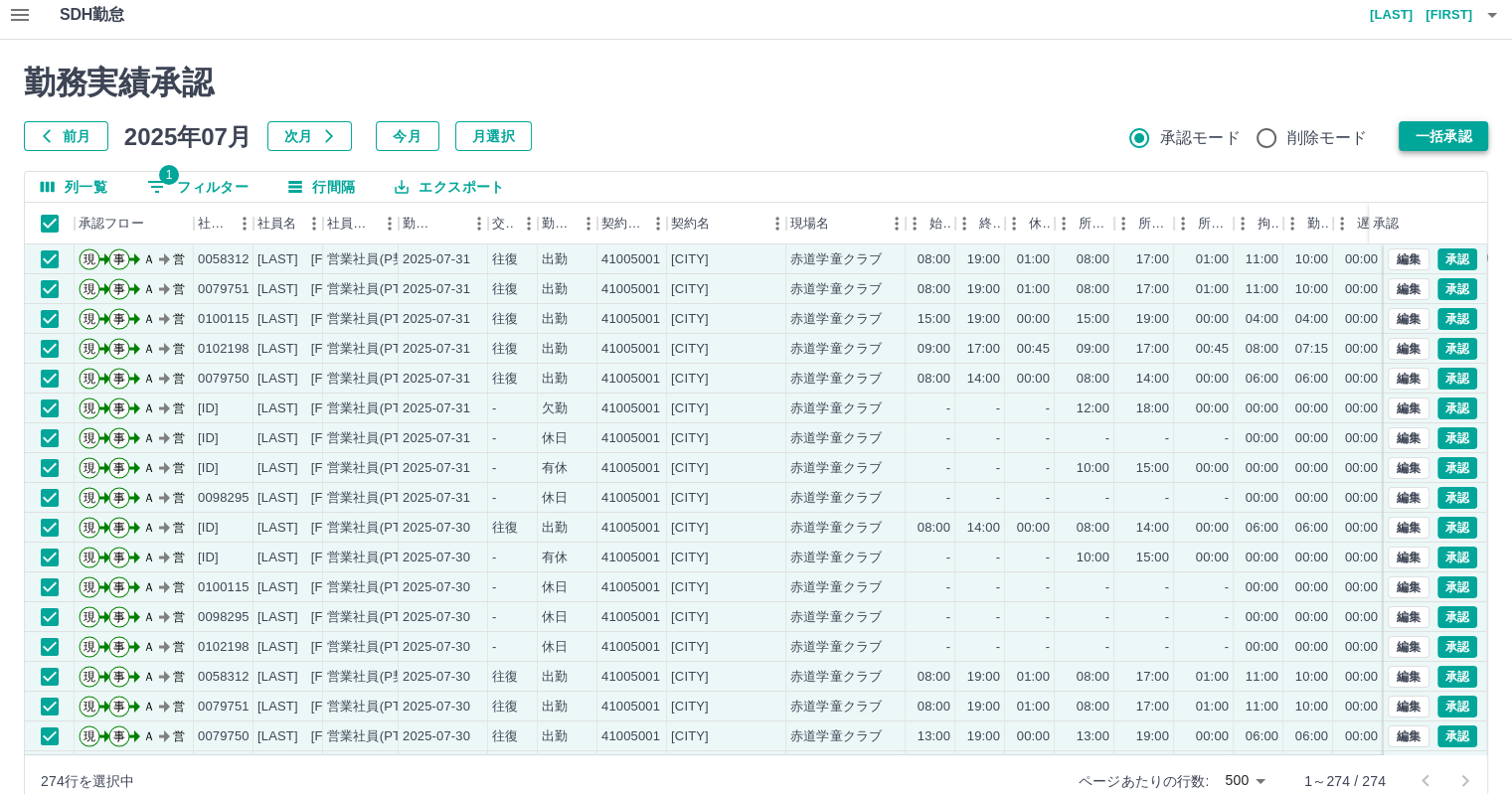 click on "一括承認" at bounding box center [1443, 136] 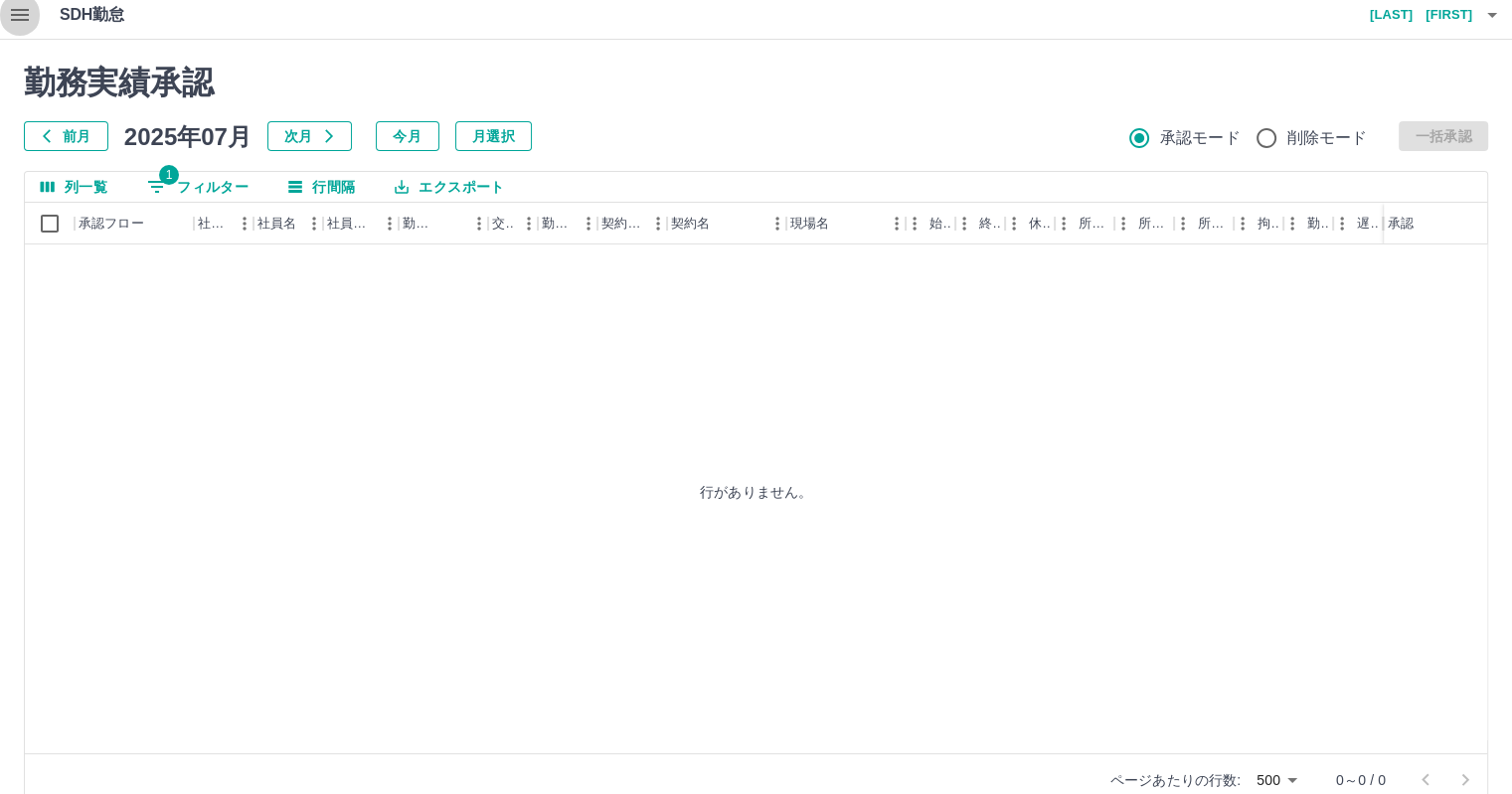 click at bounding box center [20, 15] 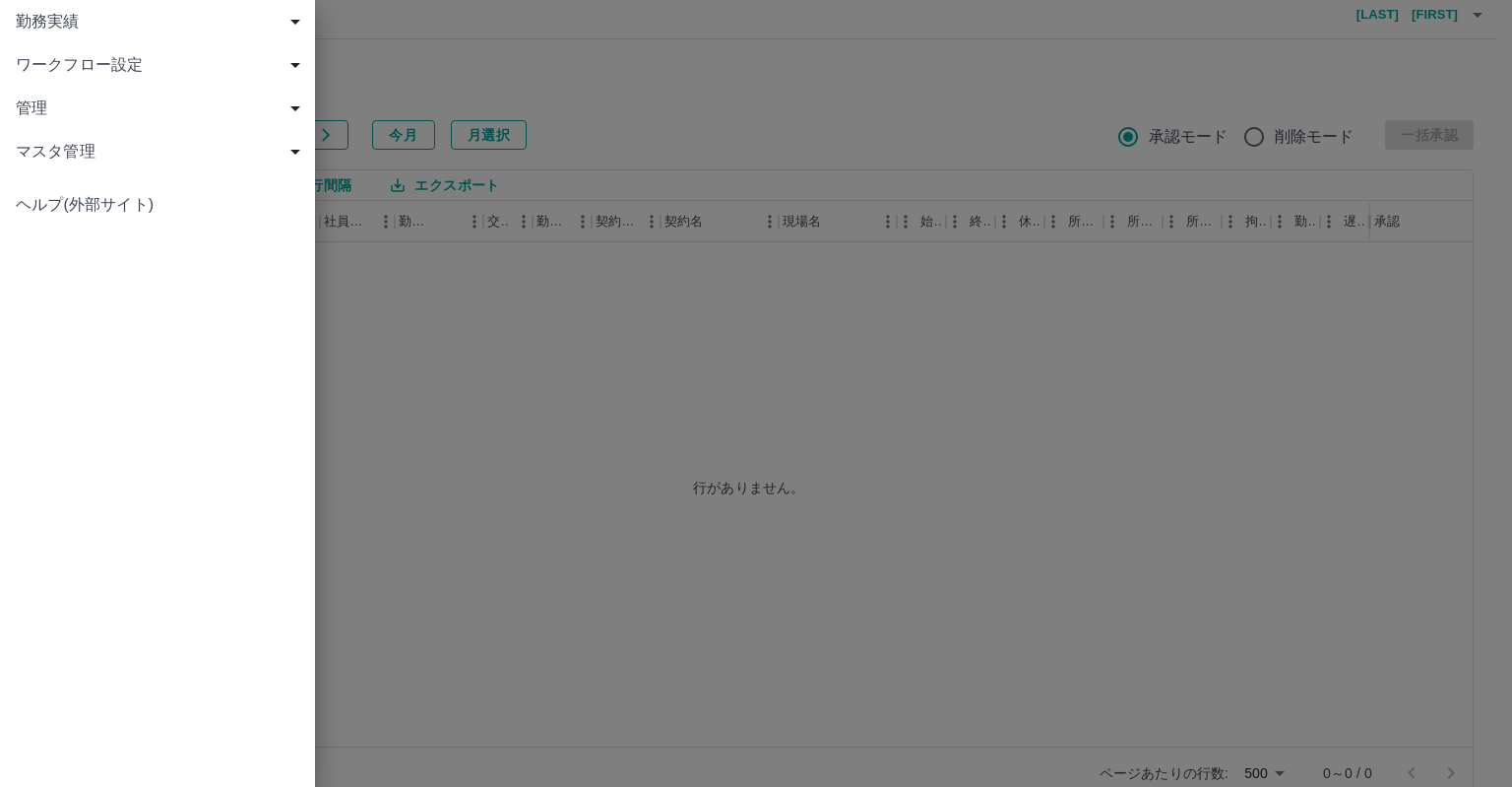 click on "勤務実績" at bounding box center (161, 22) 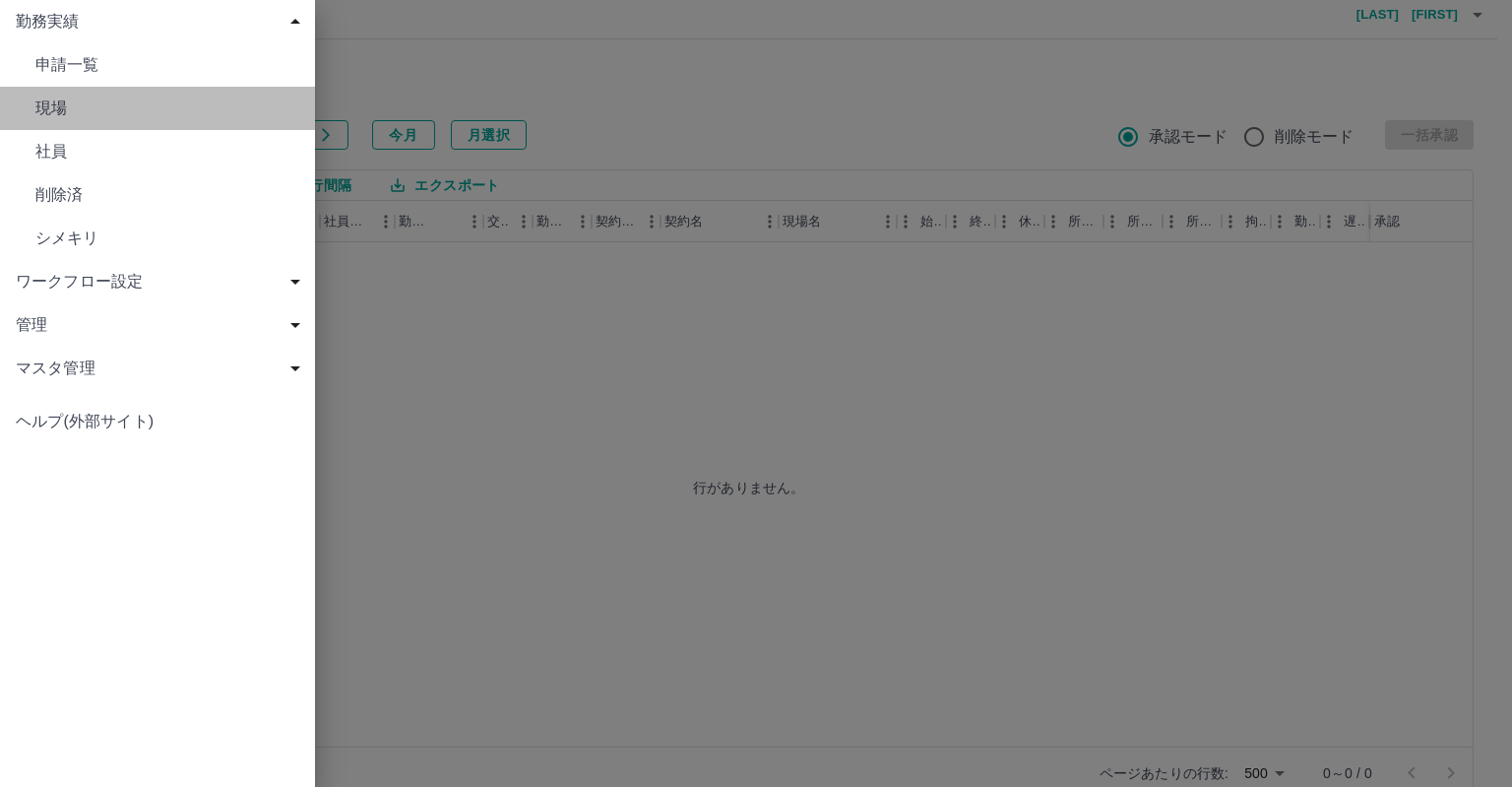 click on "現場" at bounding box center (167, 108) 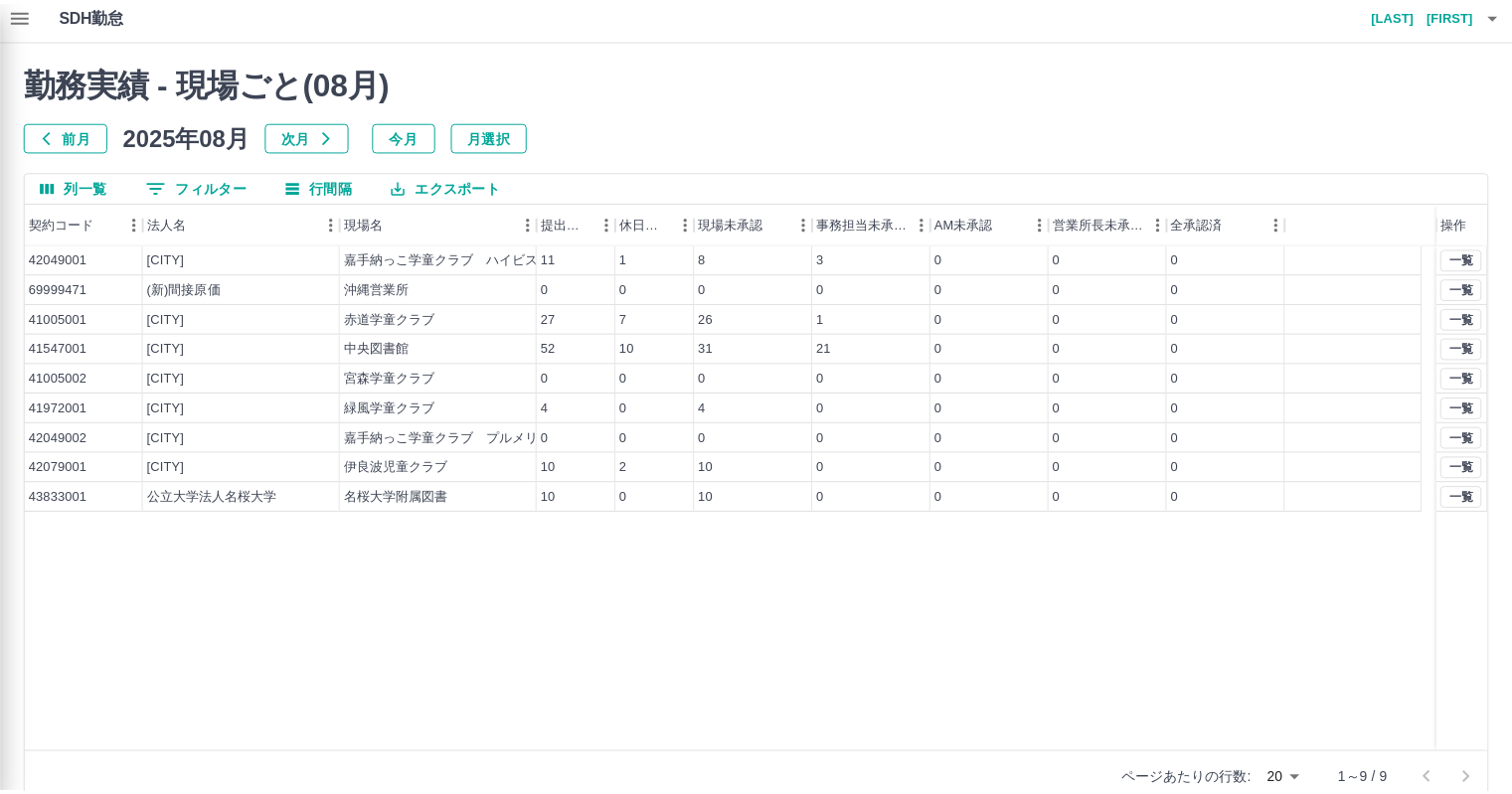 scroll, scrollTop: 0, scrollLeft: 0, axis: both 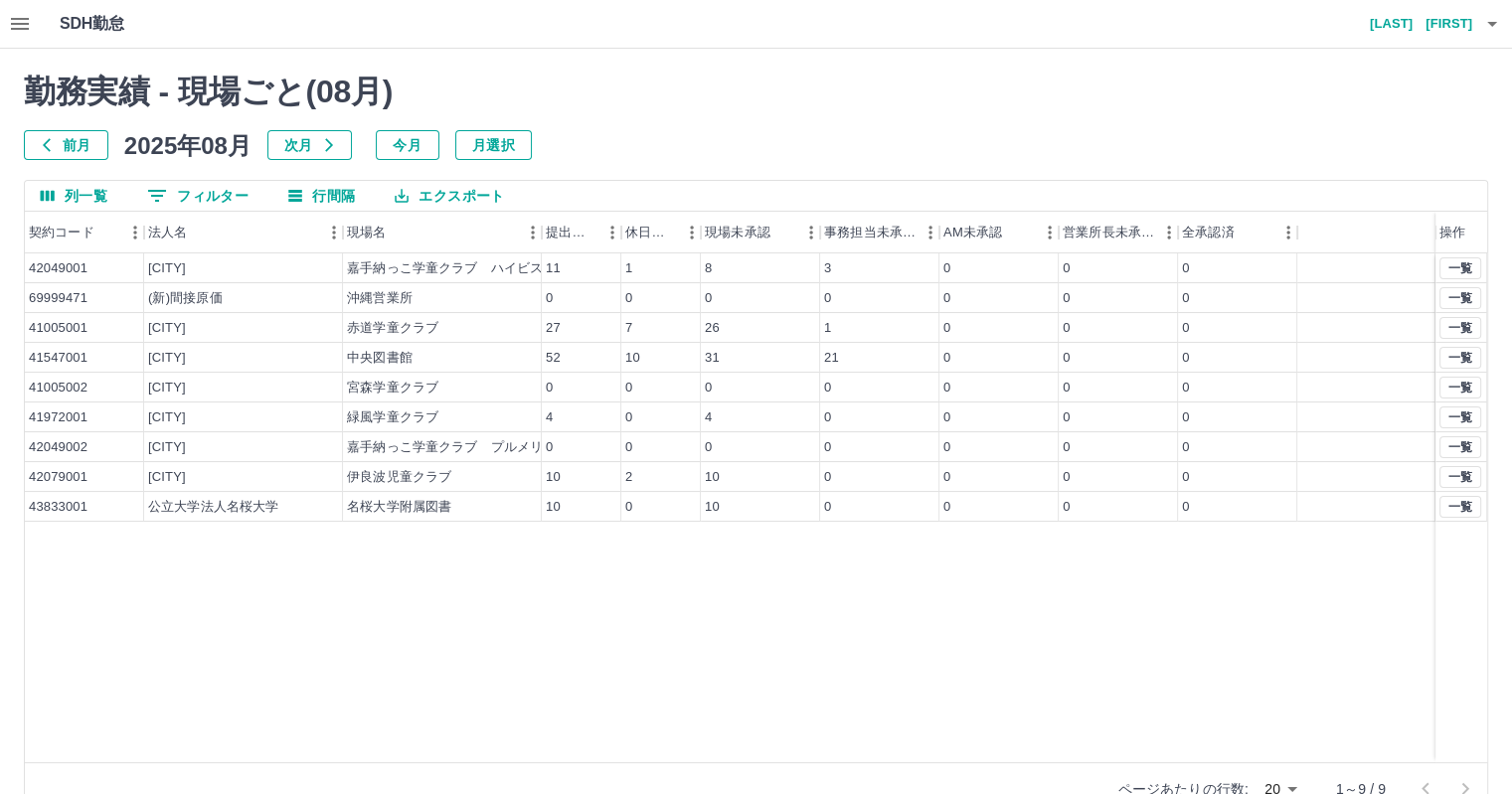 click on "前月" at bounding box center (66, 145) 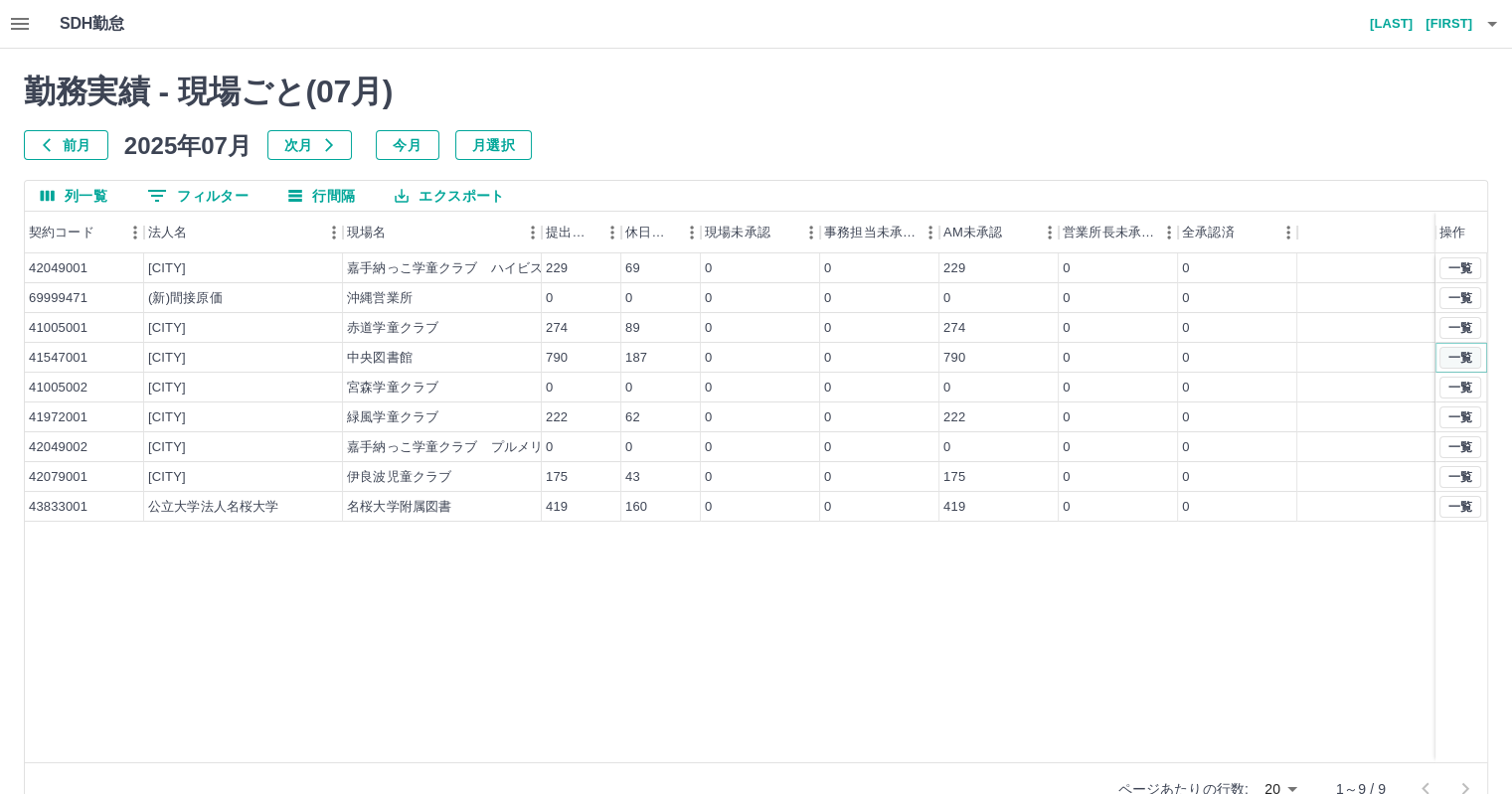 click on "一覧" at bounding box center (1460, 358) 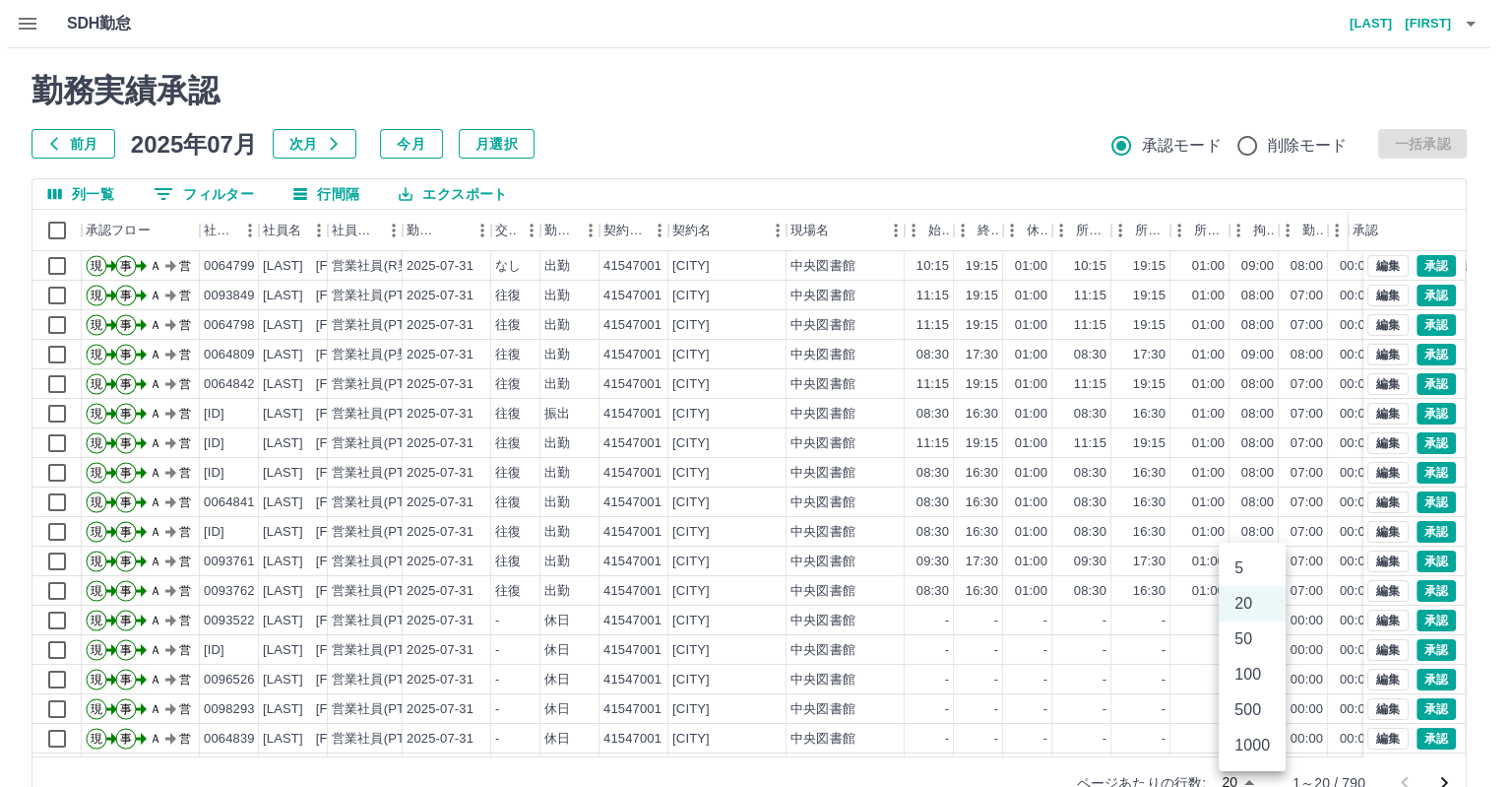 scroll, scrollTop: 9, scrollLeft: 0, axis: vertical 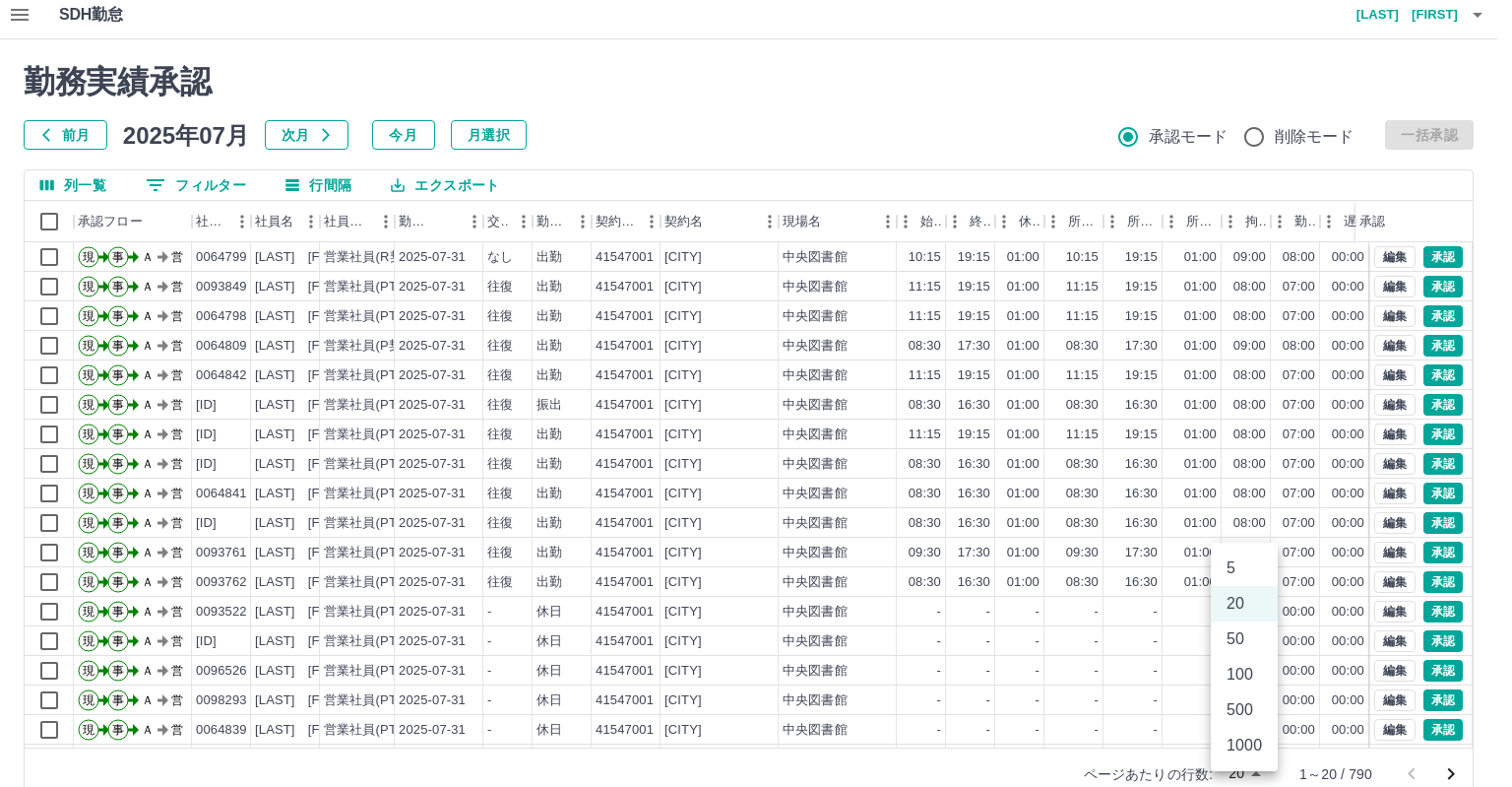 click on "SDH勤怠 [LAST]　[FIRST] 勤務実績承認 前月 2025年07月 次月 今月 月選択 承認モード 削除モード 一括承認 列一覧 0 フィルター 行間隔 エクスポート 承認フロー 社員番号 社員名 社員区分 勤務日 交通費 勤務区分 契約コード 契約名 現場名 始業 終業 休憩 所定開始 所定終業所定休憩 拘束 勤務 遅刻等 コメント ステータス 承認 現 事 Ａ 営 0064799 [LAST]　[FIRST] 営業社員(R契約) 2025-07-31 なし 出勤 41547001 [CITY] 中央図書館 10:15 19:15 01:00 10:15 19:15 01:00 09:00 08:00 00:00 糸満図書館ヘルプ　交なし　支払票あり AM承認待 現 事 Ａ 営 0093849 [LAST]　[FIRST] 営業社員(PT契約) 2025-07-31 往復 出勤 41547001 [CITY] 中央図書館 11:15 19:15 01:00 11:15 19:15 01:00 08:00 07:00 00:00 AM承認待 現 事 Ａ 営 0064798 [LAST]　[FIRST] 営業社員(PT契約) 2025-07-31 往復 出勤 41547001 [CITY] 中央図書館 11:15 19:15 01:00 11:15 -" at bounding box center [756, 407] 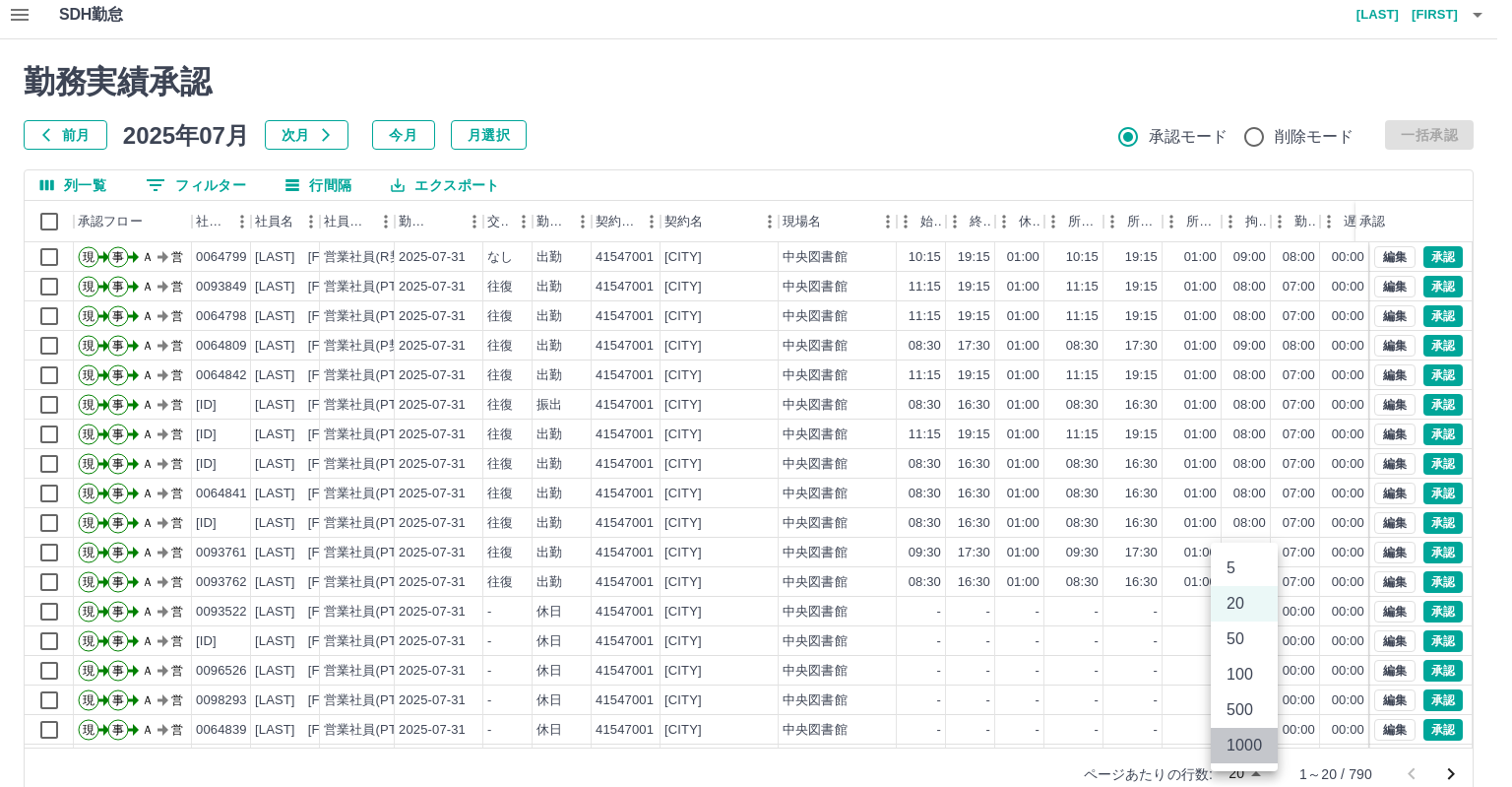 click on "1000" at bounding box center (1244, 746) 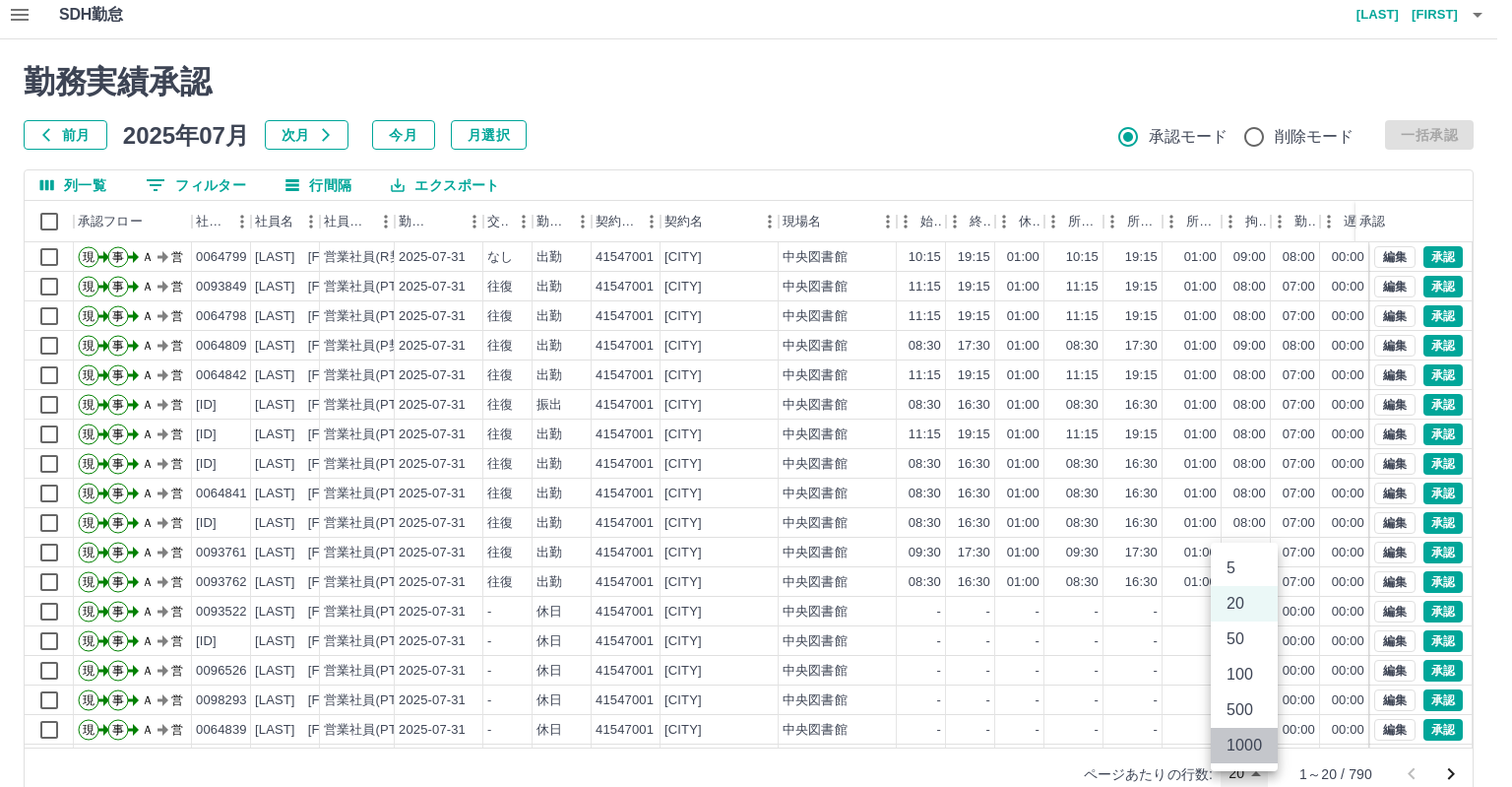 type on "****" 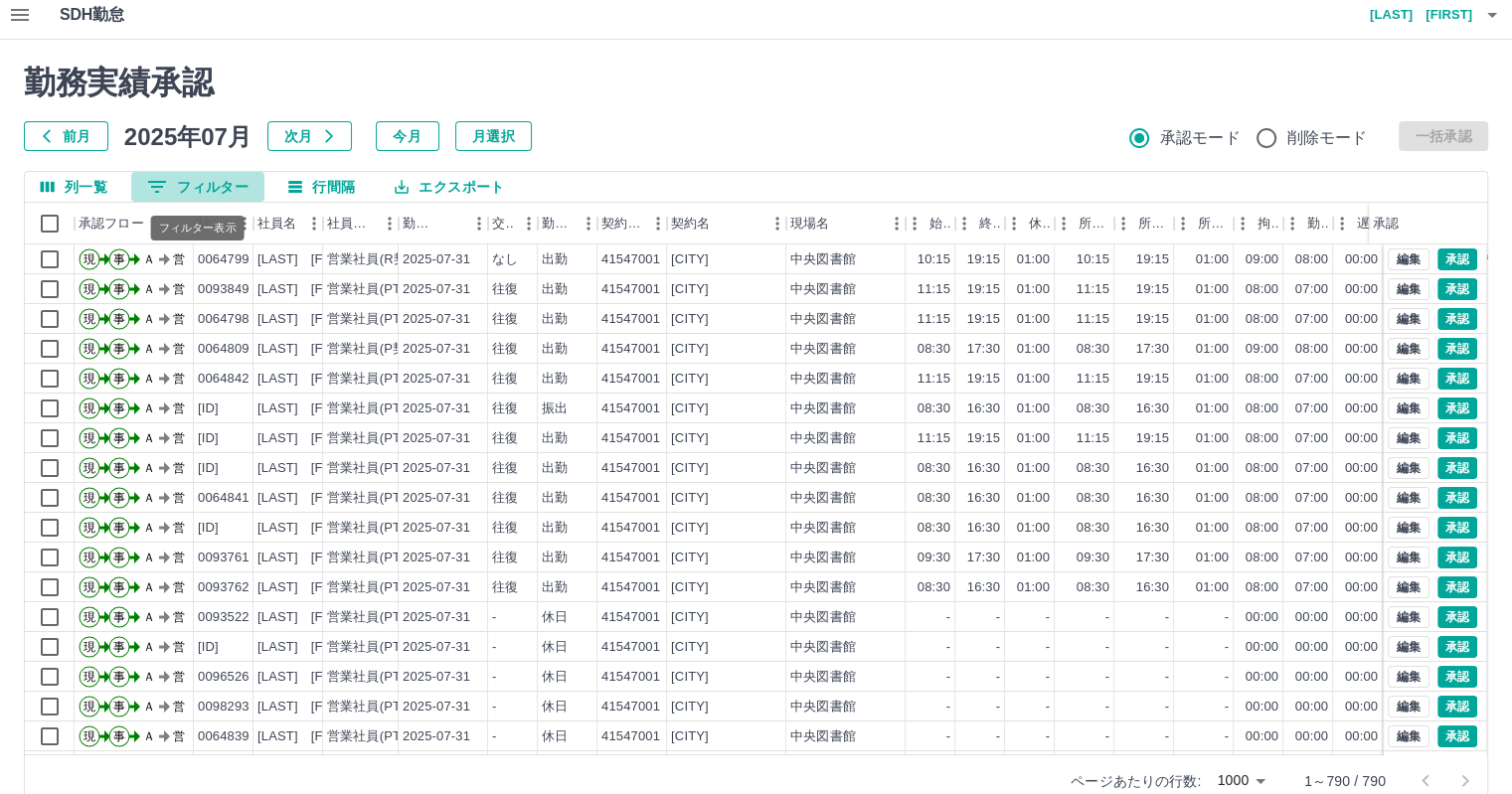 click on "0 フィルター" at bounding box center (198, 187) 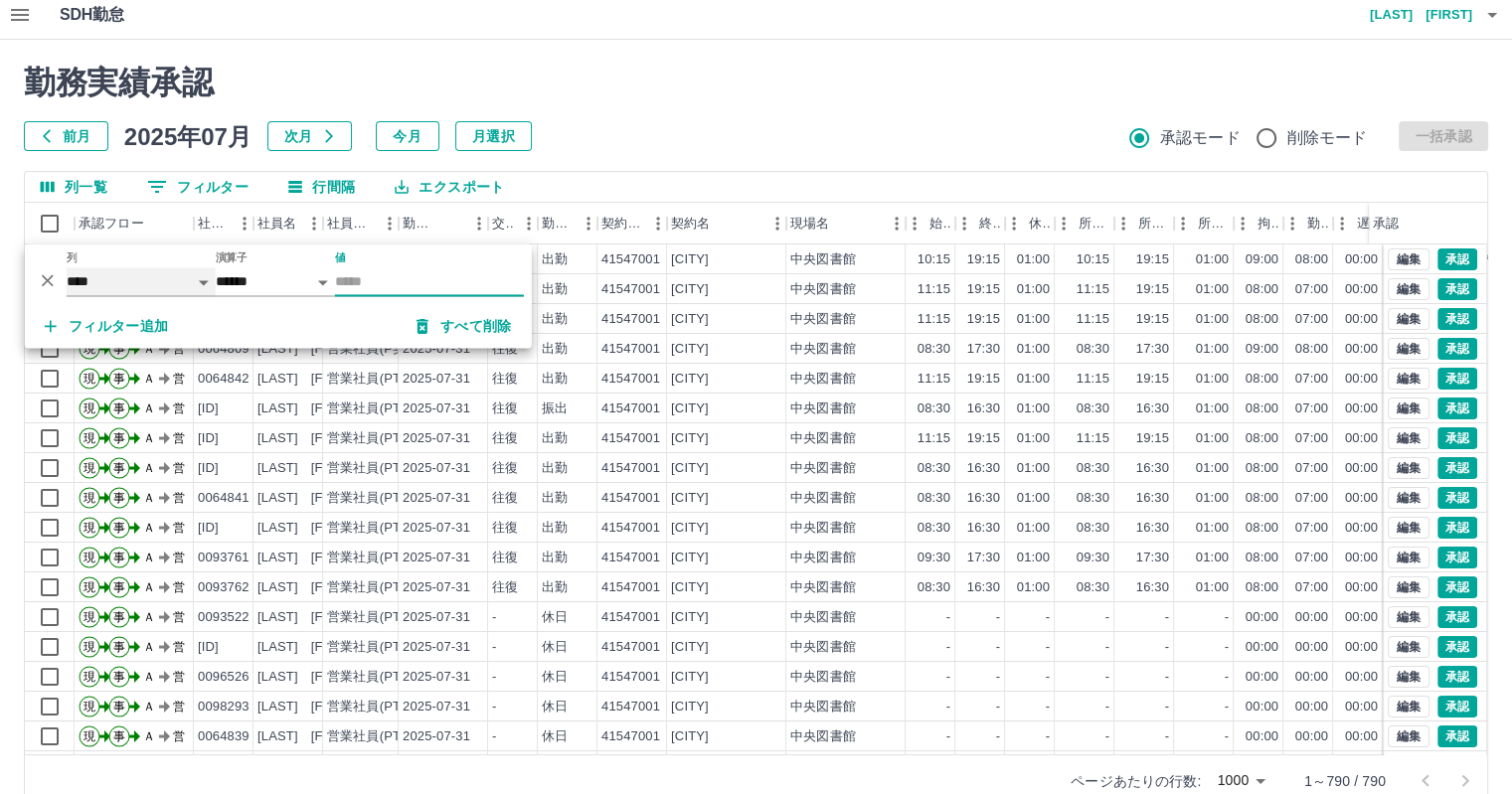 click on "**** *** **** *** *** **** ***** *** *** ** ** ** **** **** **** ** ** *** **** *****" at bounding box center [141, 281] 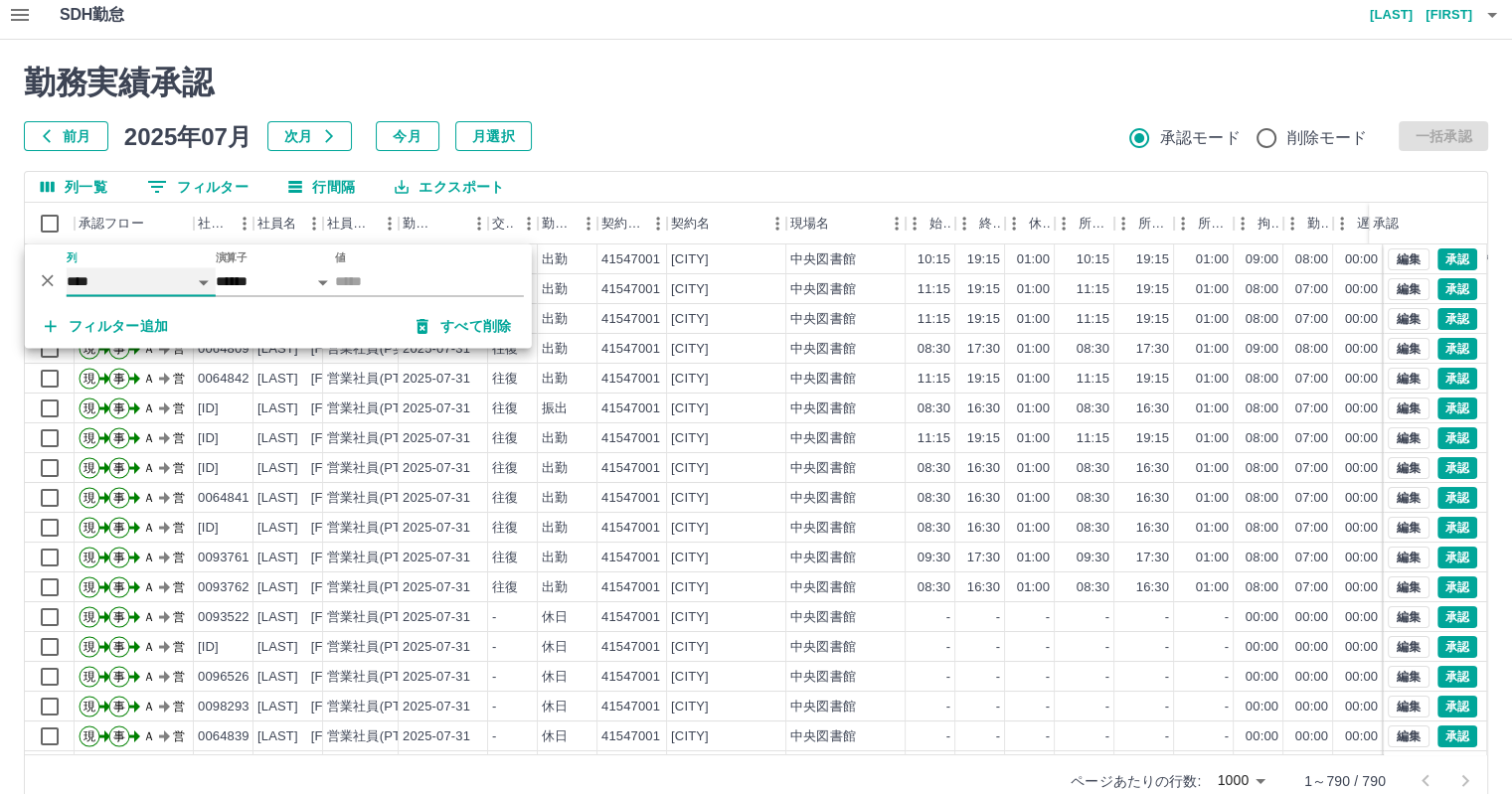 click on "**** *** **** *** *** **** ***** *** *** ** ** ** **** **** **** ** ** *** **** *****" at bounding box center (141, 281) 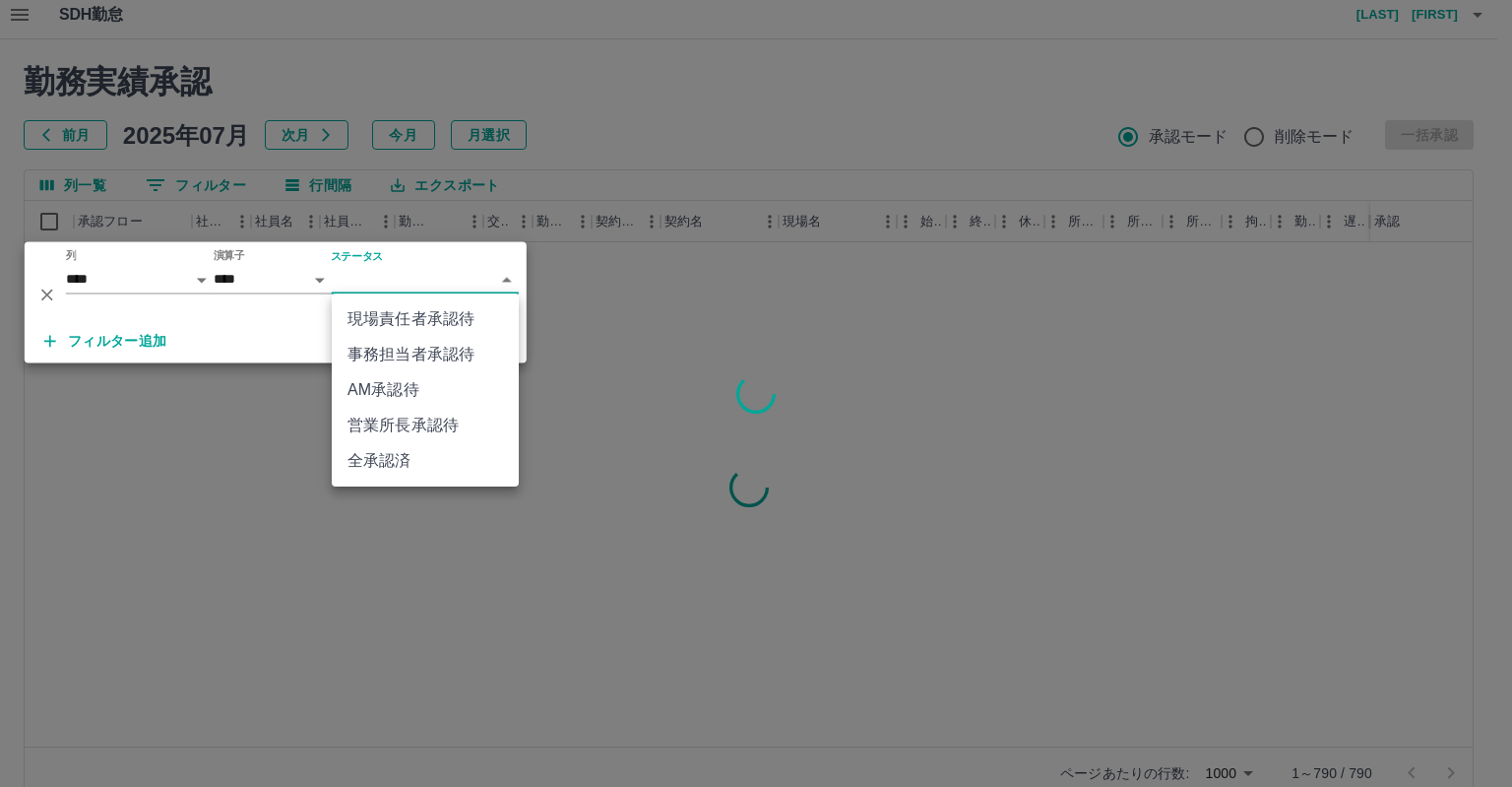 click on "SDH勤怠 [LAST]　[FIRST] 勤務実績承認 前月 2025年07月 次月 今月 月選択 承認モード 削除モード 一括承認 列一覧 0 フィルター 行間隔 エクスポート 承認フロー 社員番号 社員名 社員区分 勤務日 交通費 勤務区分 契約コード 契約名 現場名 始業 終業 休憩 所定開始 所定終業所定休憩 拘束 勤務 遅刻等 コメント ステータス 承認 ページあたりの行数: 1000 **** 1～790 / 790 SDH勤怠 *** ** 列 **** *** **** *** *** **** ***** *** *** ** ** ** **** **** **** ** ** *** **** ***** 演算子 **** ****** ステータス ​ ********* フィルター追加 すべて削除 現場責任者承認待 事務担当者承認待 AM承認待 営業所長承認待 全承認済" at bounding box center [756, 407] 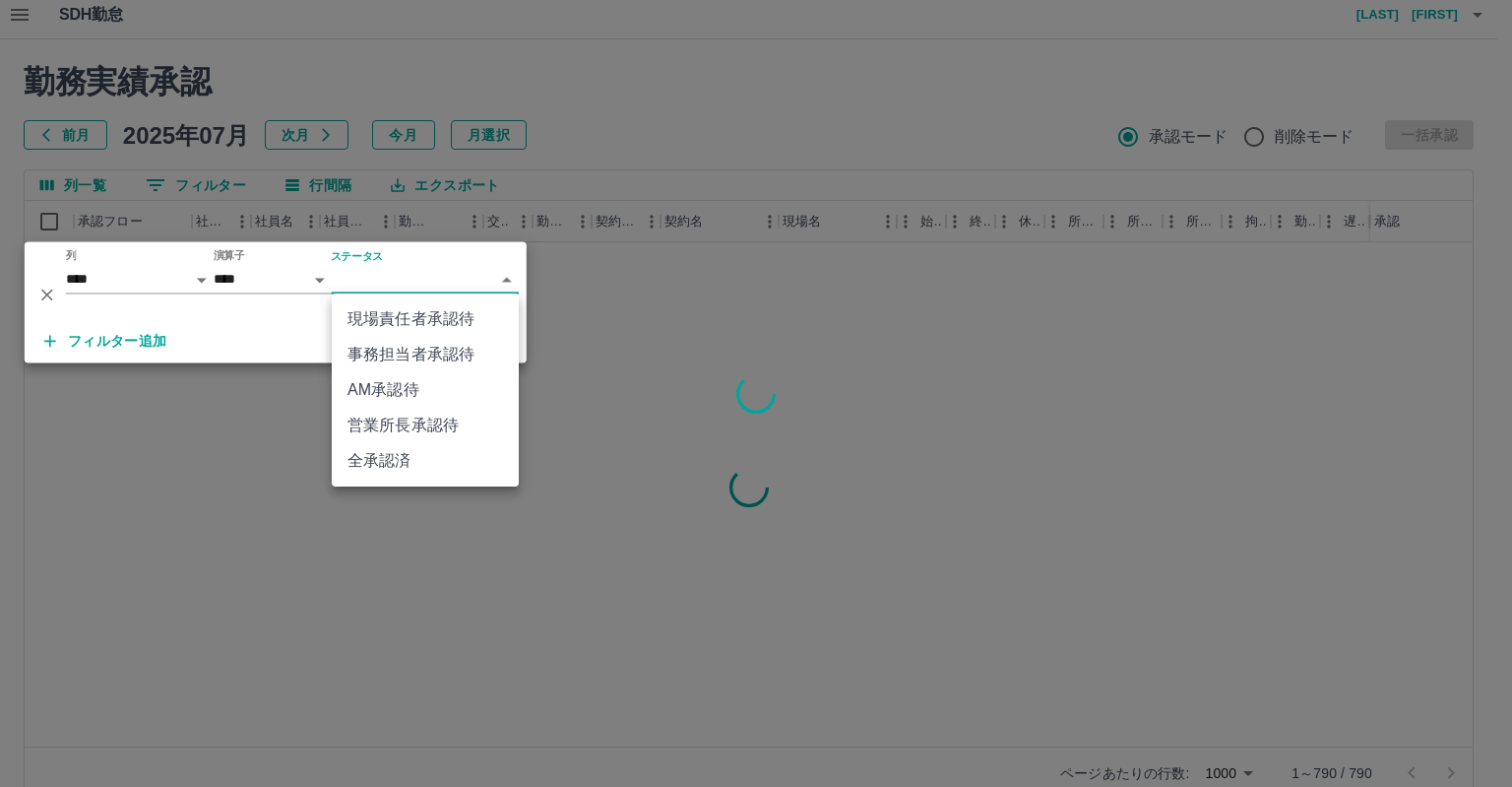 click on "AM承認待" at bounding box center [425, 390] 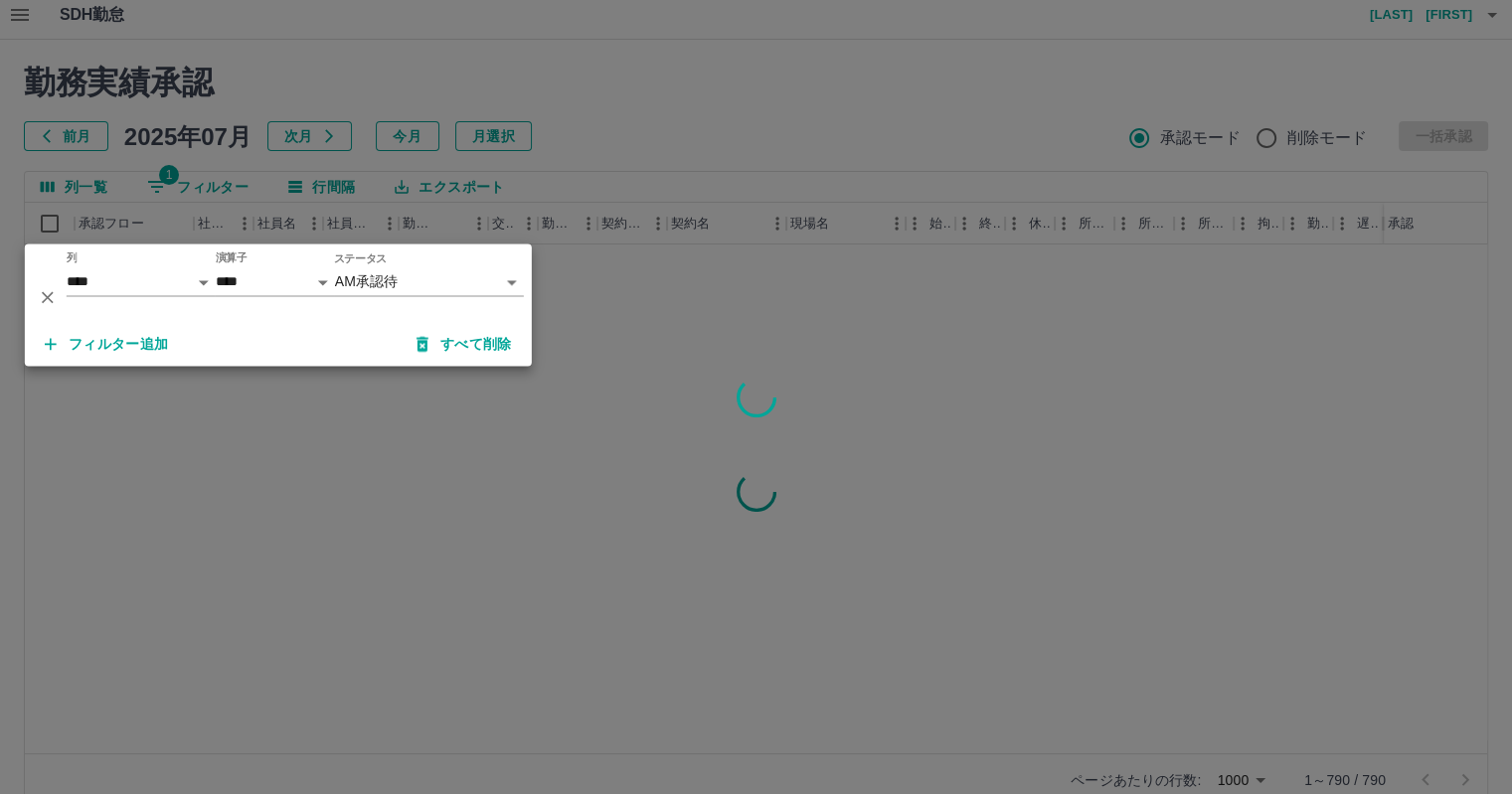 click at bounding box center [756, 397] 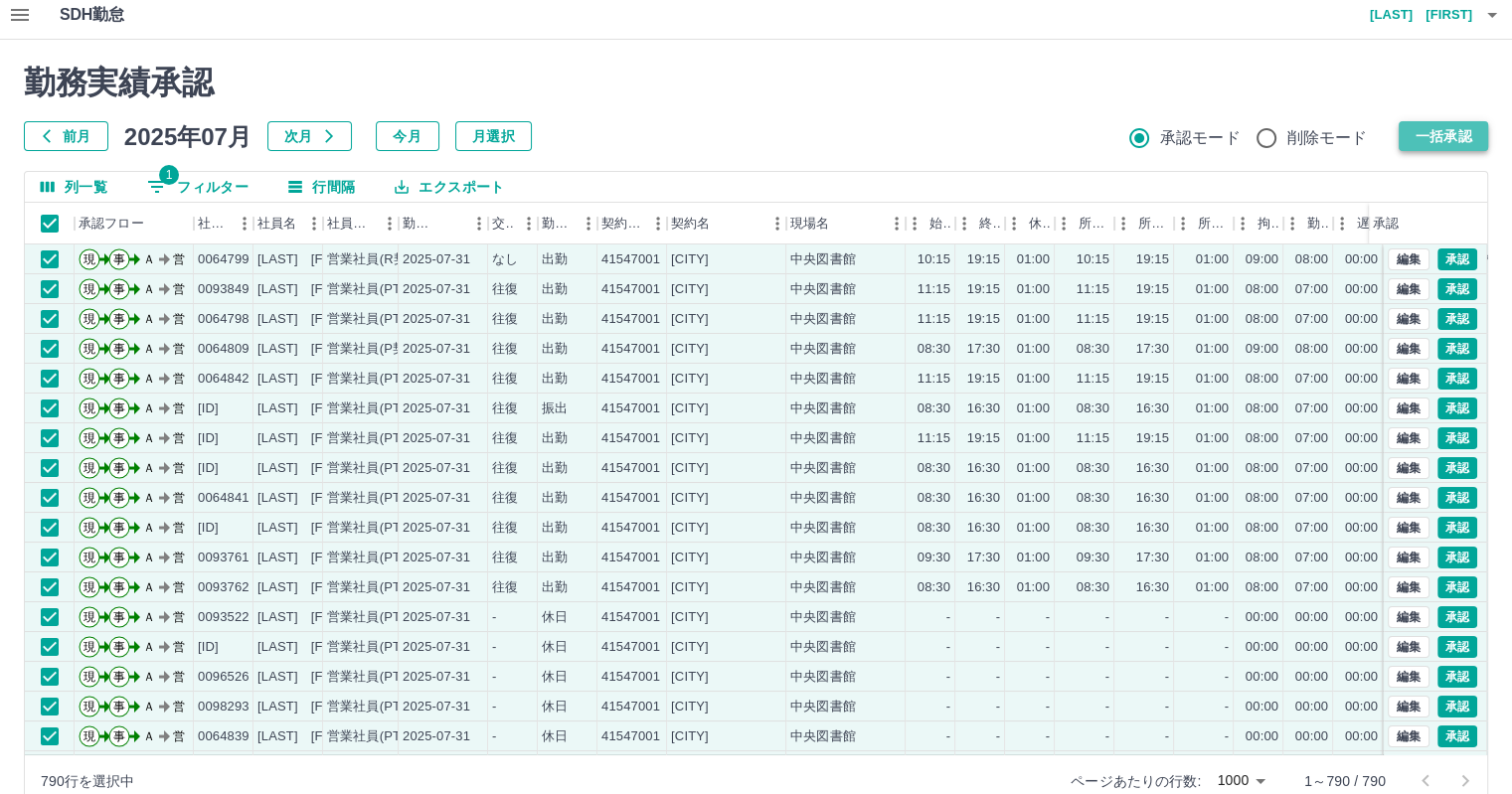click on "一括承認" at bounding box center [1443, 136] 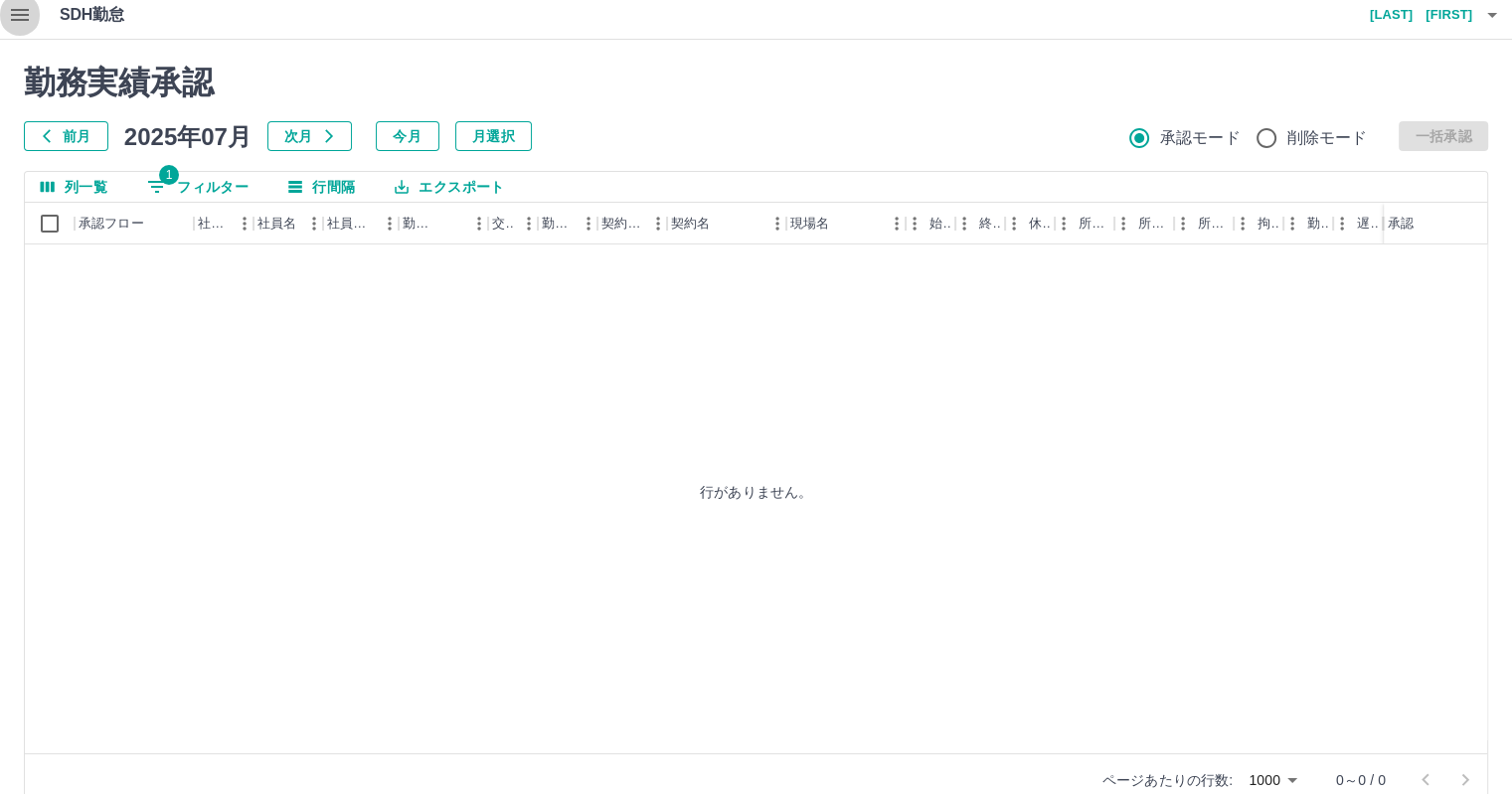 click 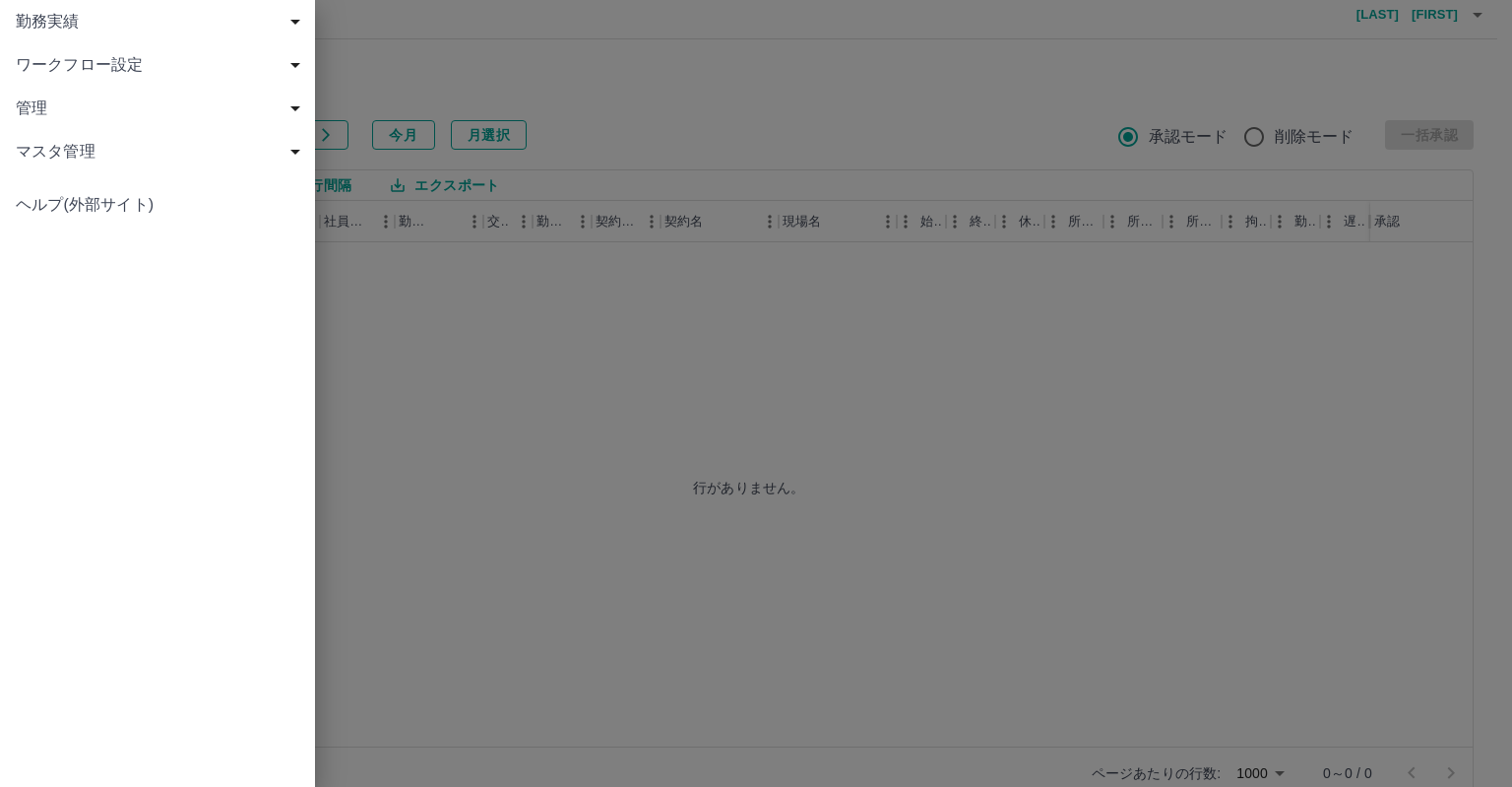 click on "勤務実績" at bounding box center (158, 22) 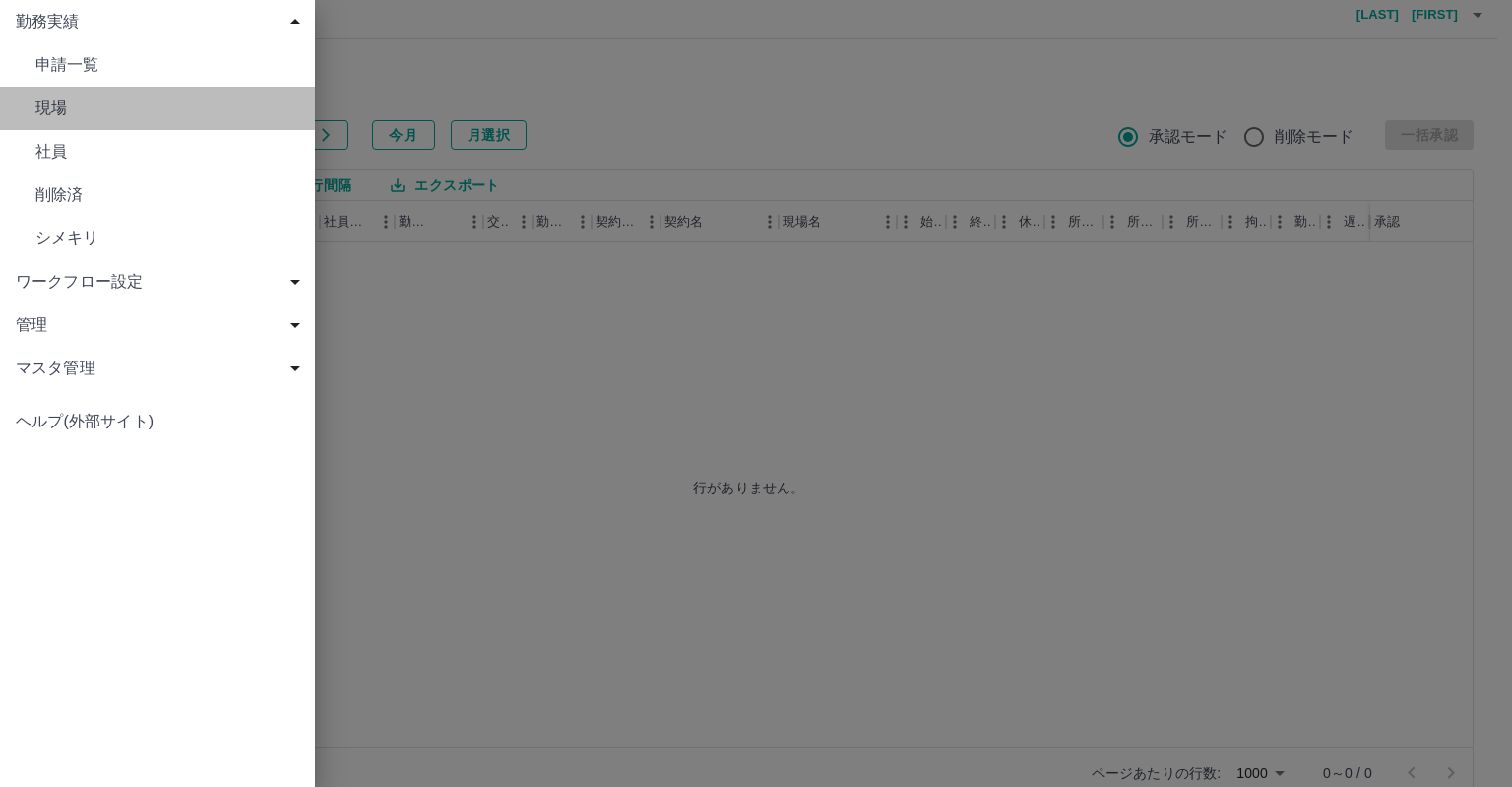click on "現場" at bounding box center (167, 108) 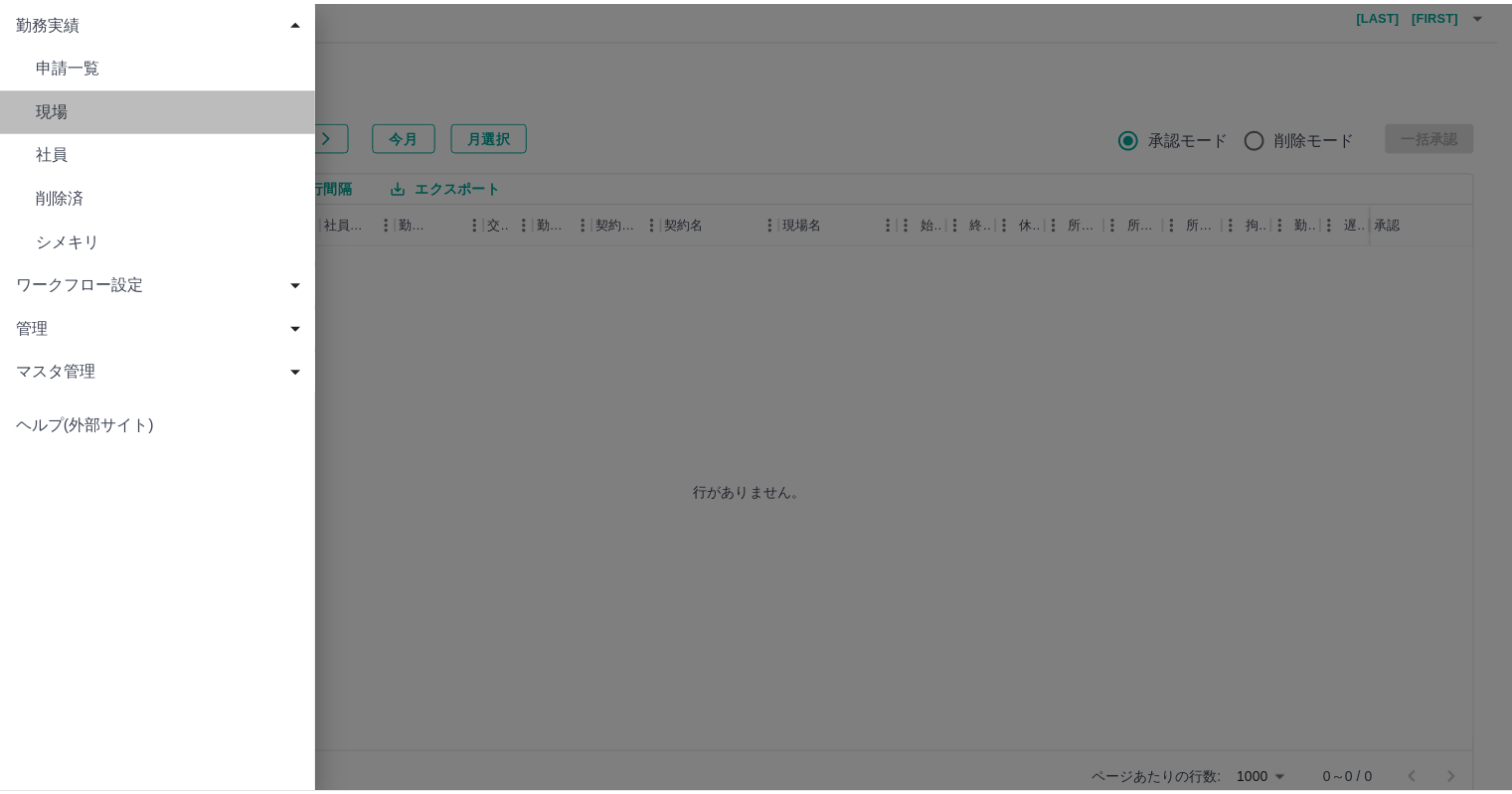 scroll, scrollTop: 0, scrollLeft: 0, axis: both 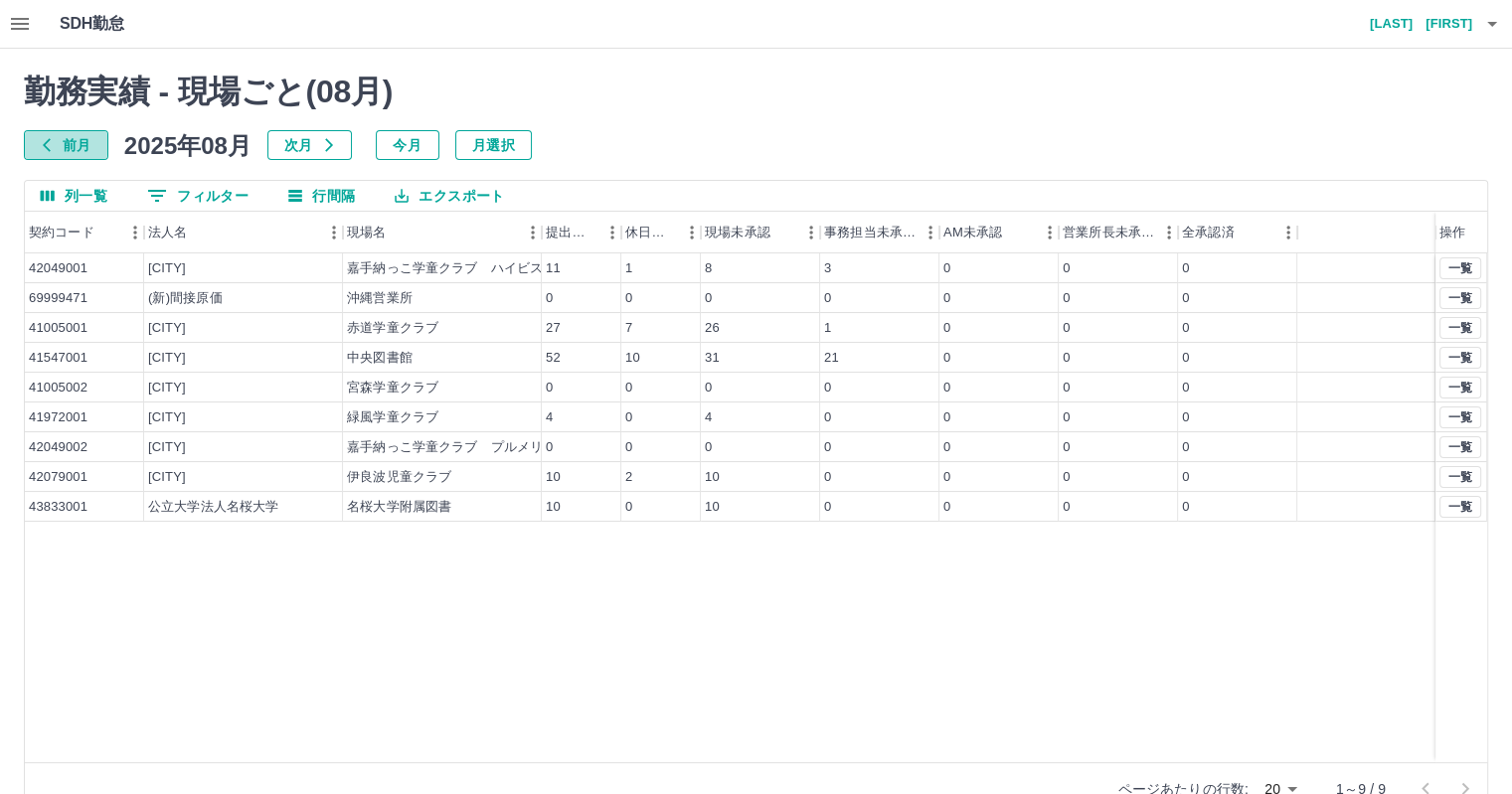 click on "前月" at bounding box center (66, 145) 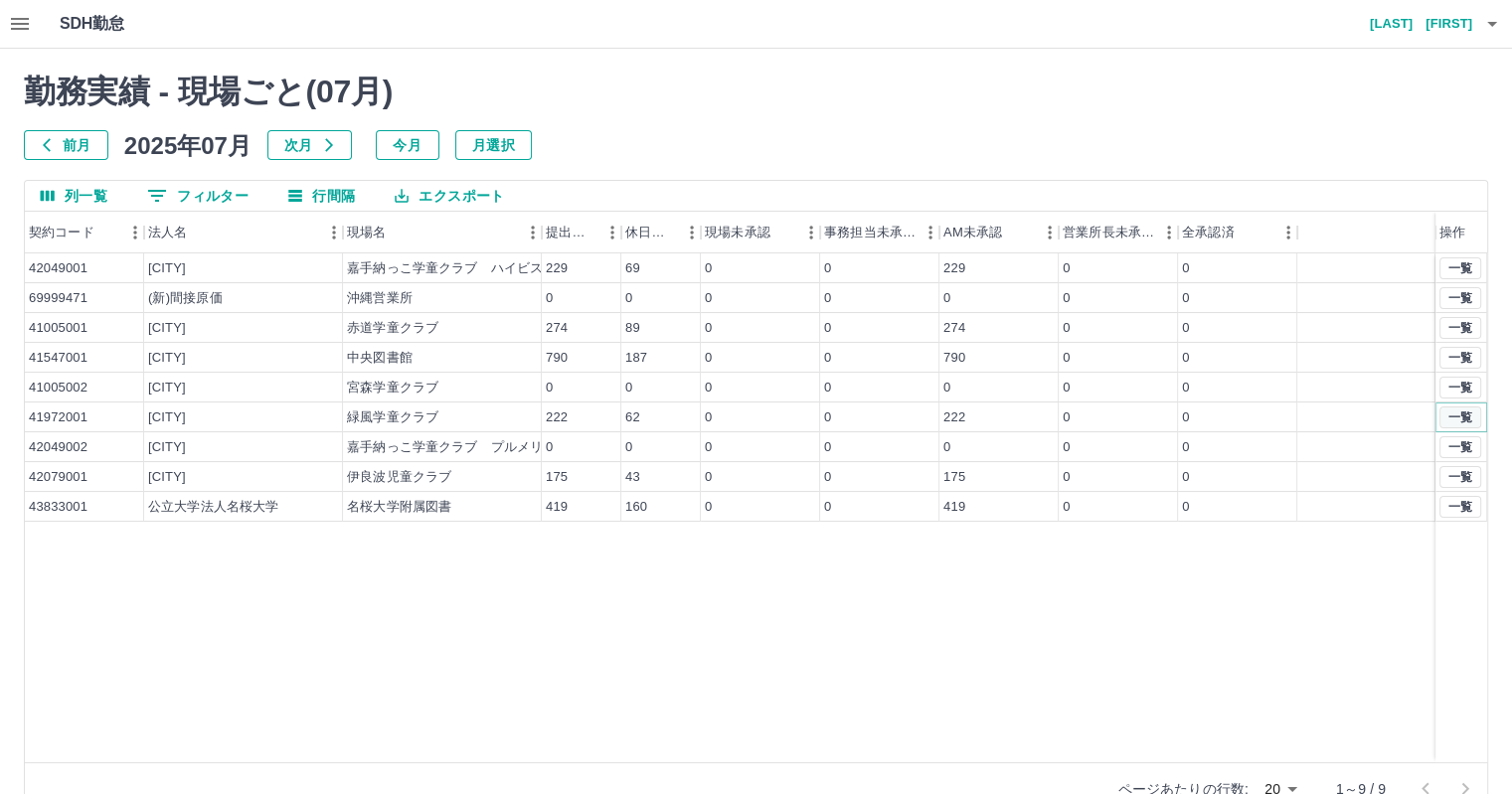 click on "一覧" at bounding box center [1460, 417] 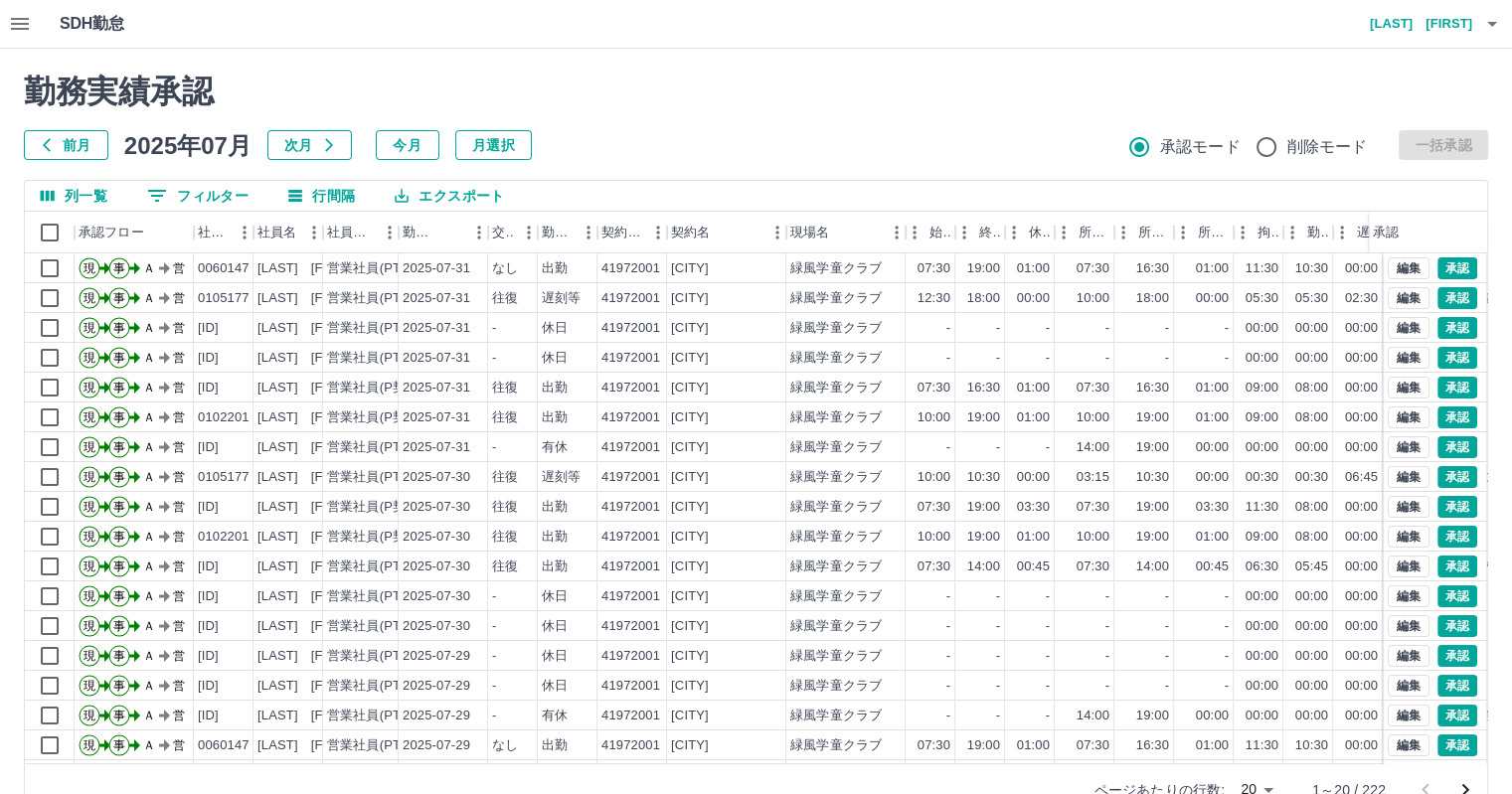 click on "SDH勤怠 [LAST]　[FIRST] 勤務実績承認 前月 2025年07月 次月 今月 月選択 承認モード 削除モード 一括承認 列一覧 0 フィルター 行間隔 エクスポート 承認フロー 社員番号 社員名 社員区分 勤務日 交通費 勤務区分 契約コード 契約名 現場名 始業 終業 休憩 所定開始 所定終業所定休憩 拘束 勤務 遅刻等 コメント ステータス 承認 現 事 Ａ 営 0060147 [LAST]　[FIRST] 営業社員(PT契約) 2025-07-31 なし 出勤 41972001 [CITY] 緑風学童クラブ 07:30 19:00 01:00 07:30 16:30 01:00 11:30 10:30 00:00 交なし　社有車　2時間30分残業 AM承認待 現 事 Ａ 営 0105177 [LAST]　[FIRST] 営業社員(PT契約) 2025-07-31 往復 遅刻等 41972001 [CITY] 緑風学童クラブ 12:30 18:00 00:00 10:00 18:00 00:00 05:30 05:30 02:30 津波注意報解除後登園の為　遅刻　1000-1800,0045 AM承認待 現 事 Ａ 営 0071993 [LAST]　[FIRST] 営業社員(PT契約) 2025-07-31  -" at bounding box center [756, 419] 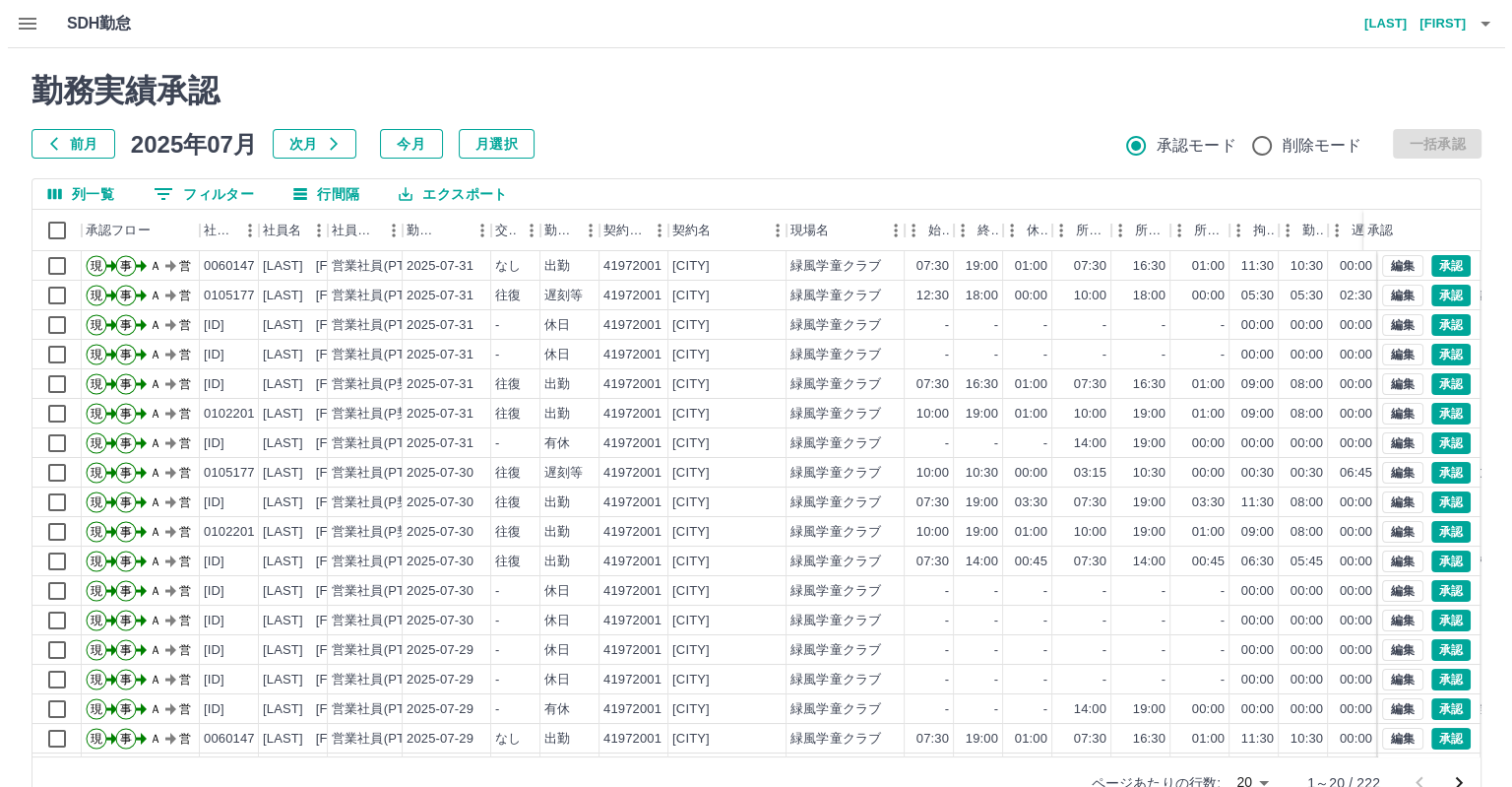 scroll, scrollTop: 9, scrollLeft: 0, axis: vertical 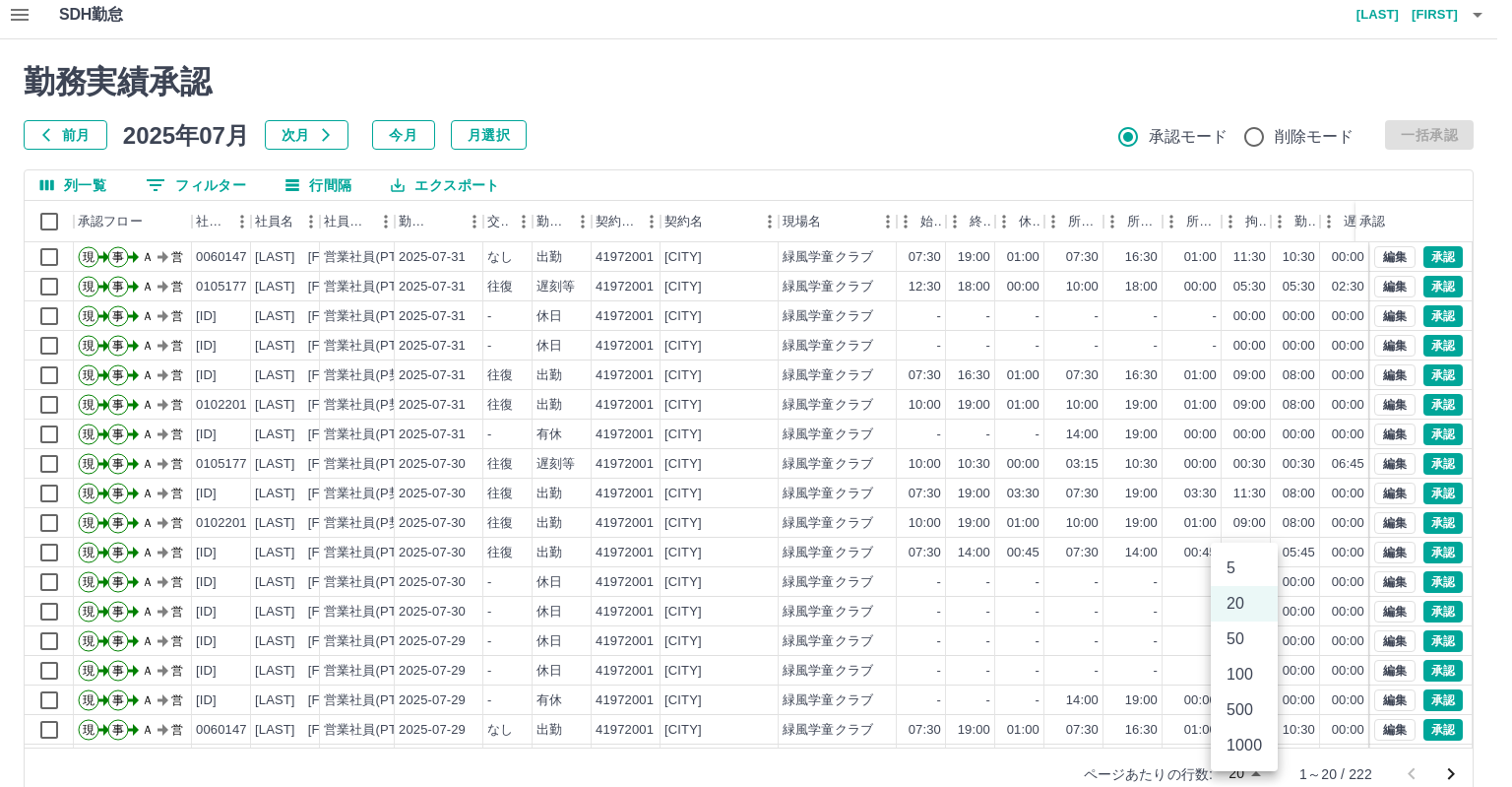 click on "500" at bounding box center [1244, 710] 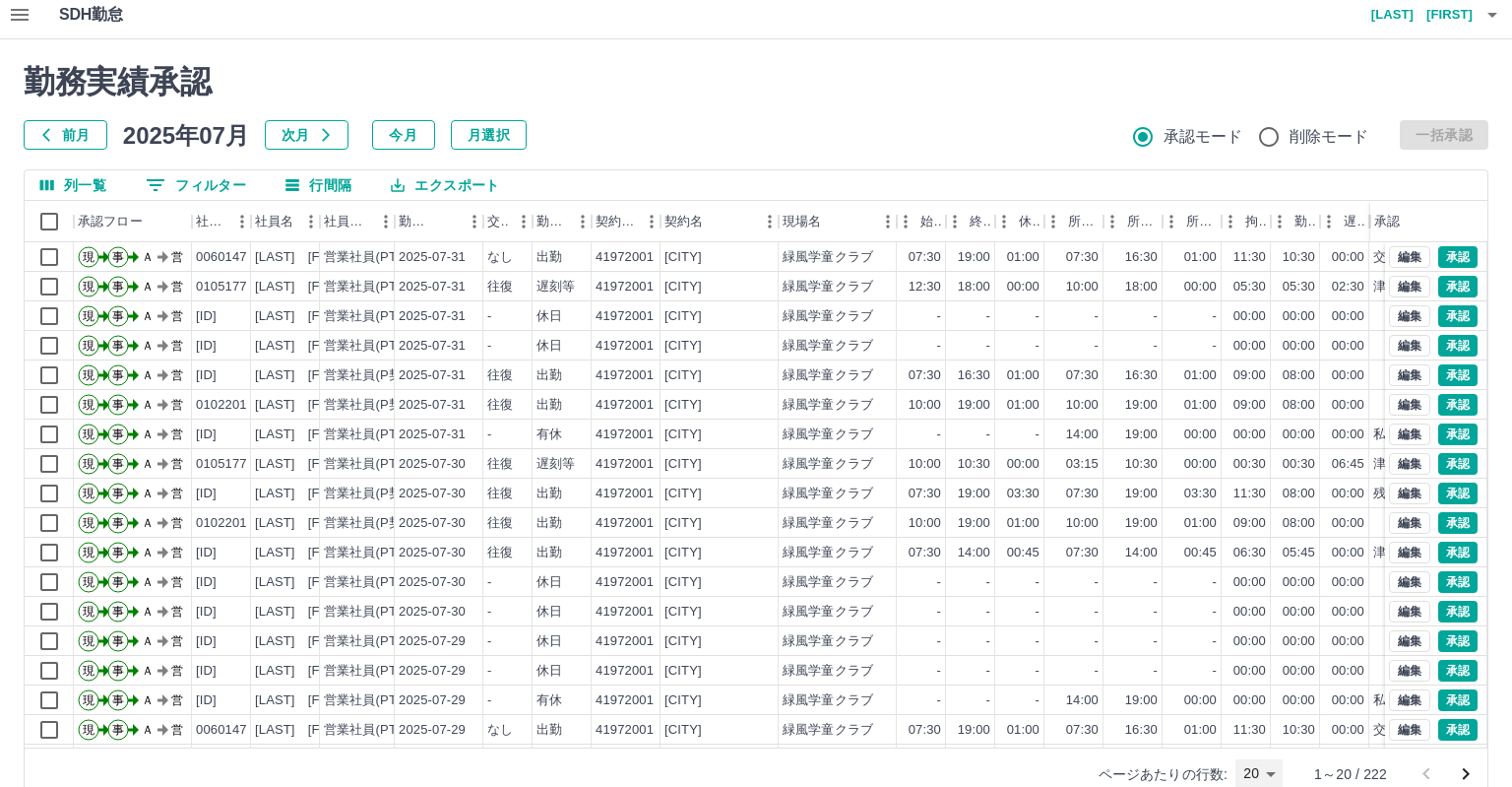 type on "***" 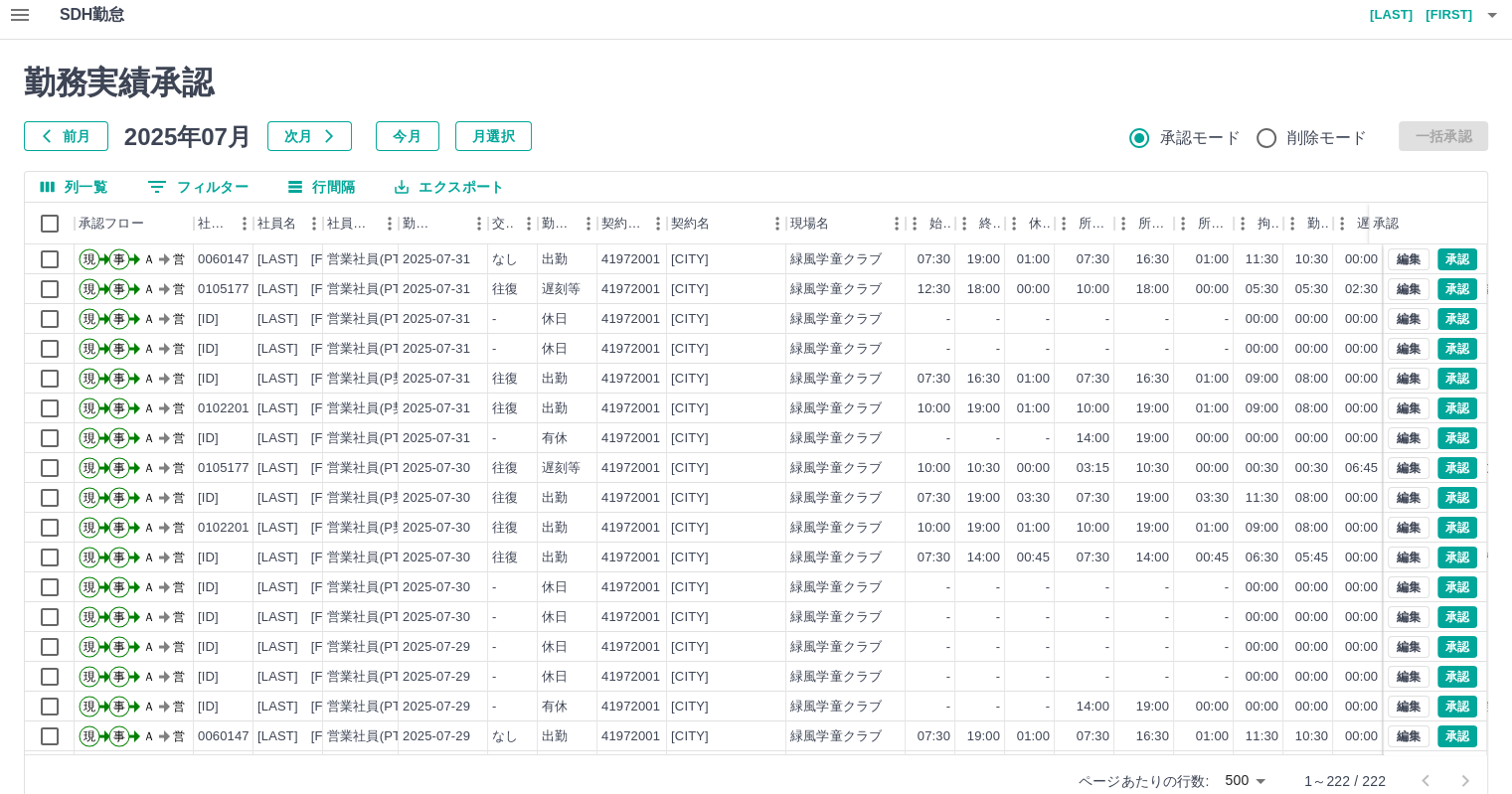 click on "0 フィルター" at bounding box center [198, 187] 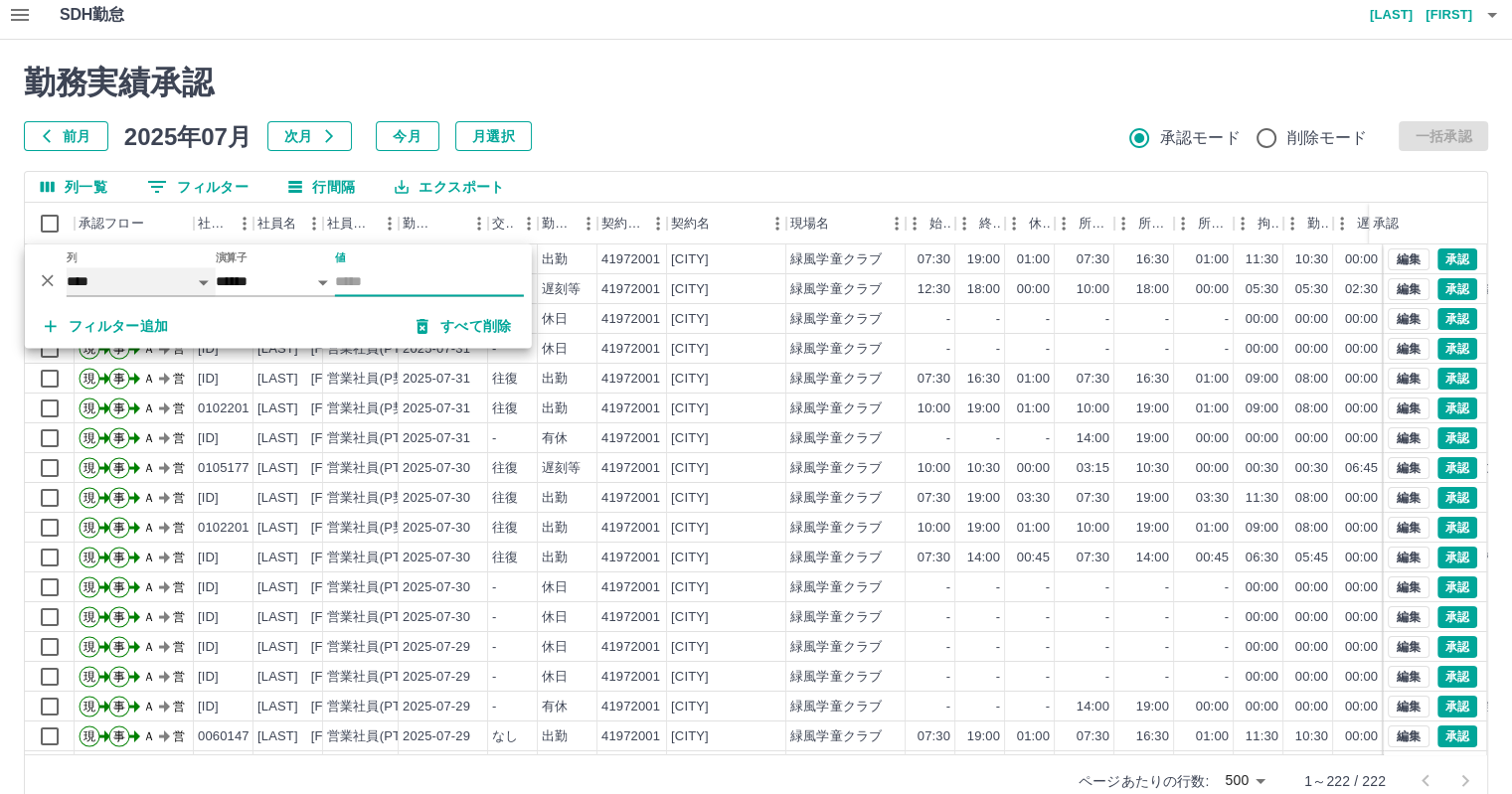 click on "**** *** **** *** *** **** ***** *** *** ** ** ** **** **** **** ** ** *** **** *****" at bounding box center (141, 281) 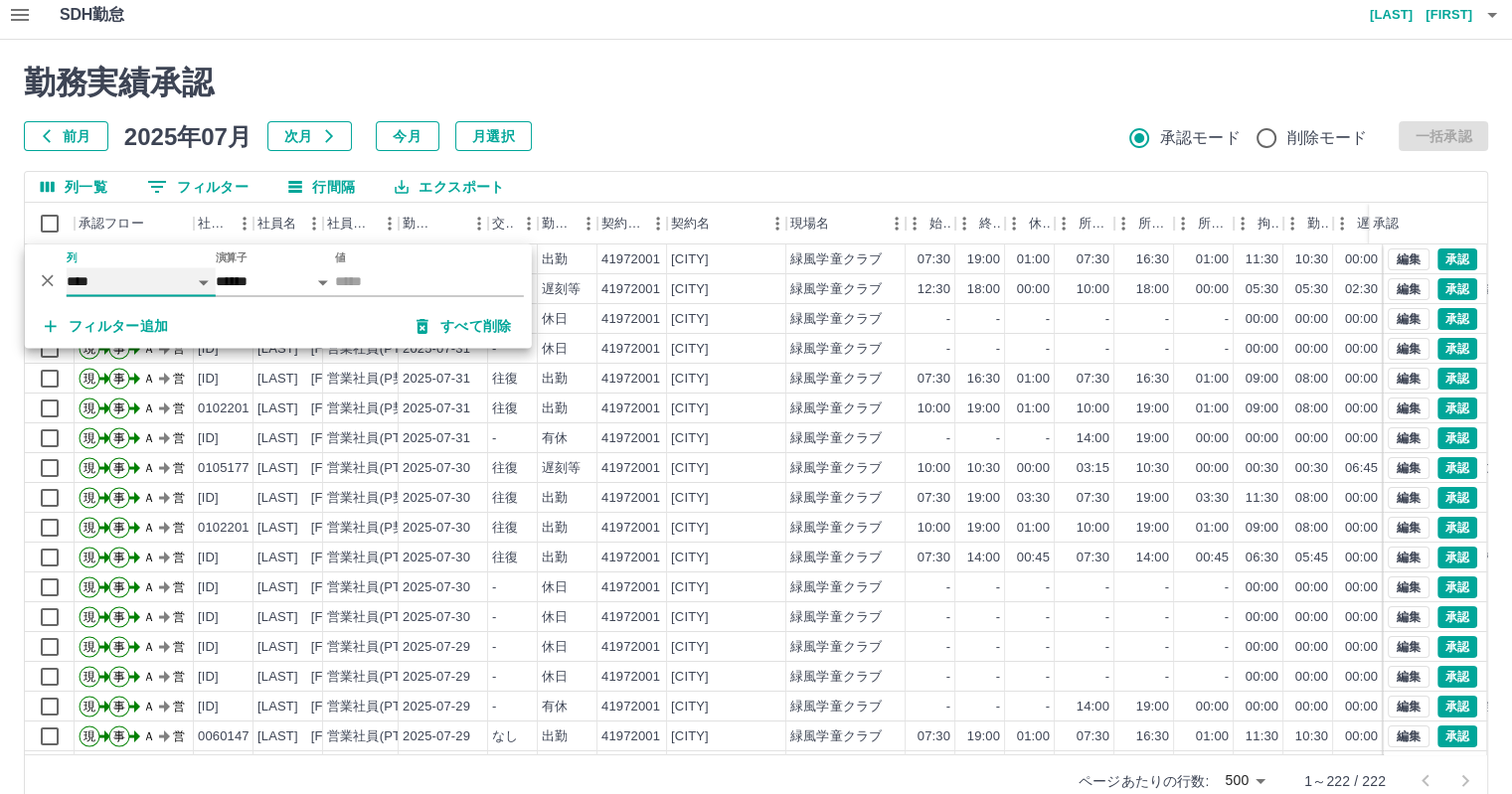 click on "**** *** **** *** *** **** ***** *** *** ** ** ** **** **** **** ** ** *** **** *****" at bounding box center (141, 281) 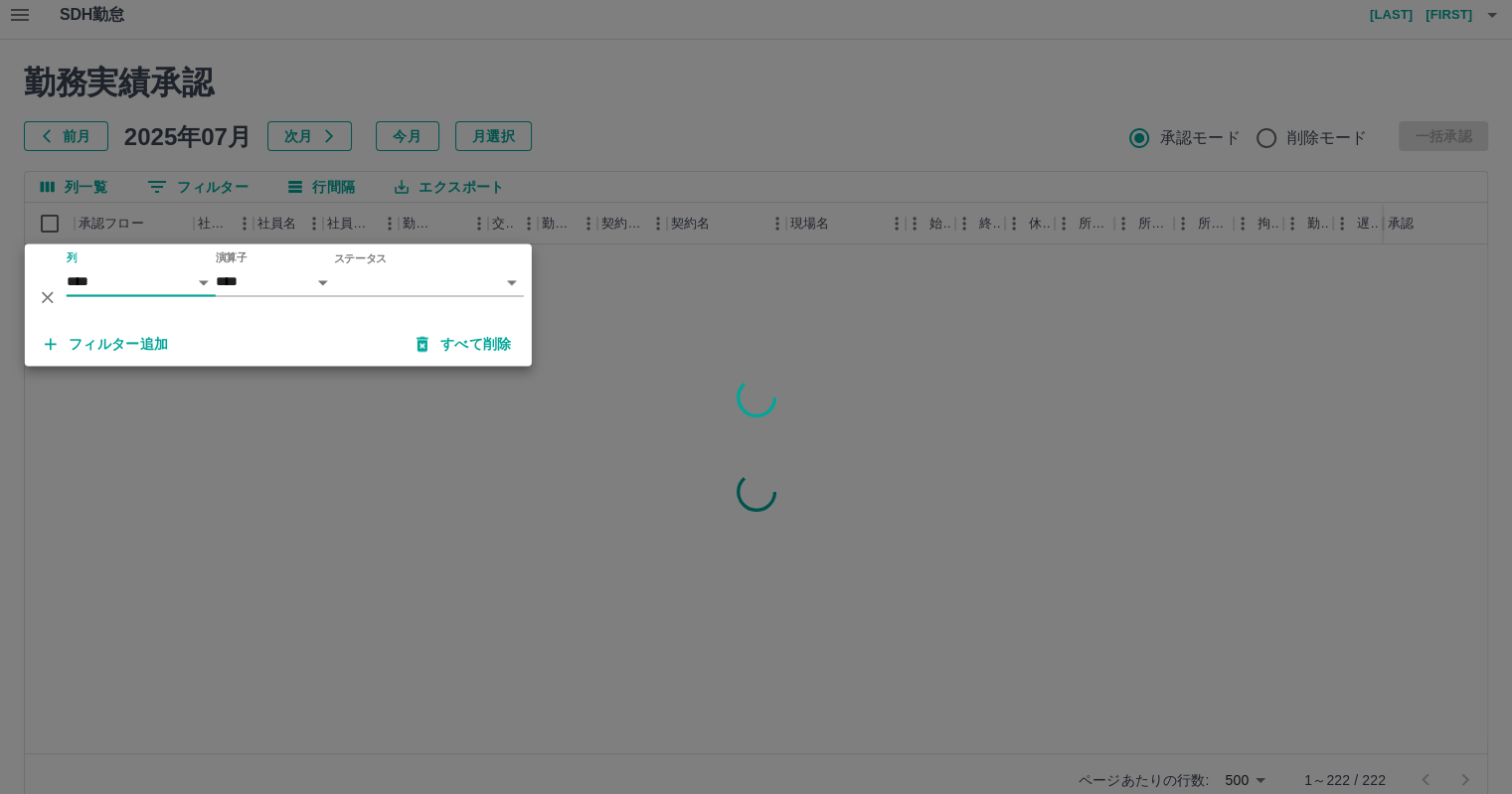 click on "SDH勤怠 [LAST]　[FIRST] 勤務実績承認 前月 2025年07月 次月 今月 月選択 承認モード 削除モード 一括承認 列一覧 0 フィルター 行間隔 エクスポート 承認フロー 社員番号 社員名 社員区分 勤務日 交通費 勤務区分 契約コード 契約名 現場名 始業 終業 休憩 所定開始 所定終業所定休憩 拘束 勤務 遅刻等 コメント ステータス 承認 ページあたりの行数: 500 *** 1～222 / 222 SDH勤怠 *** ** 列 **** *** **** *** *** **** ***** *** *** ** ** ** **** **** **** ** ** *** **** ***** 演算子 **** ****** ステータス ​ ********* フィルター追加 すべて削除" at bounding box center [756, 410] 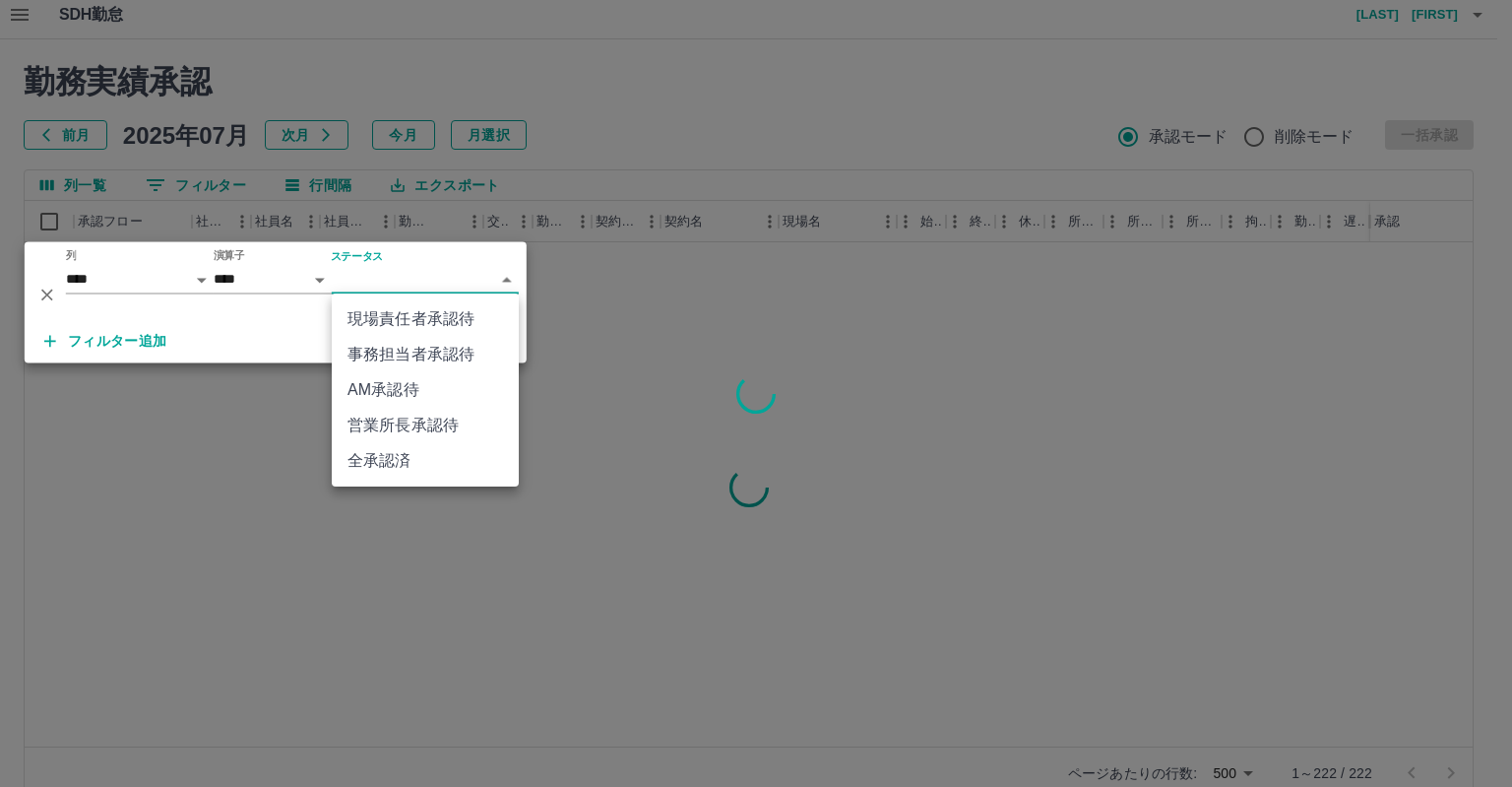 click on "AM承認待" at bounding box center (425, 390) 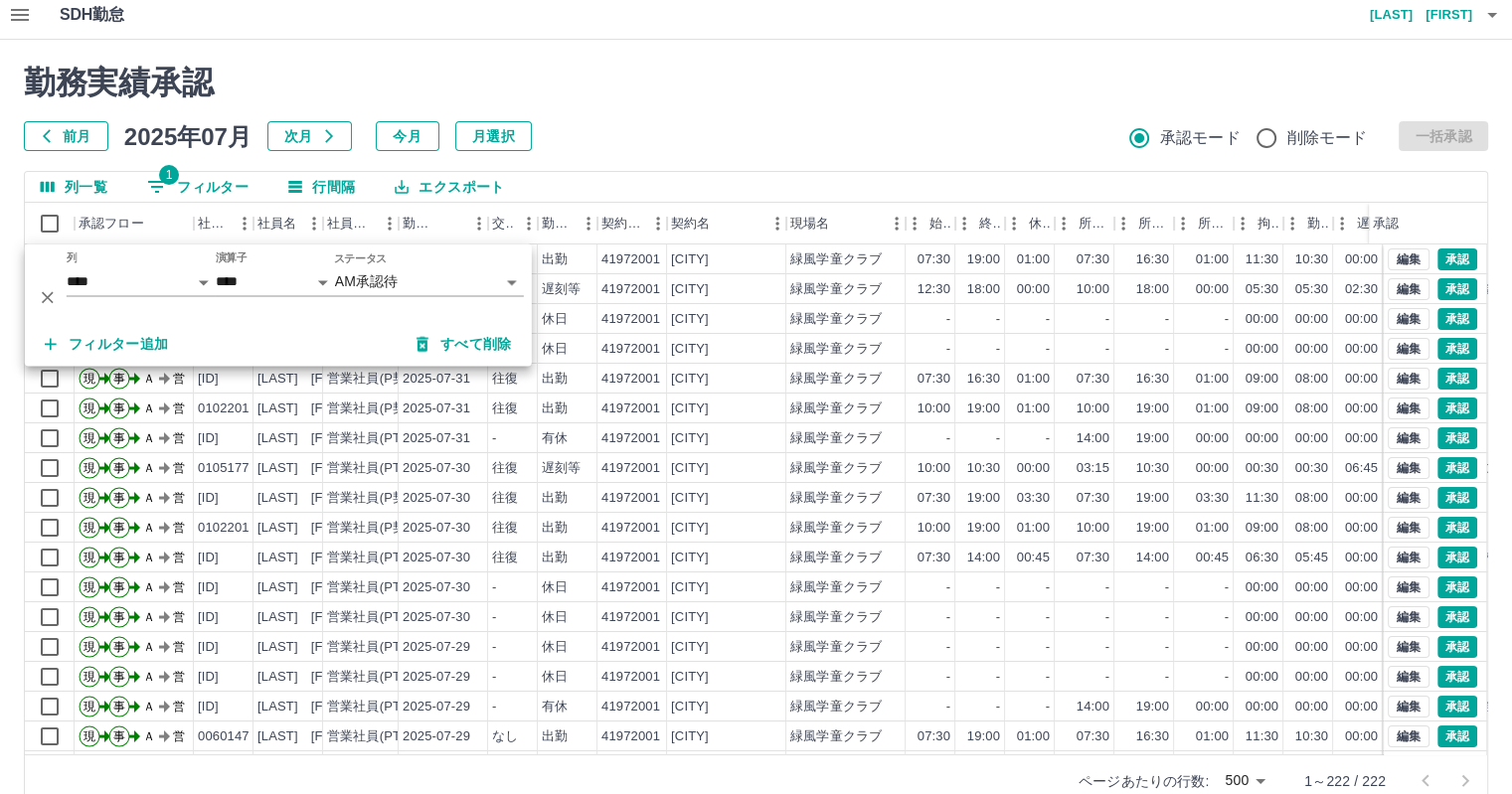 click on "列一覧 1 フィルター 行間隔 エクスポート" at bounding box center (756, 187) 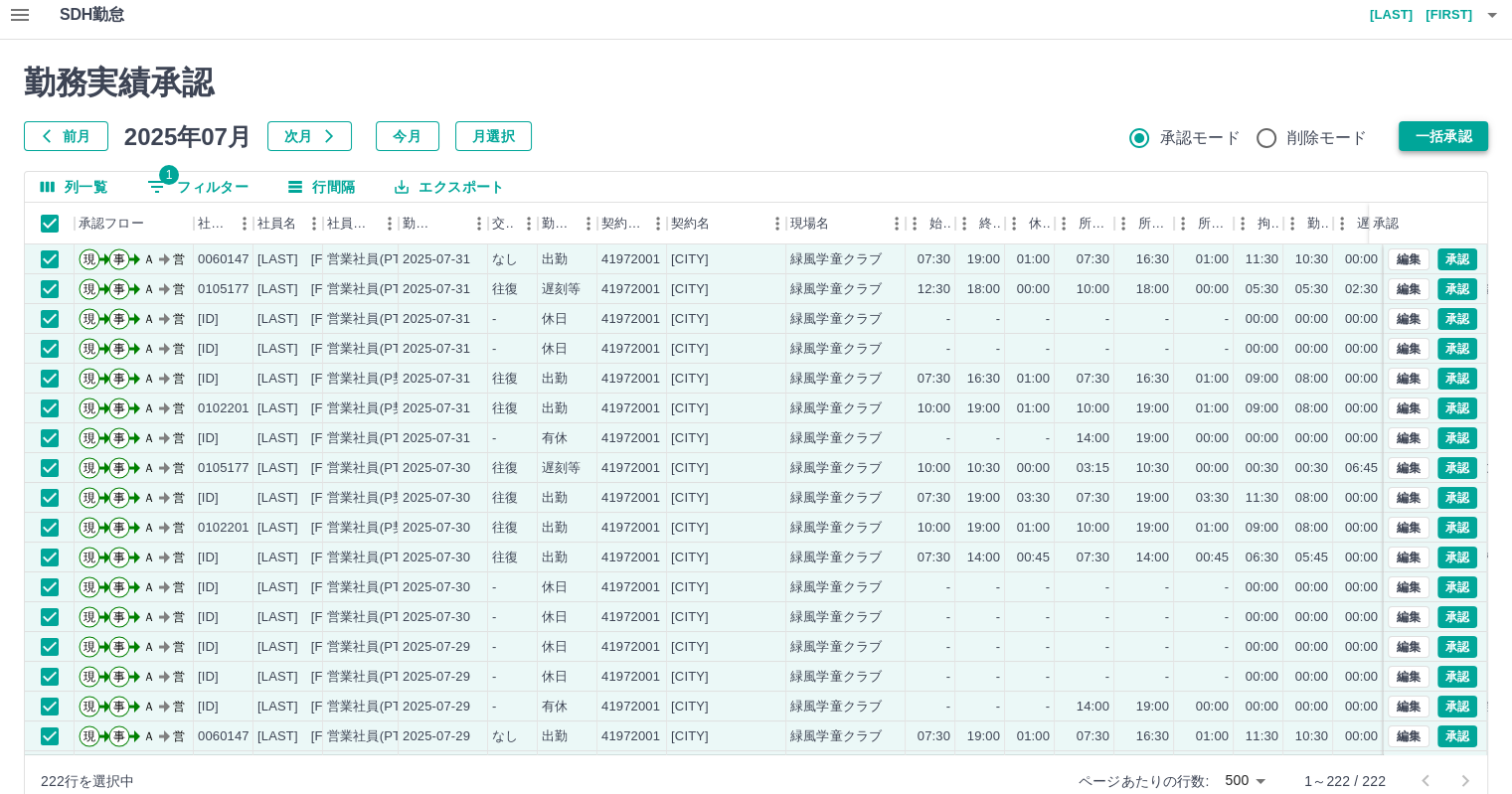 click on "一括承認" at bounding box center (1443, 136) 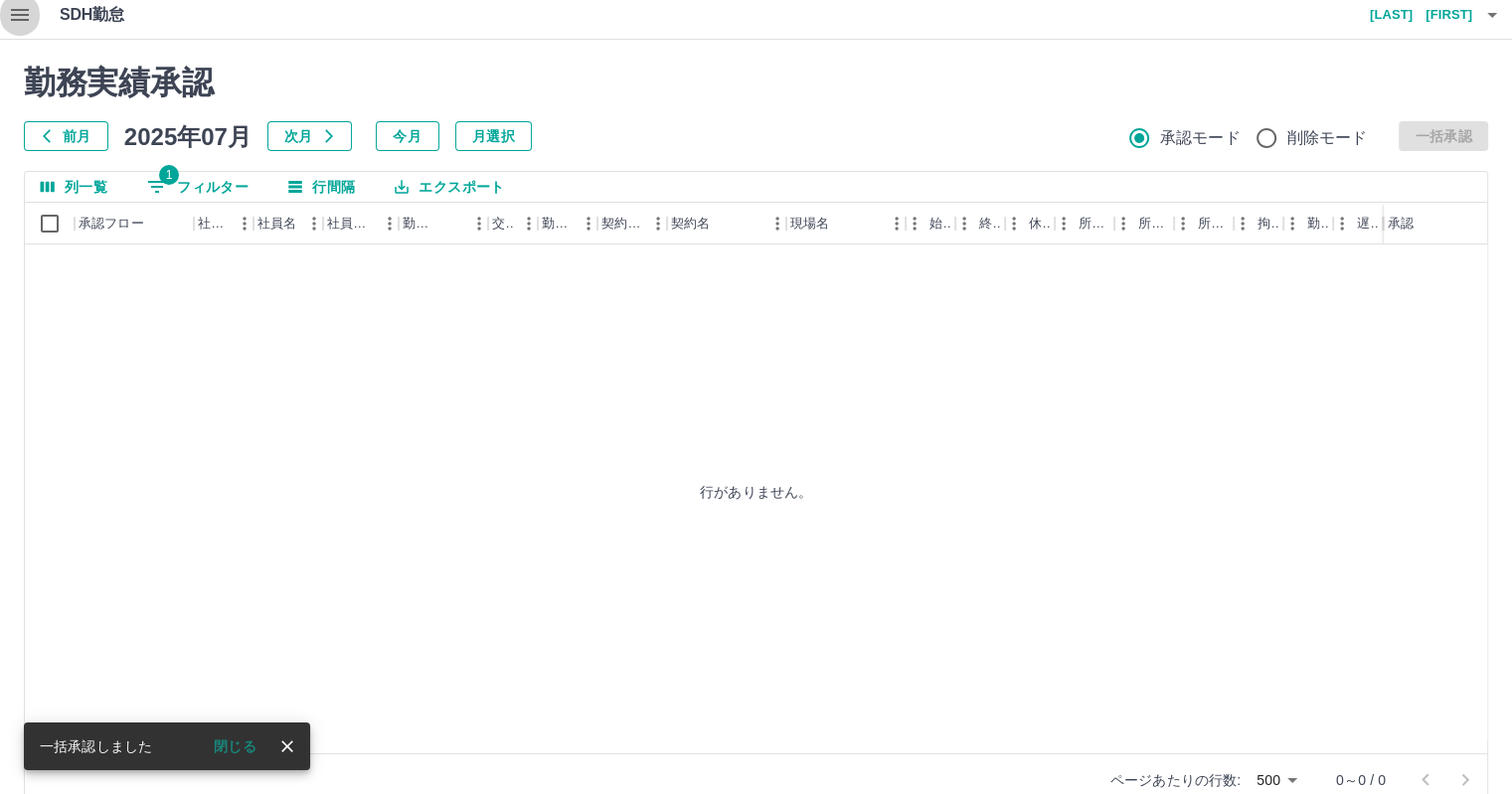 click 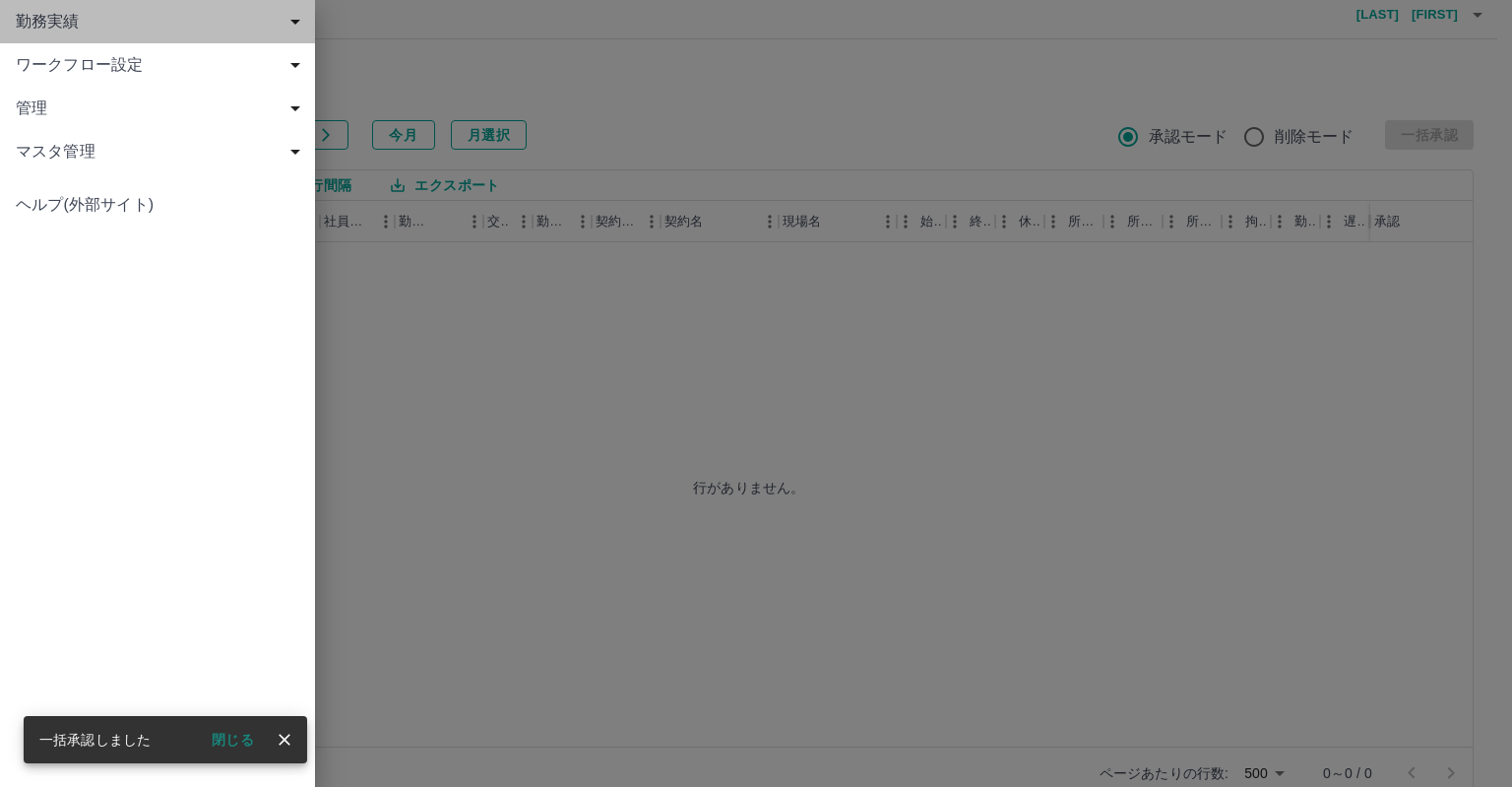 click on "勤務実績" at bounding box center [161, 22] 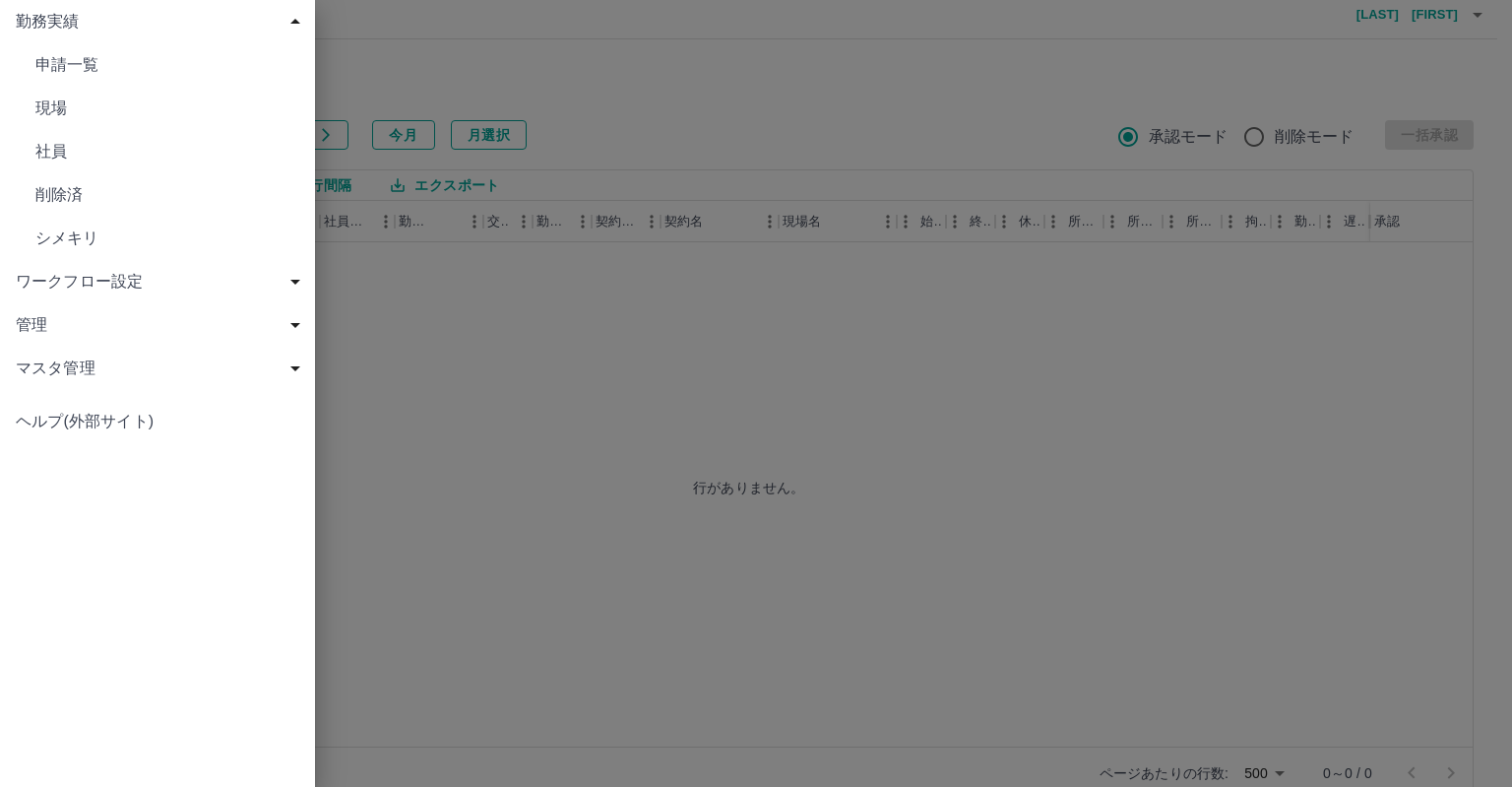 click on "現場" at bounding box center (167, 108) 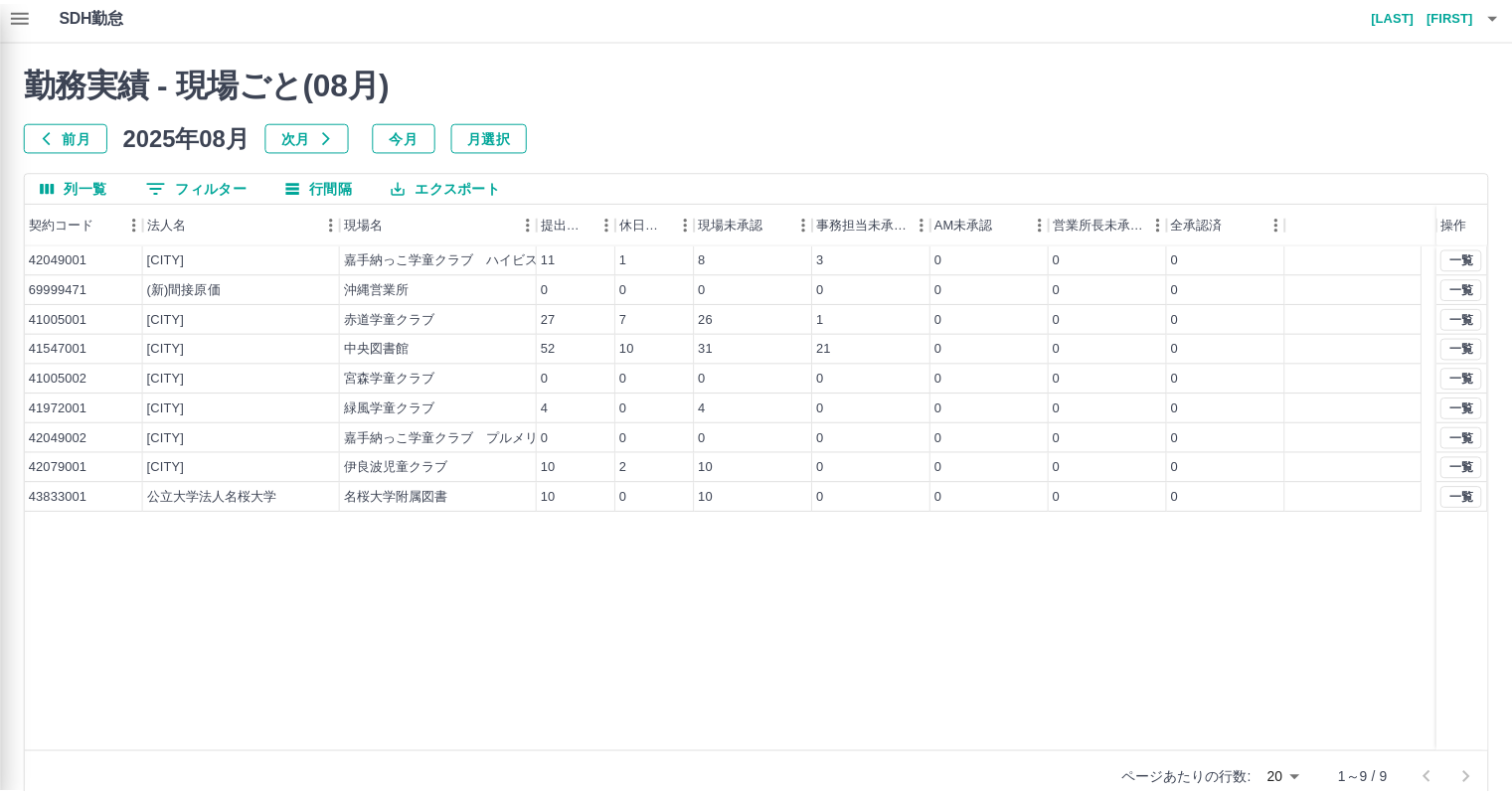 scroll, scrollTop: 0, scrollLeft: 0, axis: both 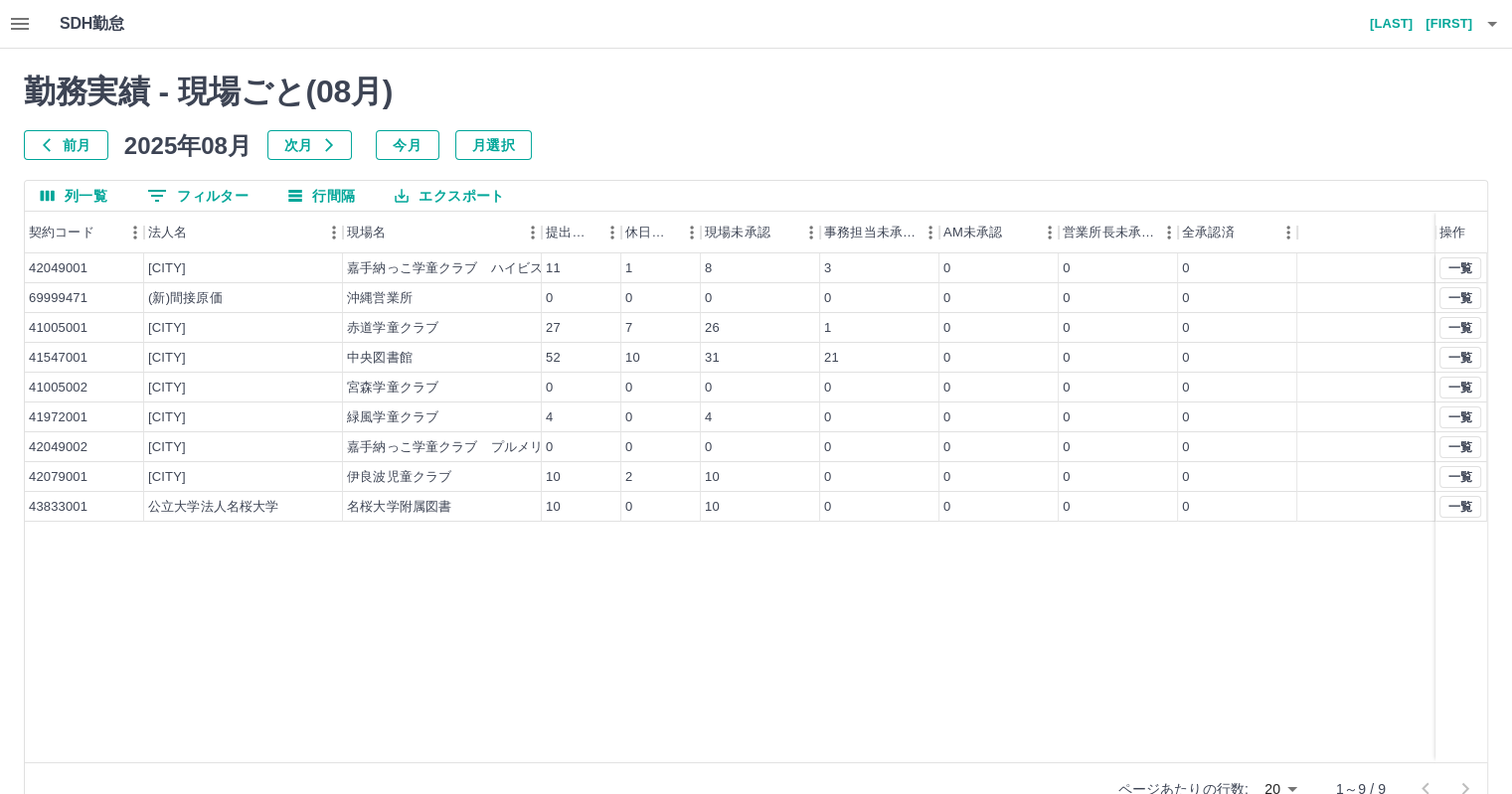 click on "前月" at bounding box center (66, 145) 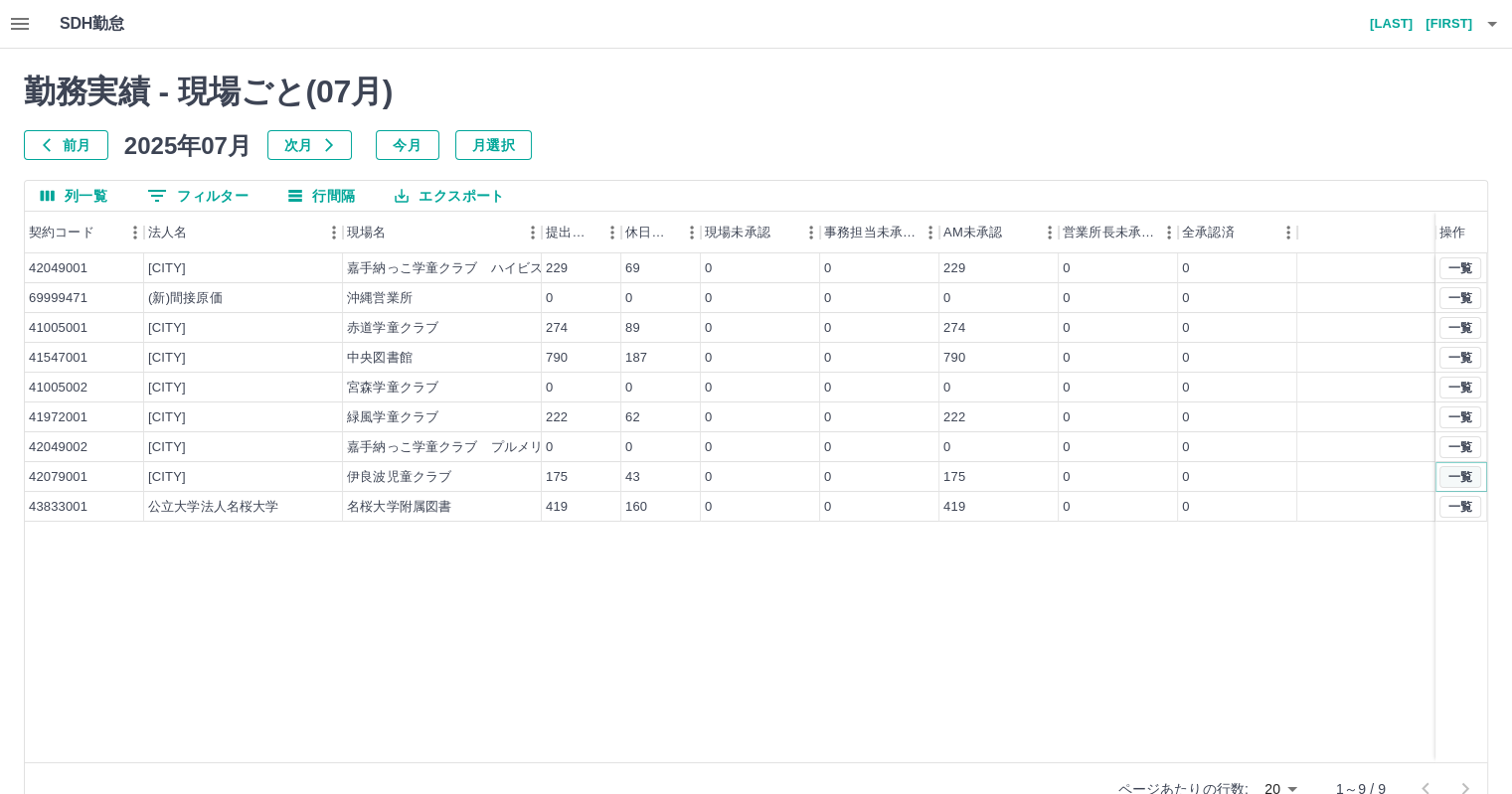 click on "一覧" at bounding box center (1460, 477) 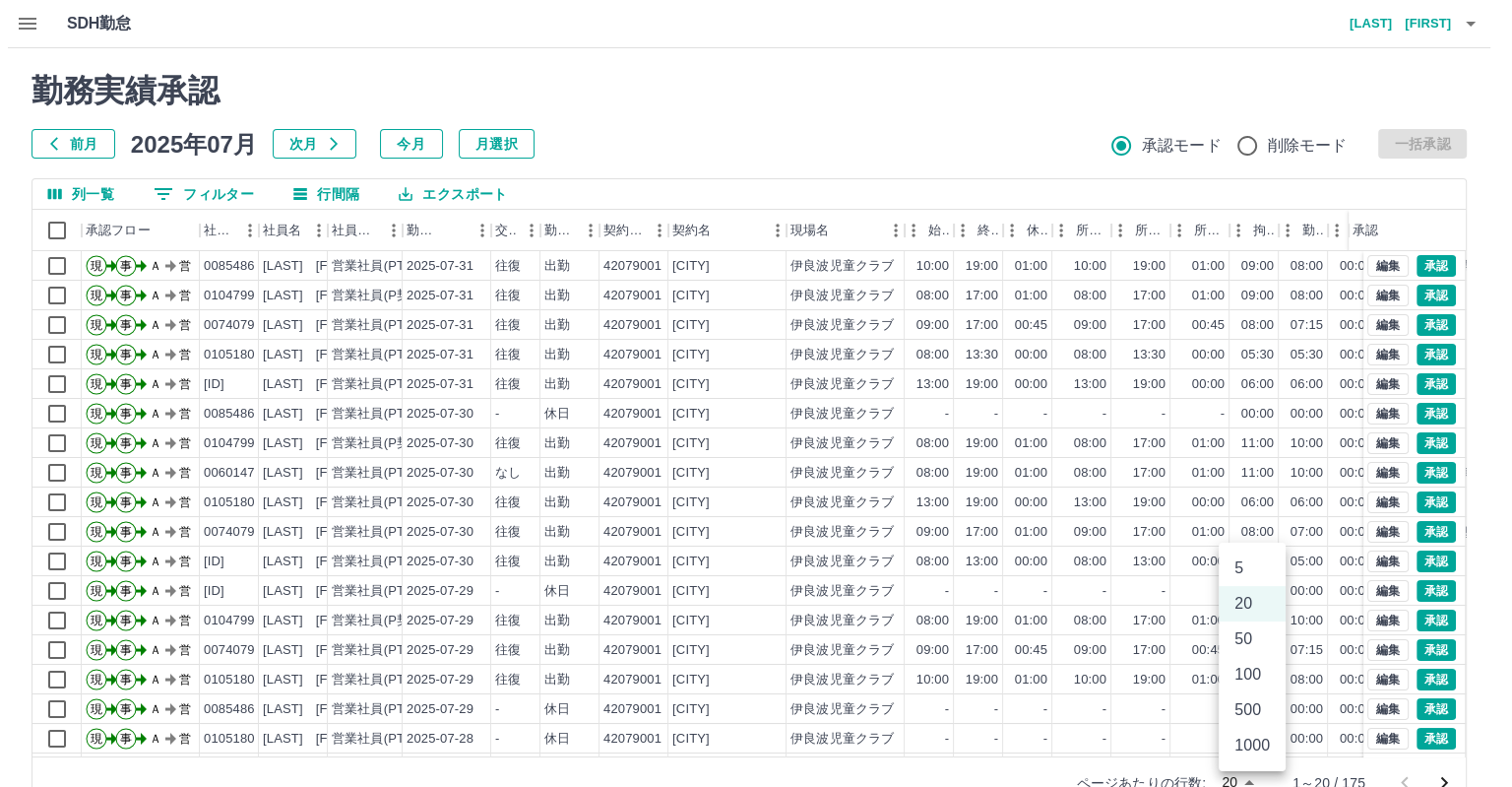 scroll, scrollTop: 9, scrollLeft: 0, axis: vertical 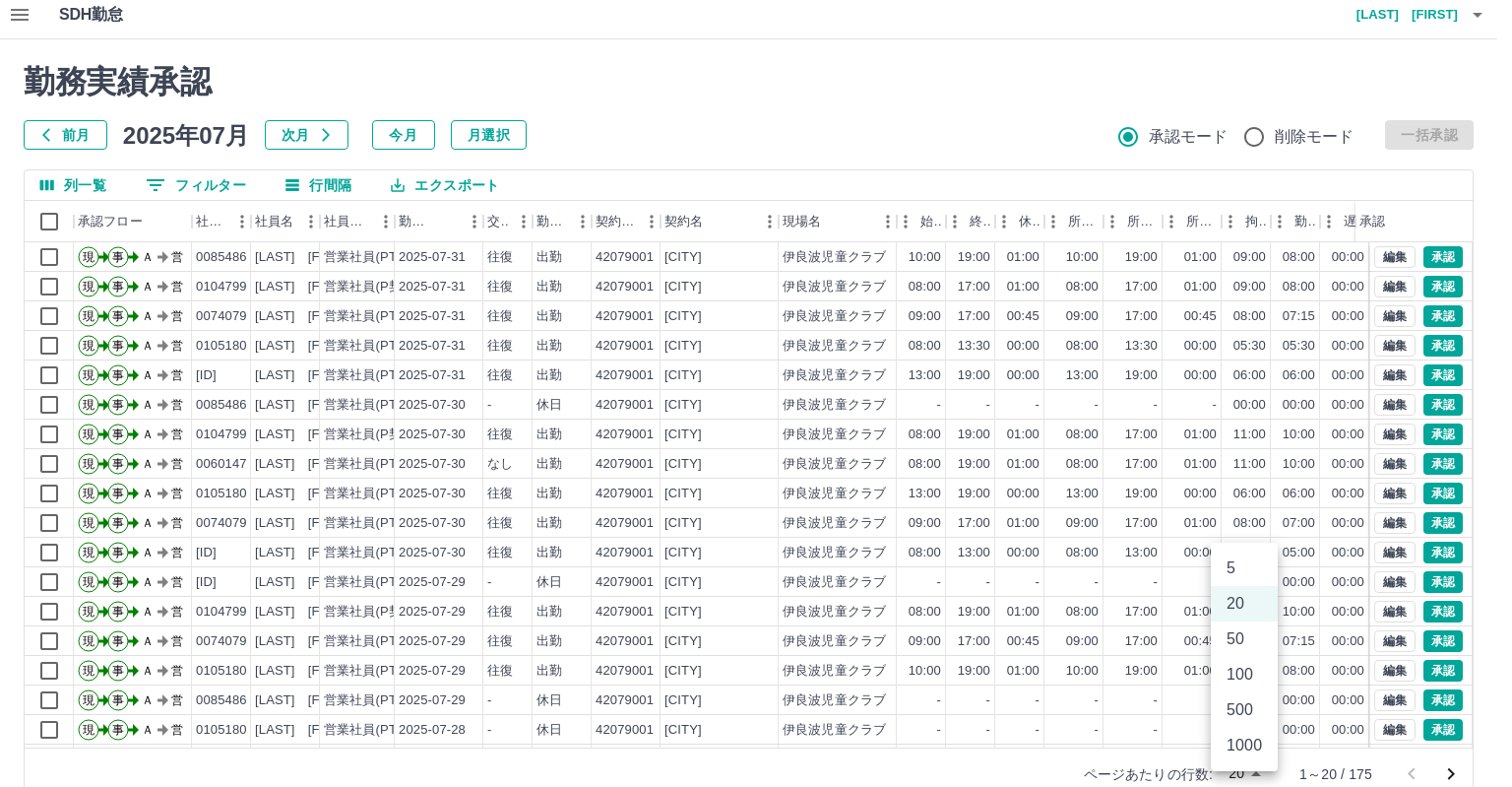 click on "SDH勤怠 [LAST]　[FIRST] 勤務実績承認 前月 2025年07月 次月 今月 月選択 承認モード 削除モード 一括承認 列一覧 0 フィルター 行間隔 エクスポート 承認フロー 社員番号 社員名 社員区分 勤務日 交通費 勤務区分 契約コード 契約名 現場名 始業 終業 休憩 所定開始 所定終業所定休憩 拘束 勤務 遅刻等 コメント ステータス 承認 現 事 Ａ 営 0085486 [LAST]　[FIRST] 営業社員(PT契約) 2025-07-31 往復 出勤 42079001 [CITY] 伊良波児童クラブ 10:00 19:00 01:00 10:00 19:00 01:00 09:00 08:00 00:00 交あり　支払票あり AM承認待 現 事 Ａ 営 0104799 [LAST]　[FIRST] 営業社員(P契約) 2025-07-31 往復 出勤 42079001 [CITY] 伊良波児童クラブ 08:00 17:00 01:00 08:00 17:00 01:00 09:00 08:00 00:00 AM承認待 現 事 Ａ 営 0074079 [LAST]　[FIRST] 営業社員(PT契約) 2025-07-31 往復 出勤 42079001 [CITY] 伊良波児童クラブ 09:00 17:00 現" at bounding box center (756, 407) 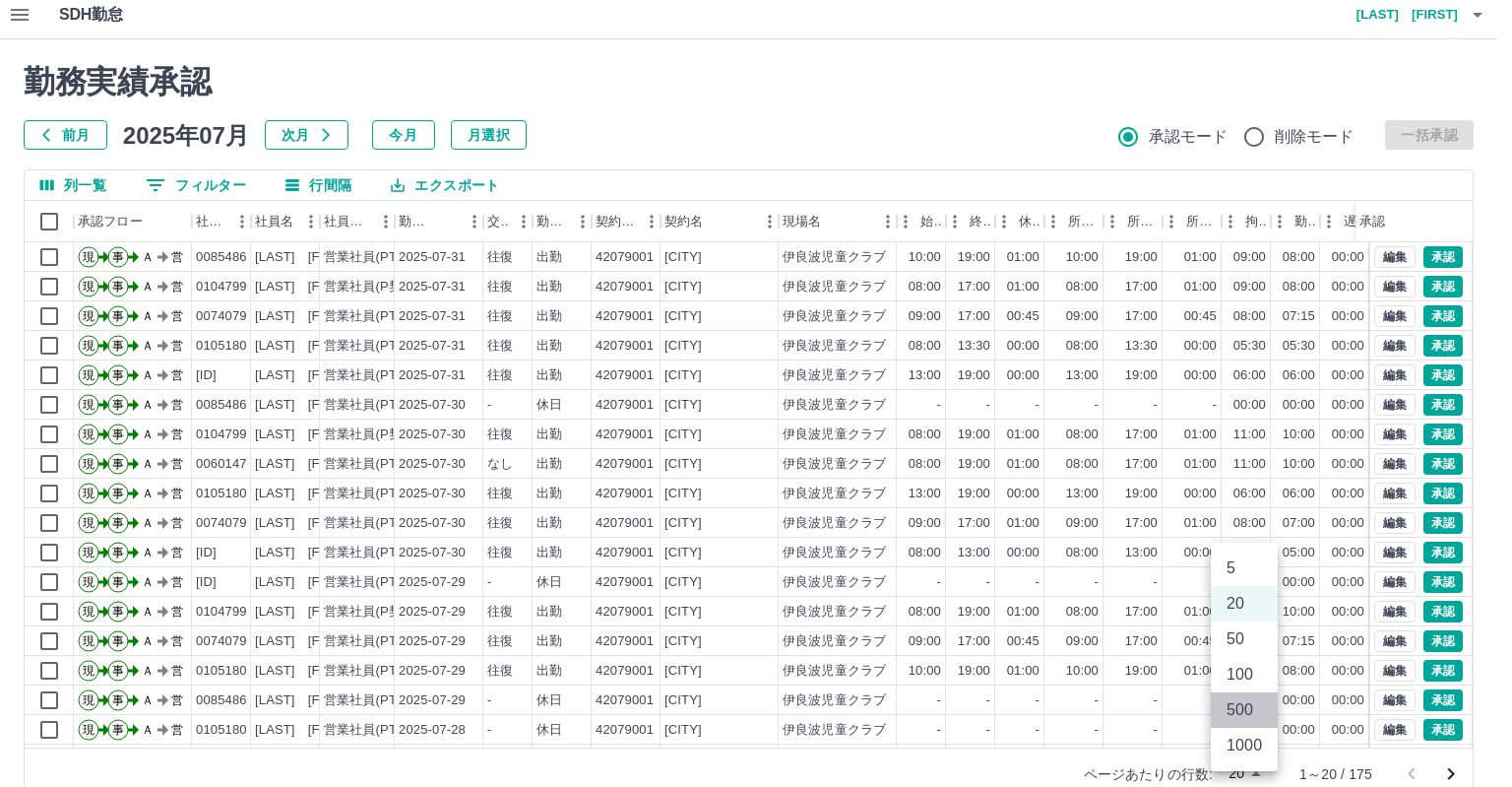 click on "500" at bounding box center (1244, 710) 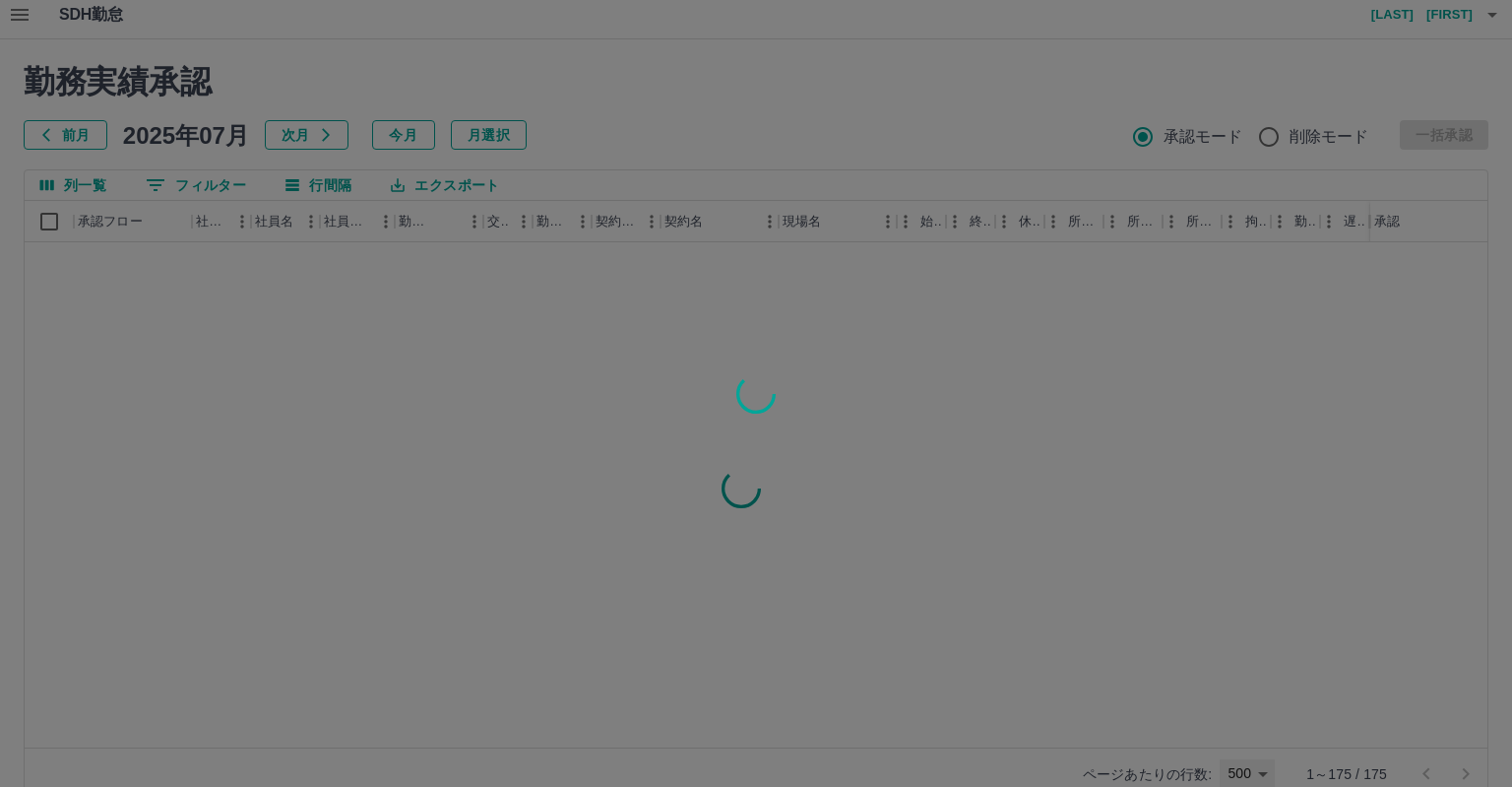 type on "***" 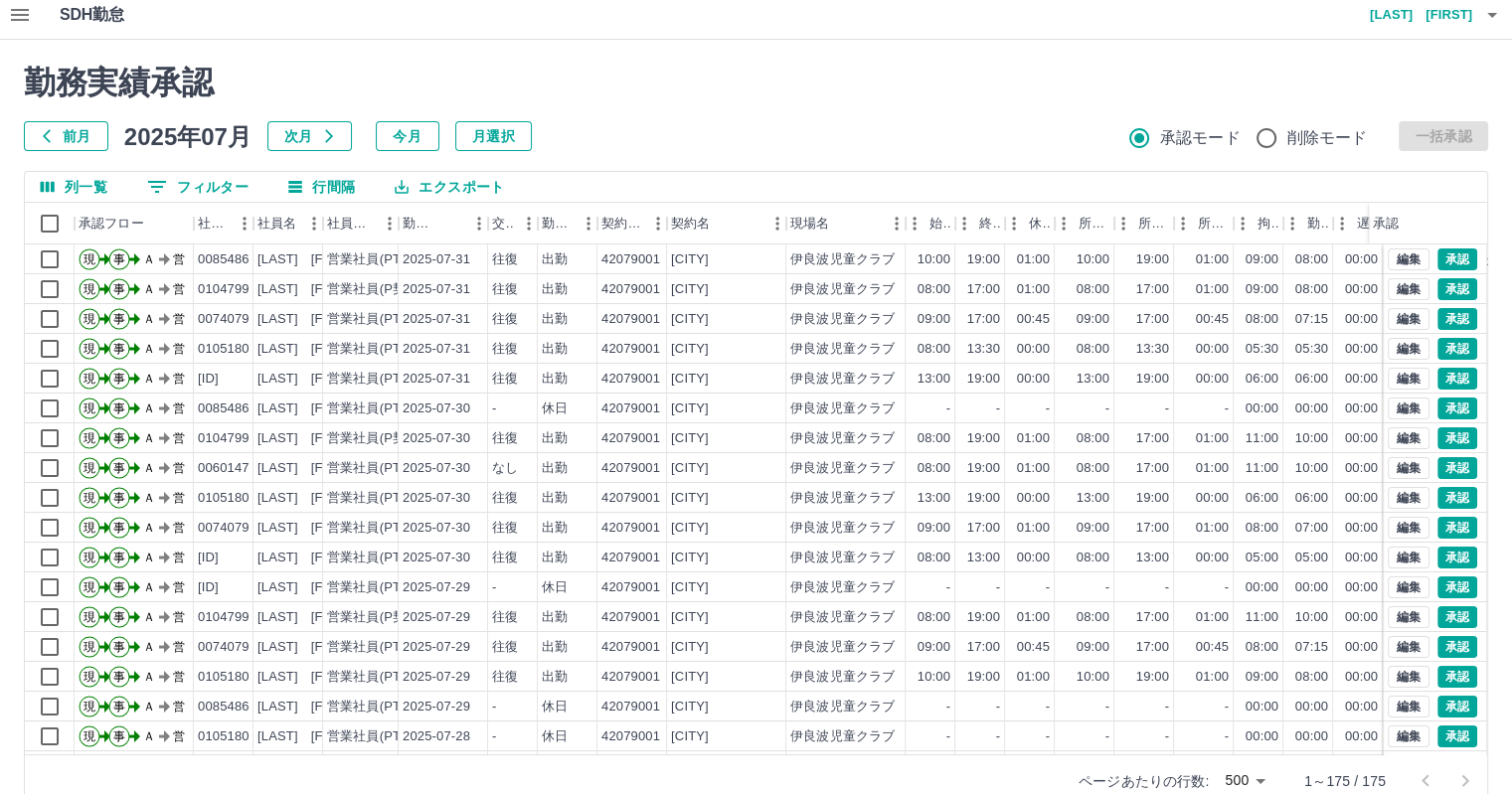 click on "0 フィルター" at bounding box center [198, 187] 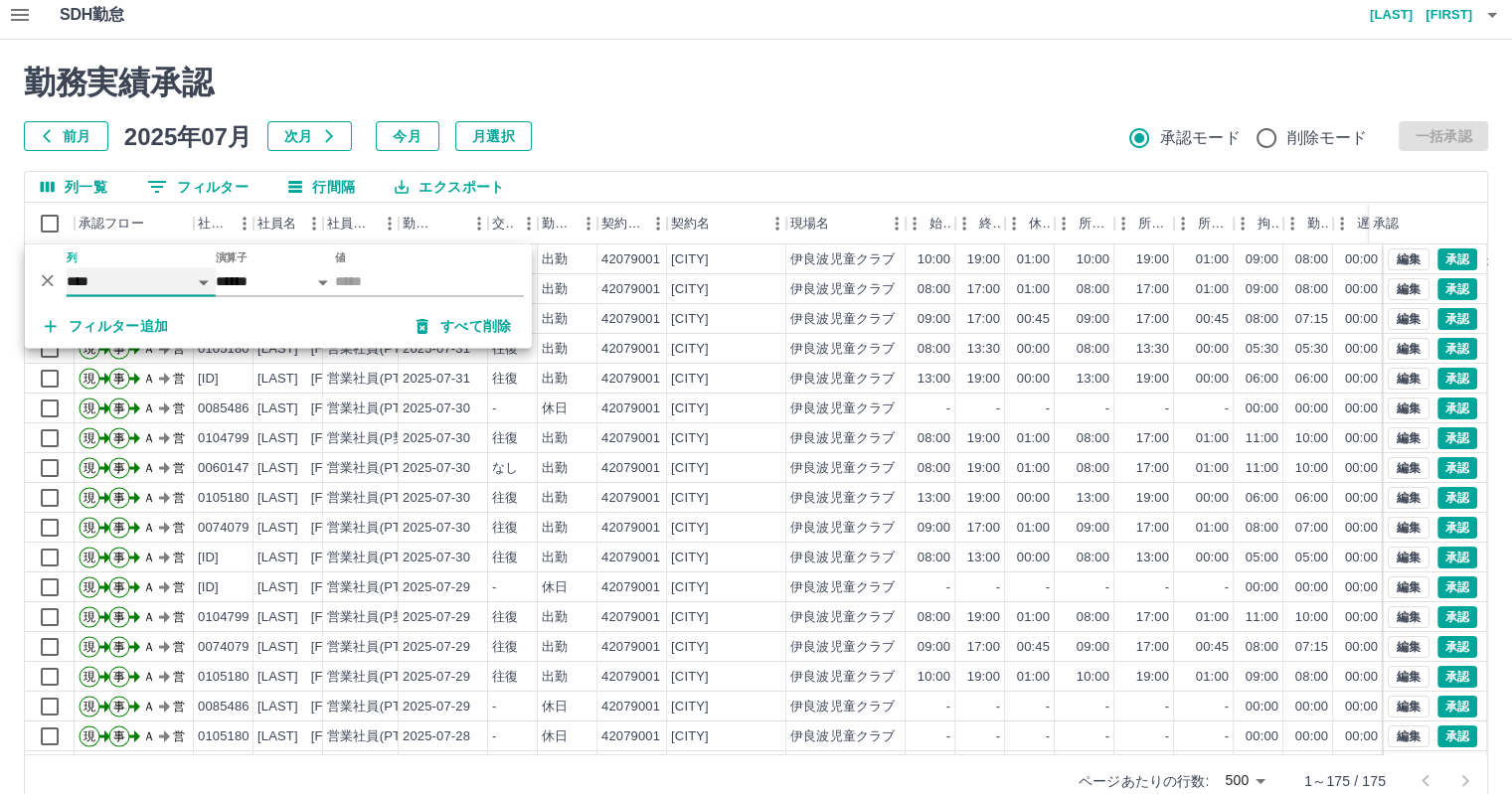 click on "**** *** **** *** *** **** ***** *** *** ** ** ** **** **** **** ** ** *** **** *****" at bounding box center [141, 281] 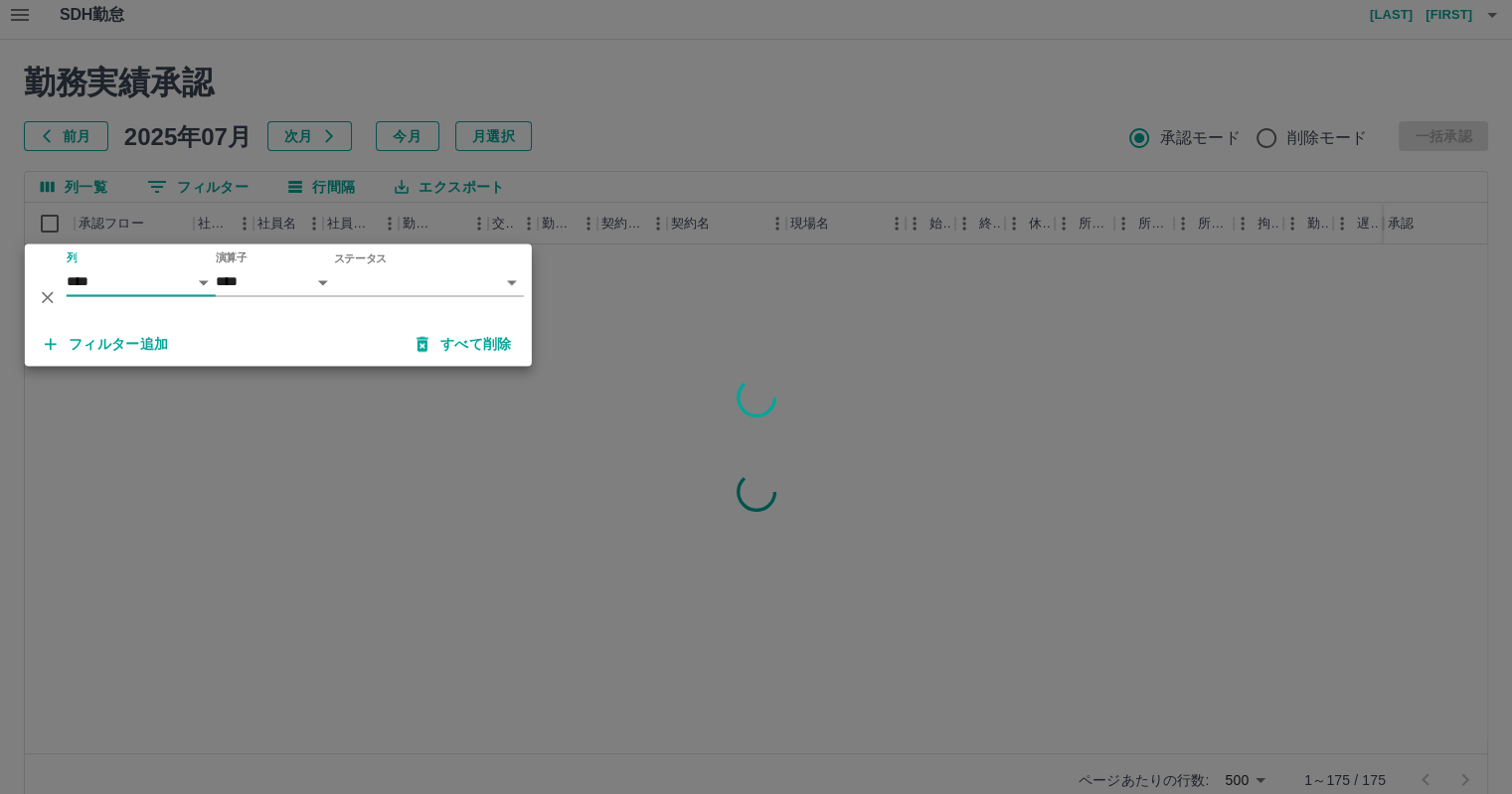 click on "SDH勤怠 [LAST]　[FIRST] 勤務実績承認 前月 2025年07月 次月 今月 月選択 承認モード 削除モード 一括承認 列一覧 0 フィルター 行間隔 エクスポート 承認フロー 社員番号 社員名 社員区分 勤務日 交通費 勤務区分 契約コード 契約名 現場名 始業 終業 休憩 所定開始 所定終業所定休憩 拘束 勤務 遅刻等 コメント ステータス 承認 ページあたりの行数: 500 *** 1～175 / 175 SDH勤怠 *** ** 列 **** *** **** *** *** **** ***** *** *** ** ** ** **** **** **** ** ** *** **** ***** 演算子 **** ****** ステータス ​ ********* フィルター追加 すべて削除" at bounding box center (756, 410) 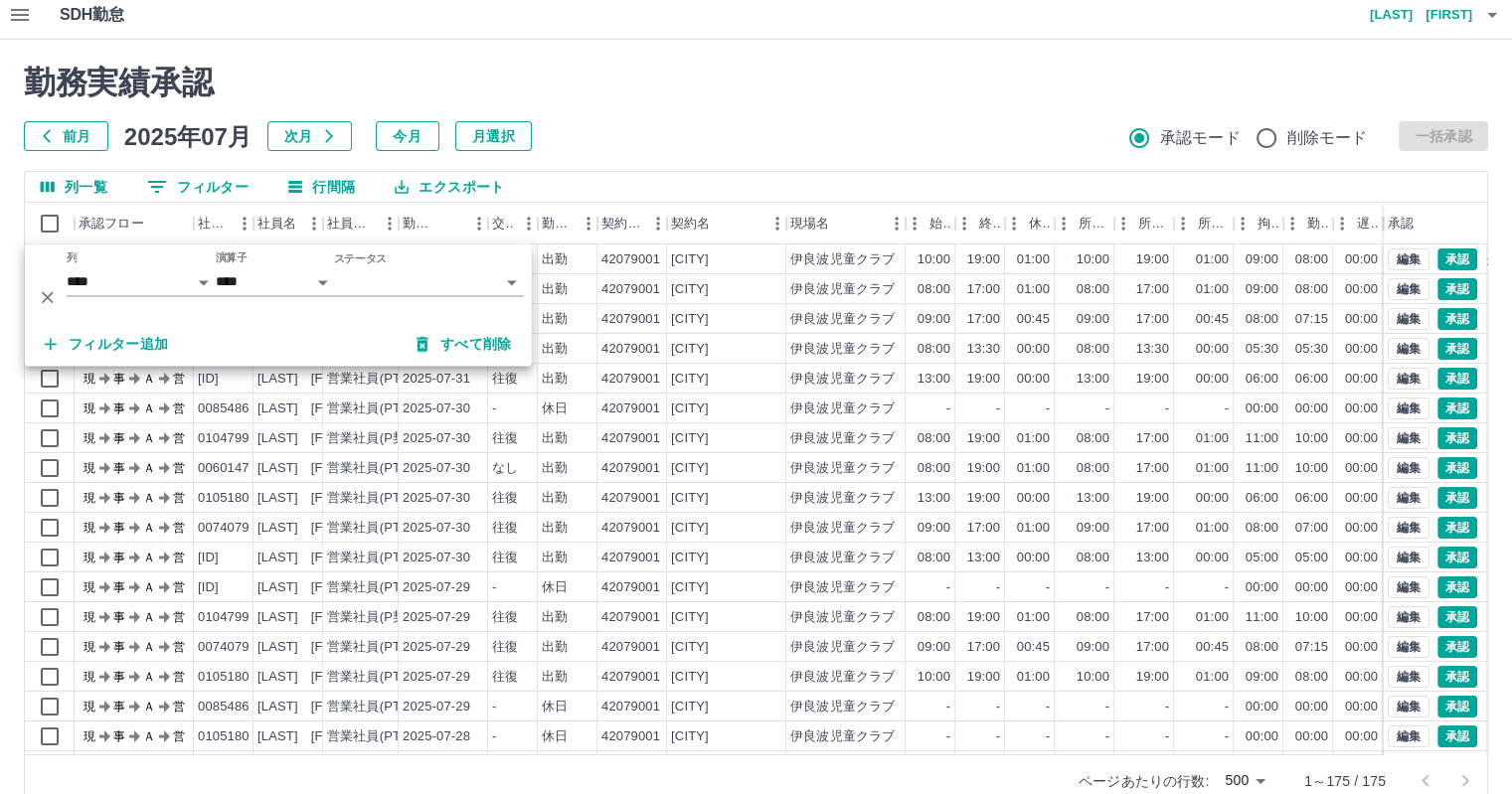 click at bounding box center (756, 397) 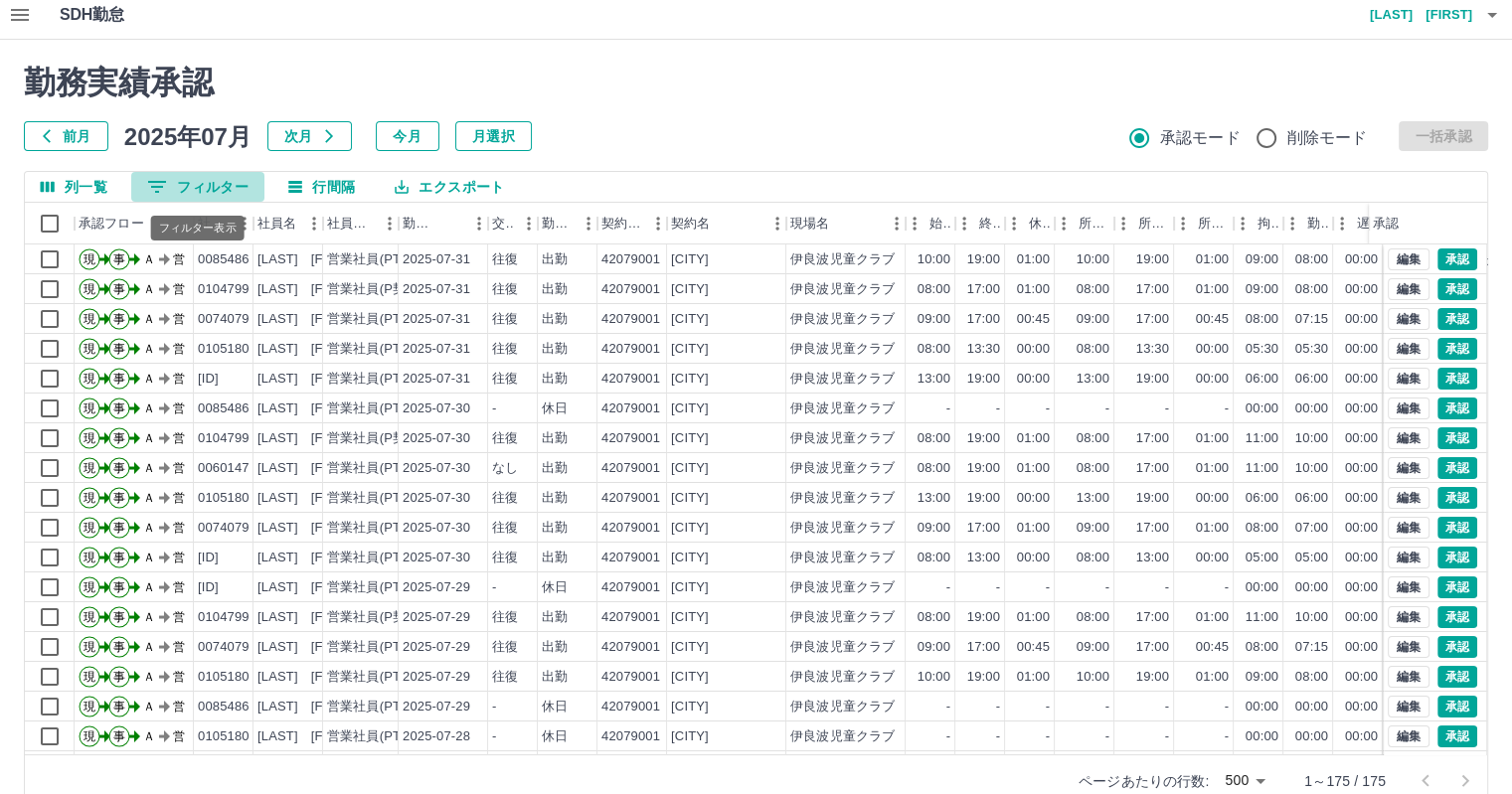 click on "0 フィルター" at bounding box center (198, 187) 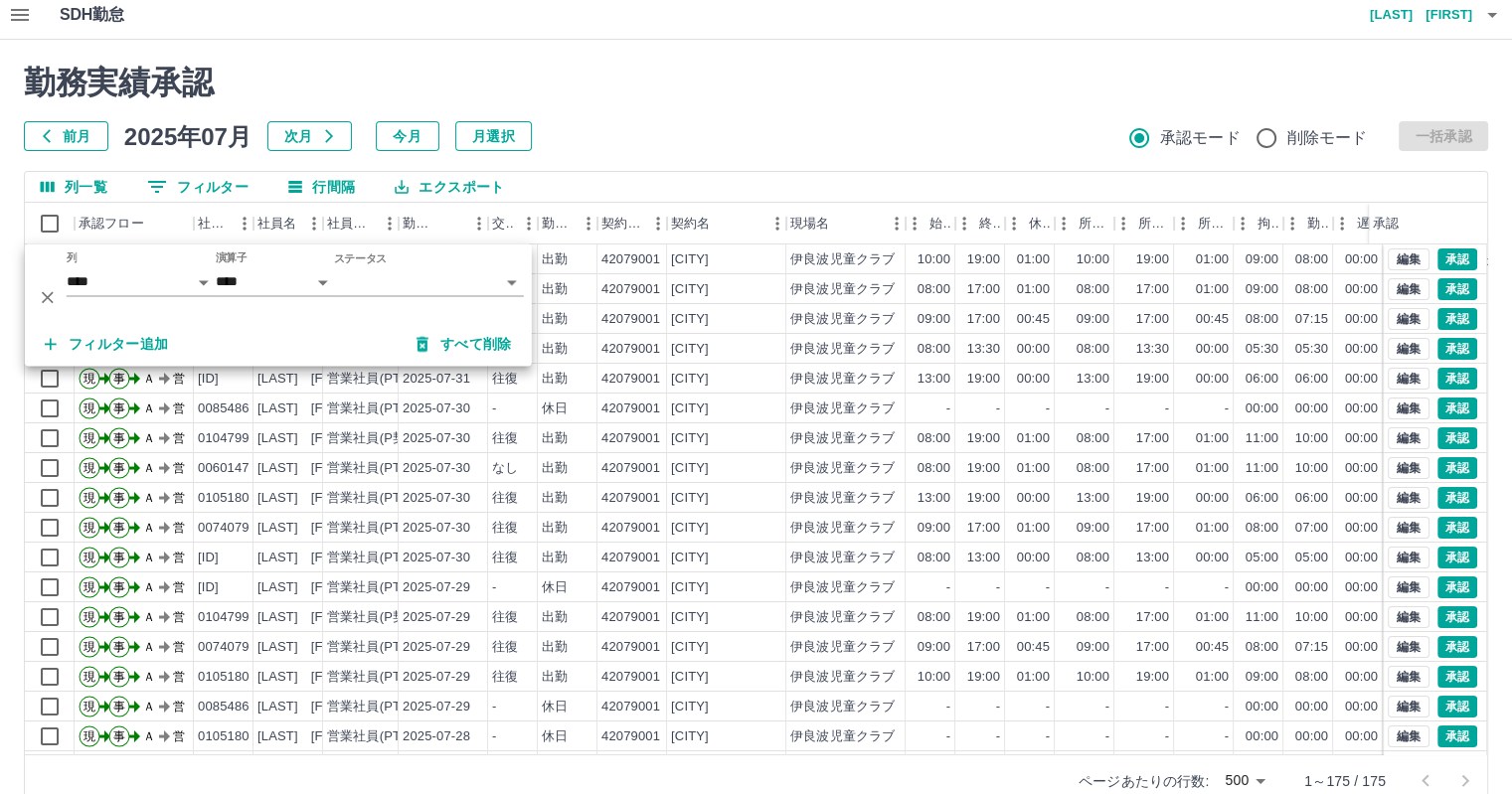 click on "SDH勤怠 [LAST]　[FIRST] 勤務実績承認 前月 2025年07月 次月 今月 月選択 承認モード 削除モード 一括承認 列一覧 0 フィルター 行間隔 エクスポート 承認フロー 社員番号 社員名 社員区分 勤務日 交通費 勤務区分 契約コード 契約名 現場名 始業 終業 休憩 所定開始 所定終業所定休憩 拘束 勤務 遅刻等 コメント ステータス 承認 現 事 Ａ 営 0085486 [LAST]　[FIRST] 営業社員(PT契約) 2025-07-31 往復 出勤 42079001 [CITY] 伊良波児童クラブ 10:00 19:00 01:00 10:00 19:00 01:00 09:00 08:00 00:00 交あり　支払票あり AM承認待 現 事 Ａ 営 0104799 [LAST]　[FIRST] 営業社員(P契約) 2025-07-31 往復 出勤 42079001 [CITY] 伊良波児童クラブ 08:00 17:00 01:00 08:00 17:00 01:00 09:00 08:00 00:00 AM承認待 現 事 Ａ 営 0074079 [LAST]　[FIRST] 営業社員(PT契約) 2025-07-31 往復 出勤 42079001 [CITY] 伊良波児童クラブ 09:00 17:00 現" at bounding box center [756, 410] 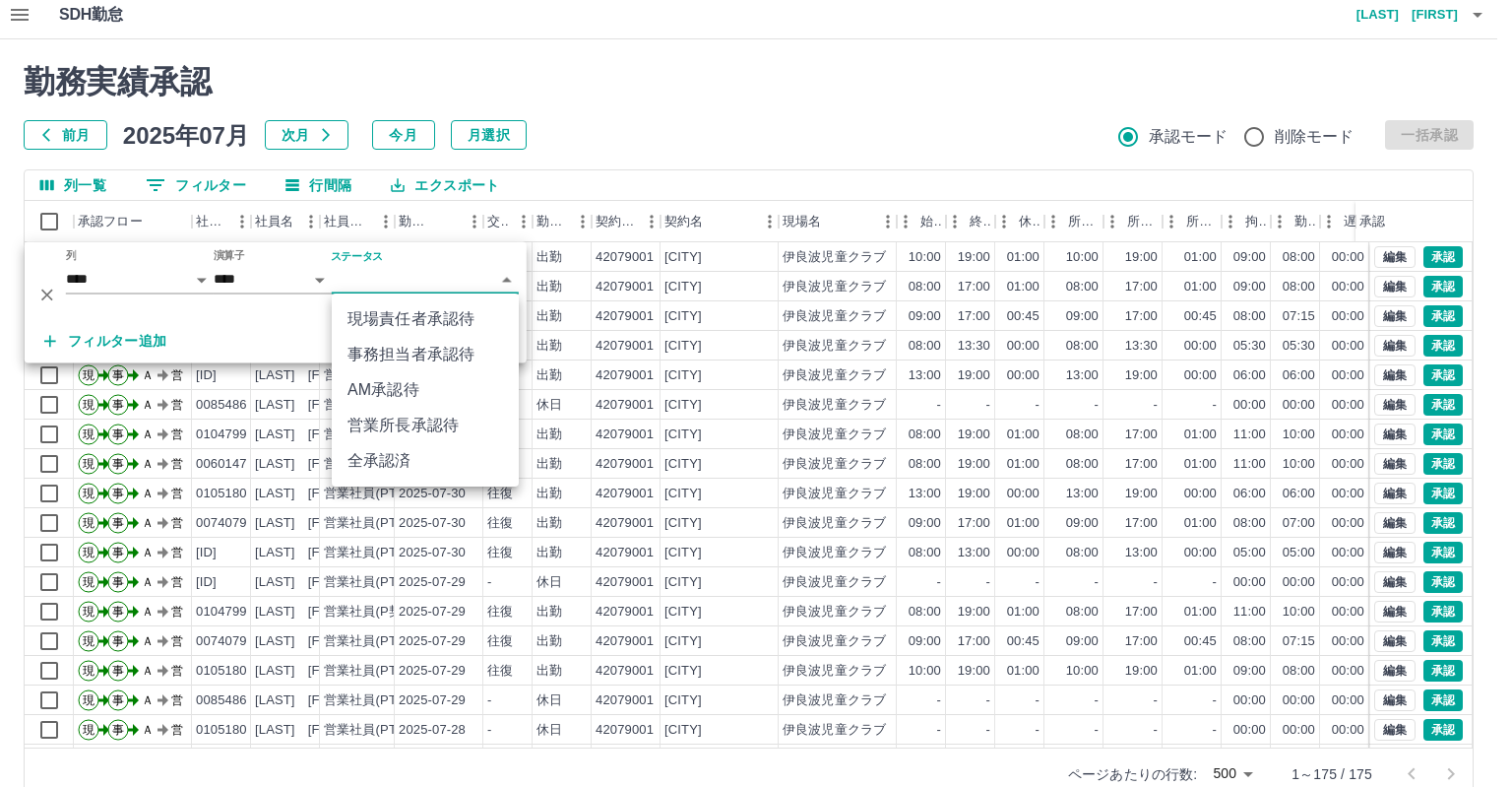 click on "AM承認待" at bounding box center (425, 390) 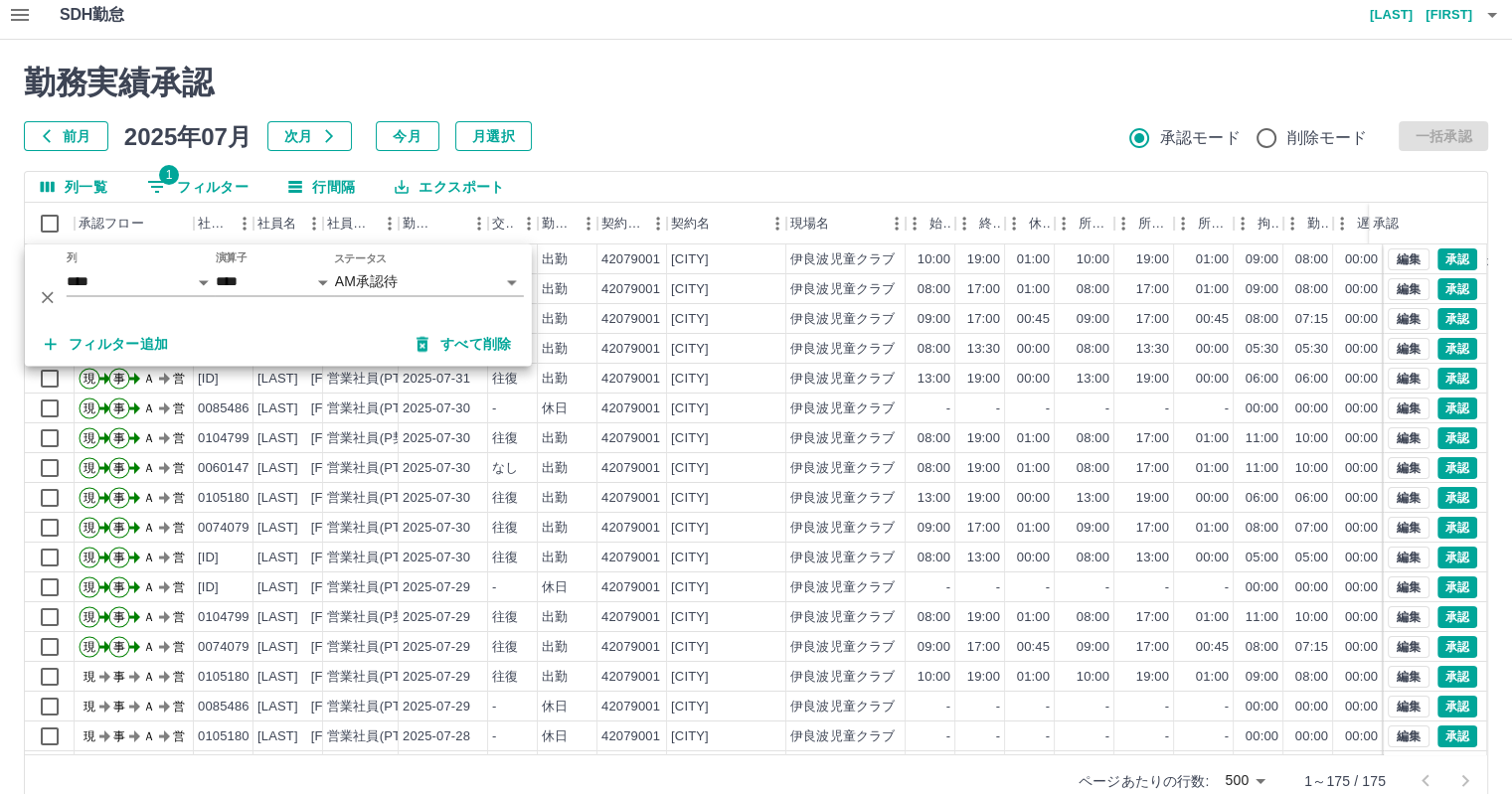 click on "列一覧 1 フィルター 行間隔 エクスポート" at bounding box center (756, 187) 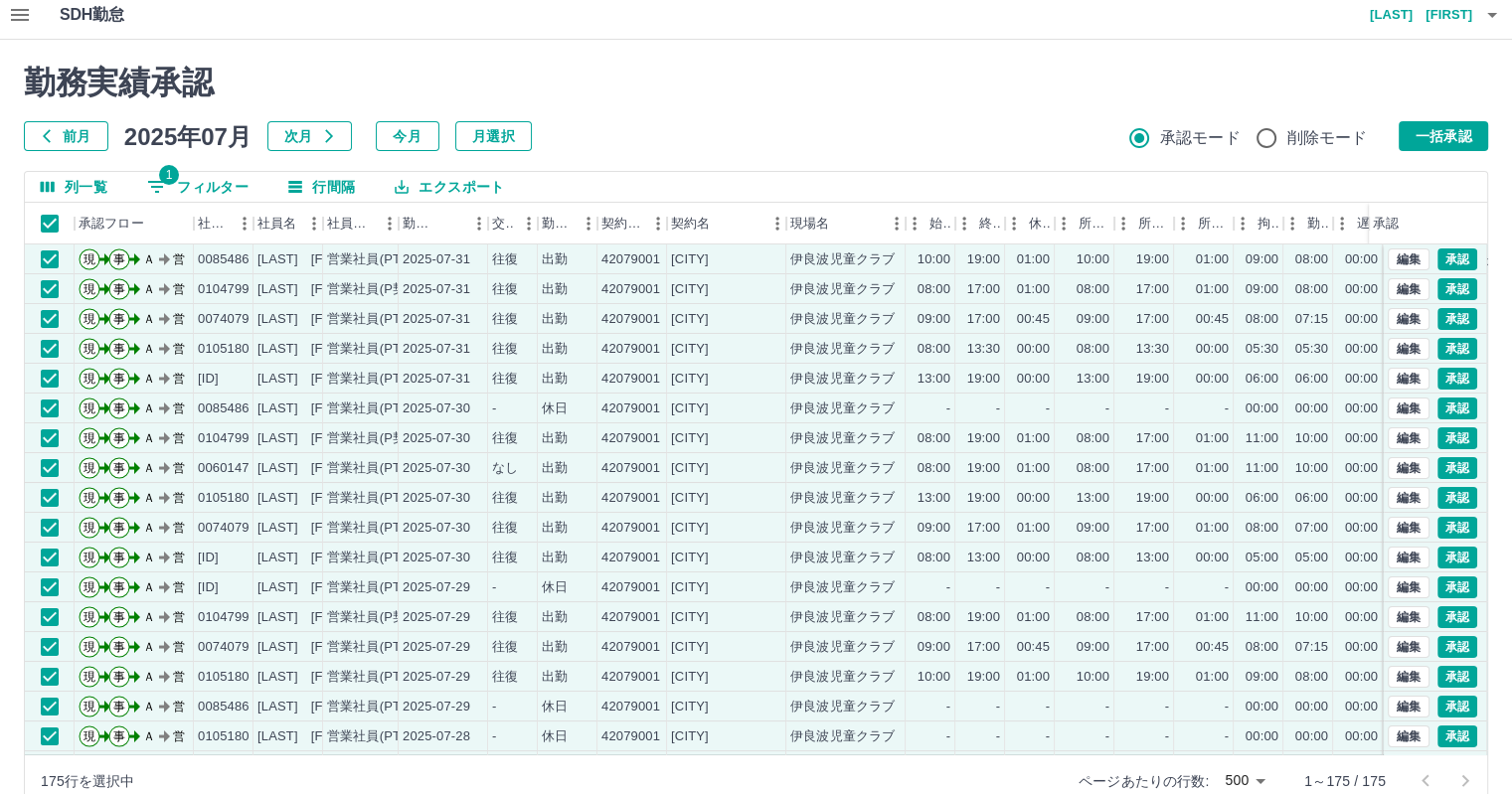click on "勤務実績承認 前月 2025年07月 次月 今月 月選択 承認モード 削除モード 一括承認 列一覧 1 フィルター 行間隔 エクスポート 承認フロー 社員番号 [LAST] [FIRST] 社員区分 勤務日 交通費 勤務区分 契約コード 契約名 現場名 始業 終業 休憩 所定開始 所定終業所定休憩 拘束 勤務 遅刻等 コメント ステータス 承認 現 事 Ａ 営 0085486 [LAST]　[FIRST] 営業社員(PT契約) 2025-07-31 往復 出勤 42079001 [CITY] 伊良波児童クラブ 10:00 19:00 01:00 10:00 19:00 01:00 09:00 08:00 00:00 交あり　支払票あり AM承認待 現 事 Ａ 営 0104799 [LAST]　[FIRST] 営業社員(P契約) 2025-07-31 往復 出勤 42079001 [CITY] 伊良波児童クラブ 08:00 17:00 01:00 08:00 17:00 01:00 09:00 08:00 00:00 AM承認待 現 事 Ａ 営 0074079 [LAST]　[FIRST] 営業社員(PT契約) 2025-07-31 往復 出勤 42079001 [CITY] 伊良波児童クラブ 09:00 17:00 00:45 09:00 17:00 00:45 08:00 07:15" at bounding box center [756, 435] 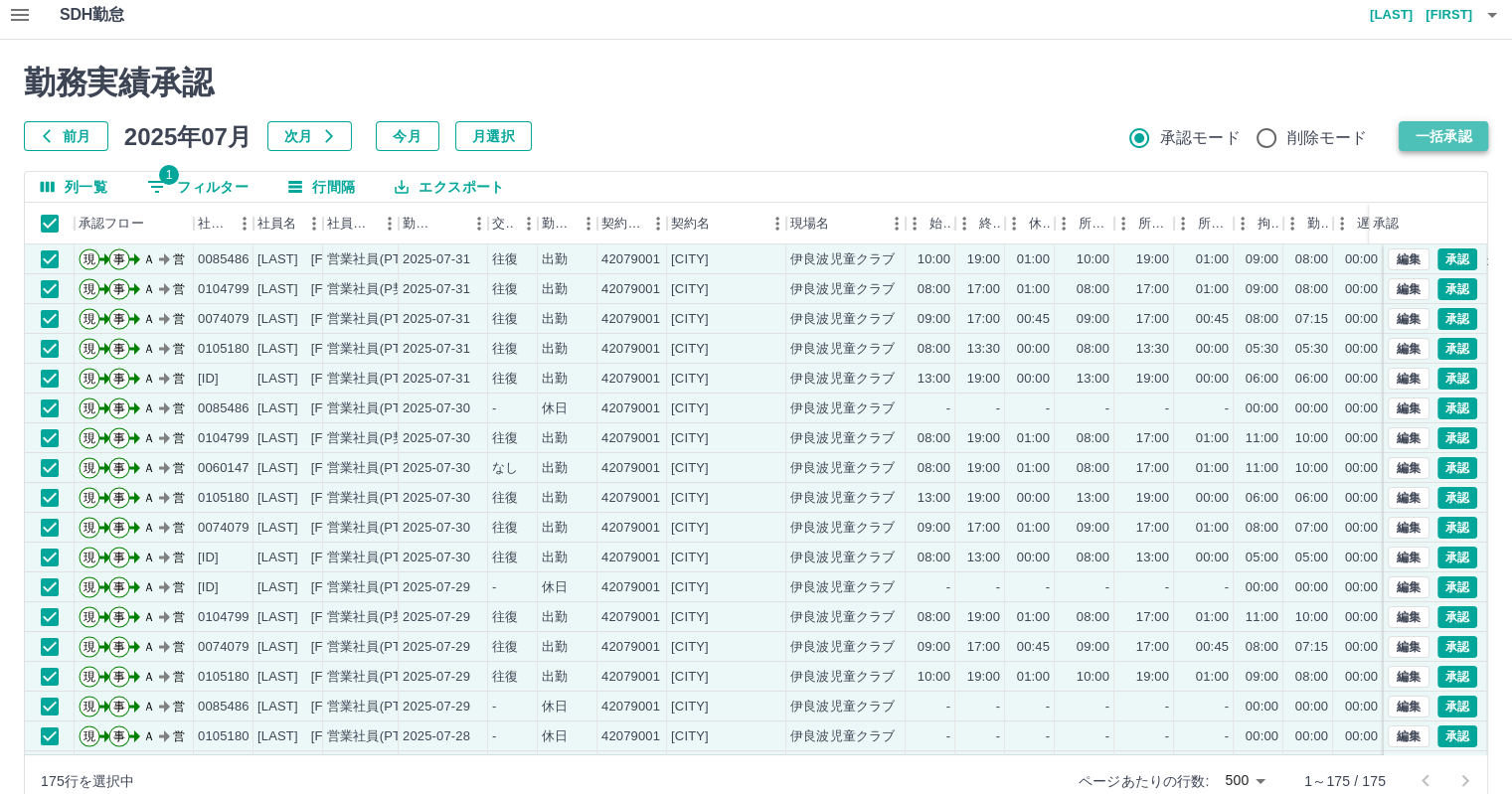 click on "一括承認" at bounding box center [1443, 136] 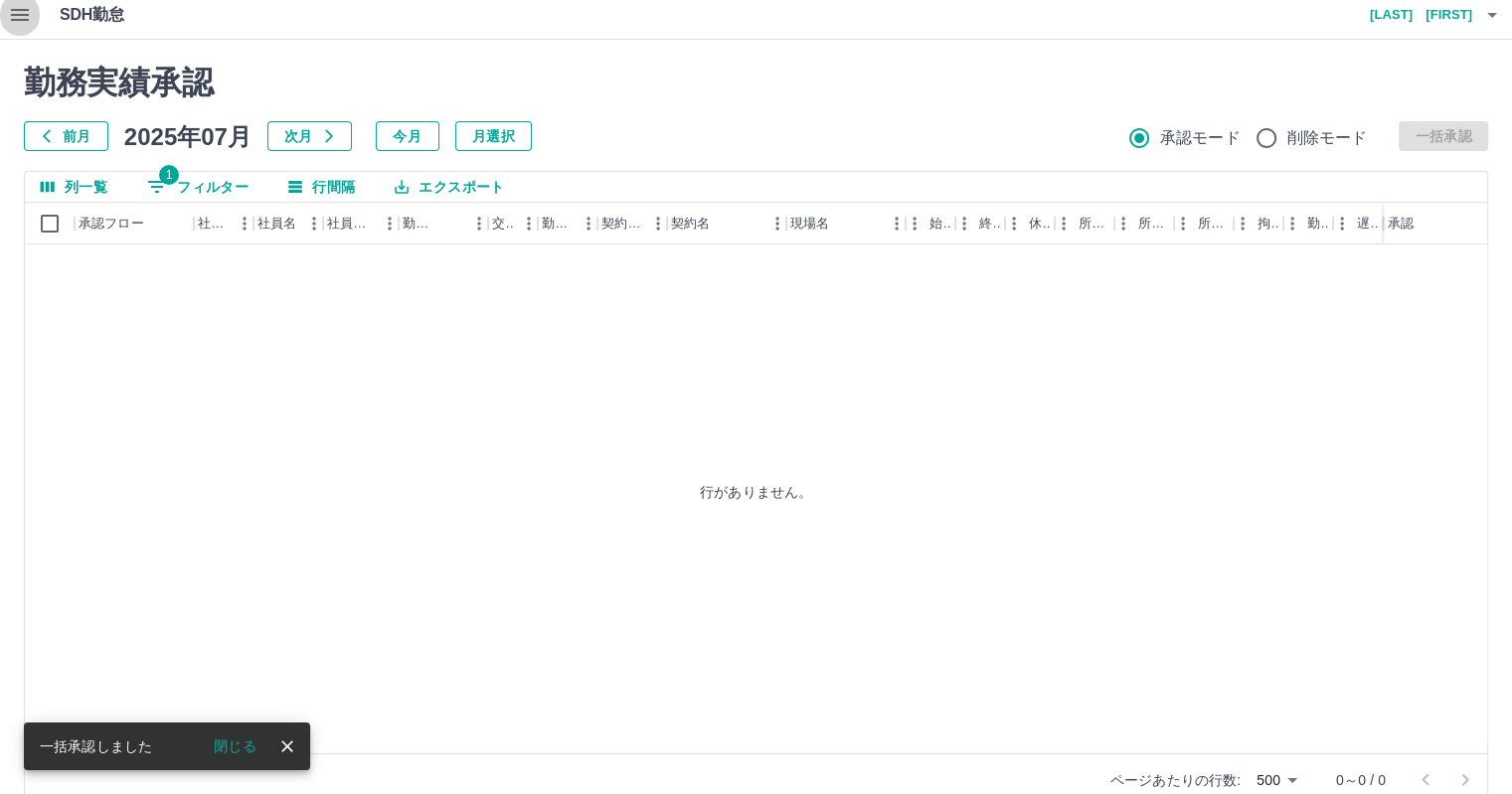 click 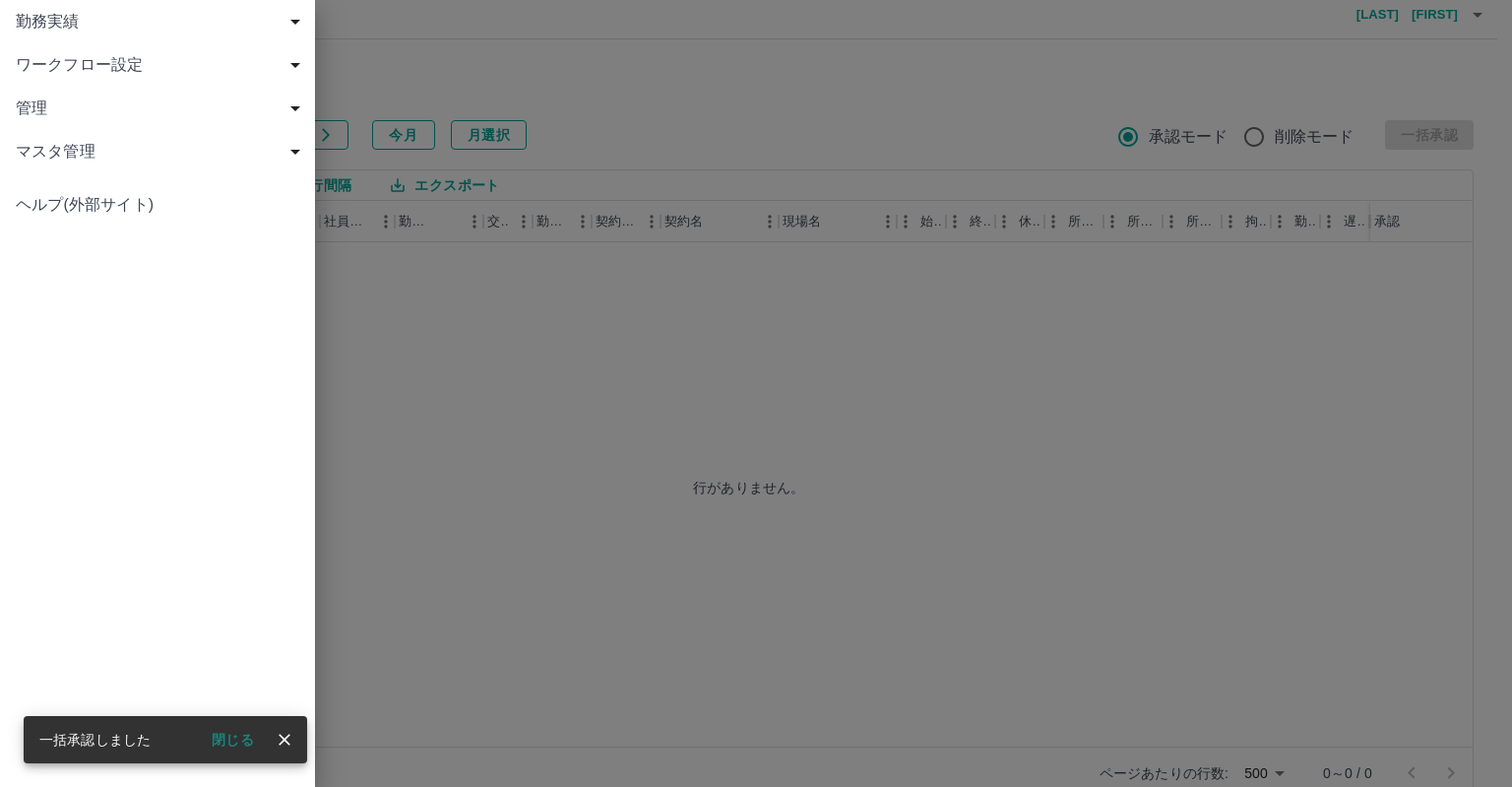 click on "勤務実績" at bounding box center [161, 22] 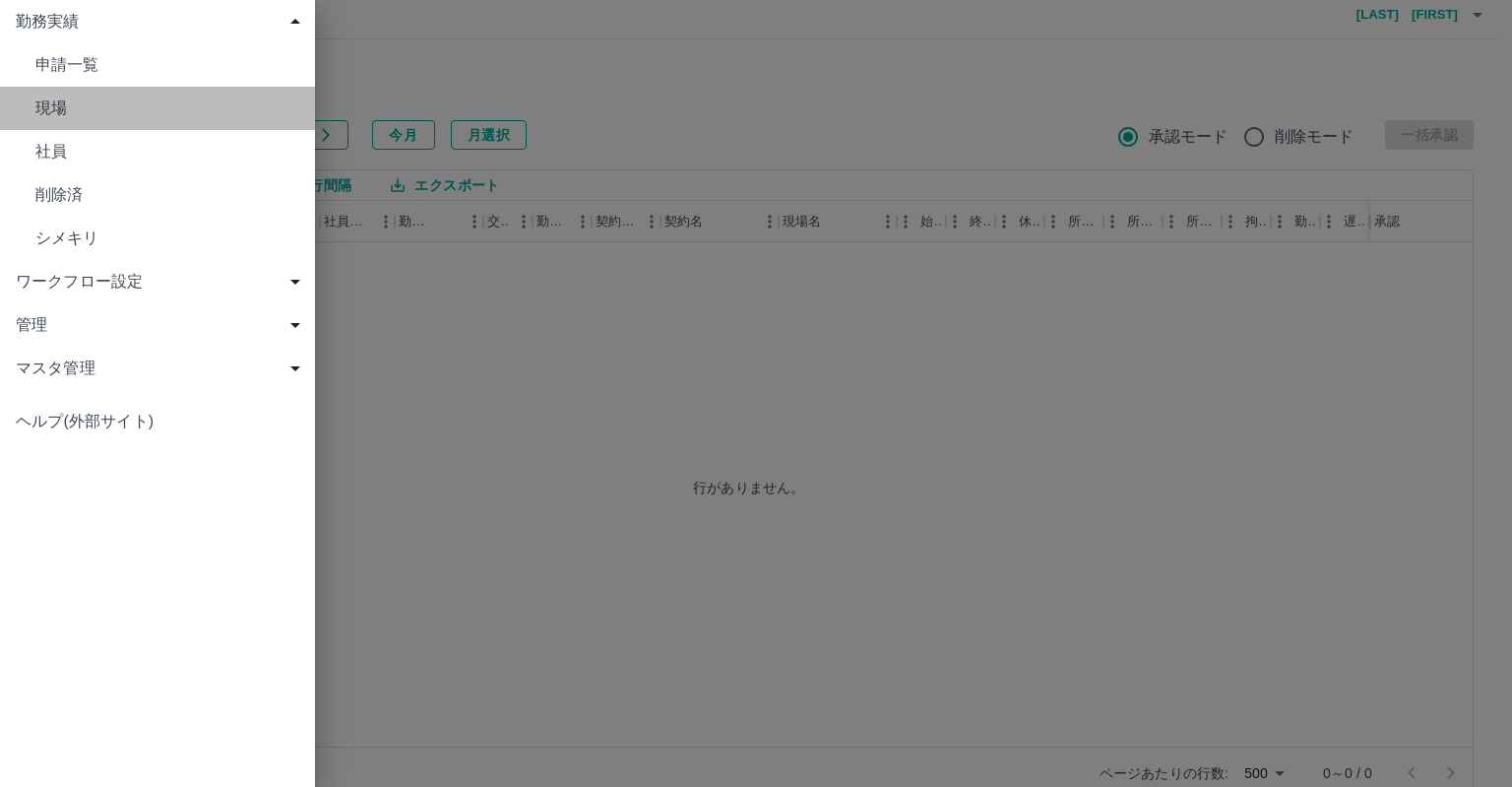click on "現場" at bounding box center (167, 108) 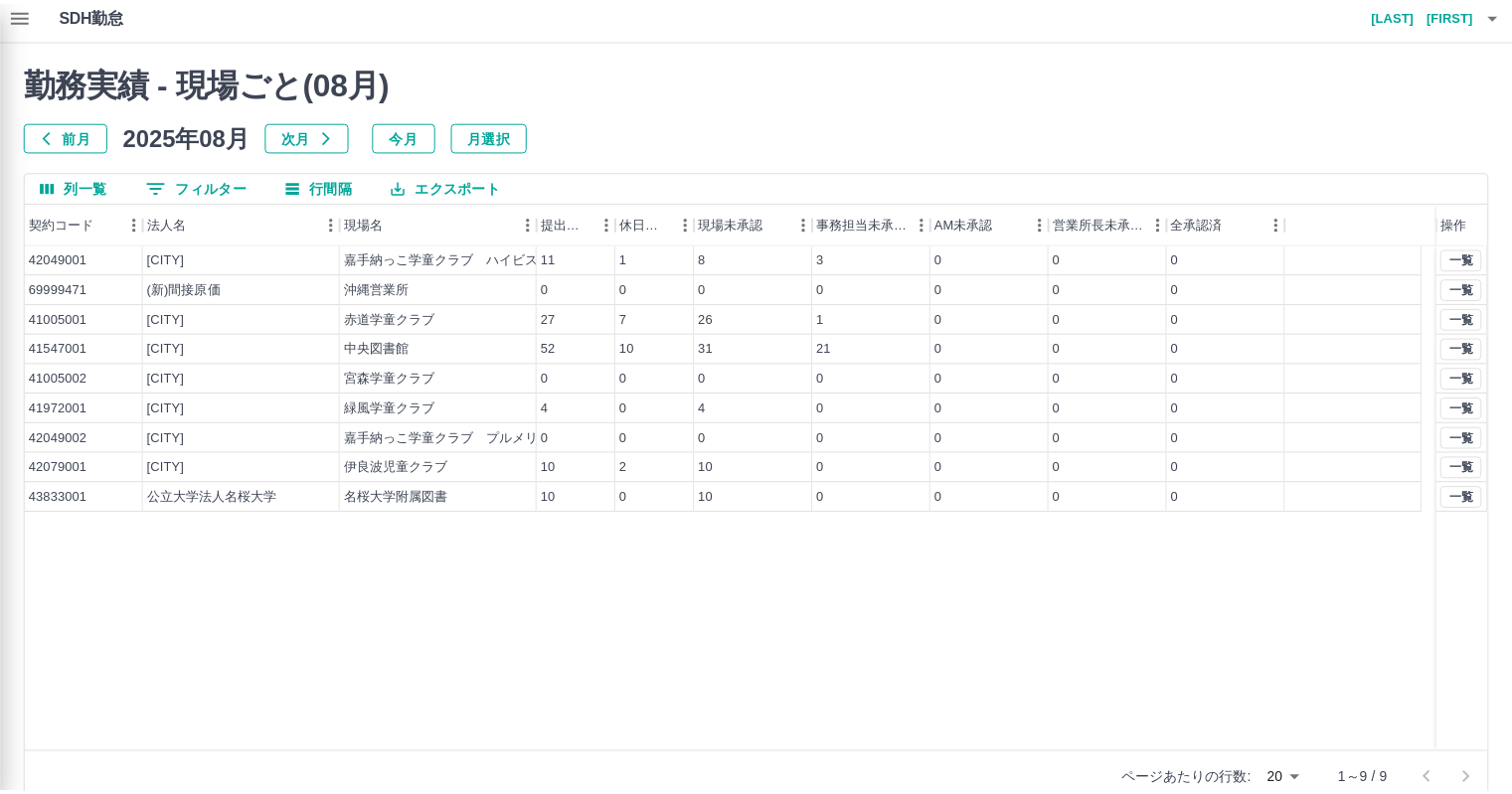 scroll, scrollTop: 0, scrollLeft: 0, axis: both 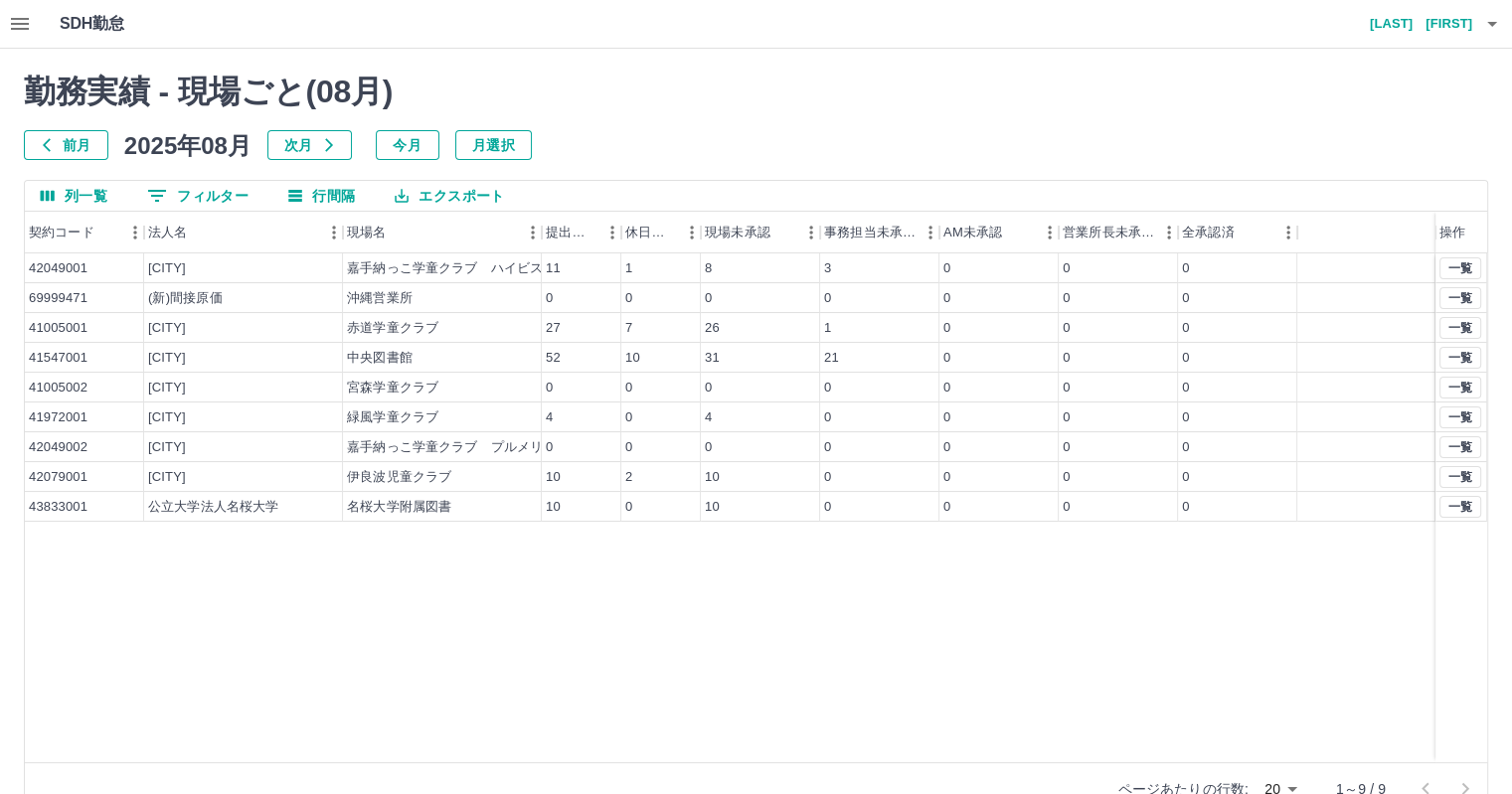 click on "前月" at bounding box center (66, 145) 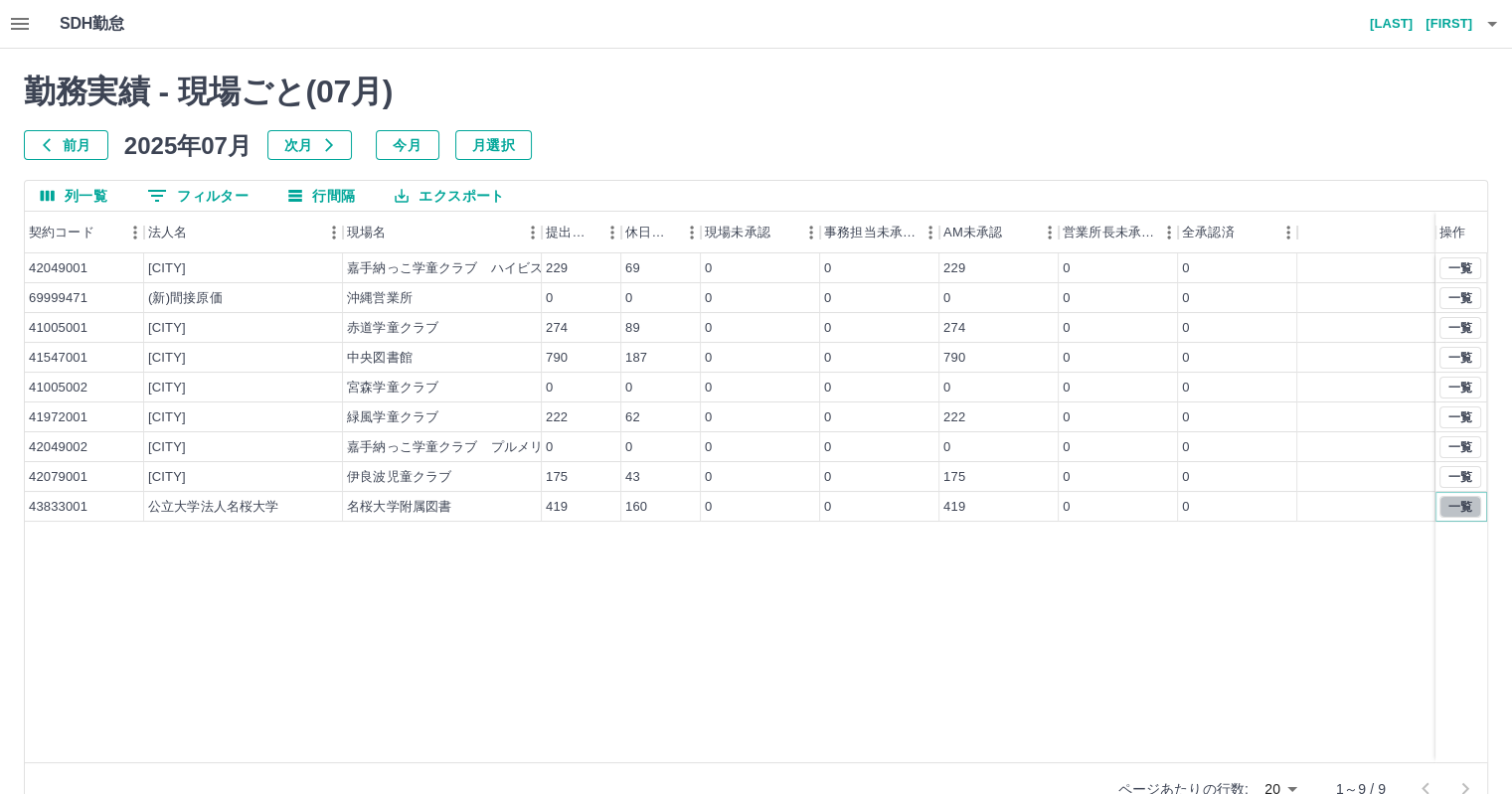 click on "一覧" at bounding box center [1460, 507] 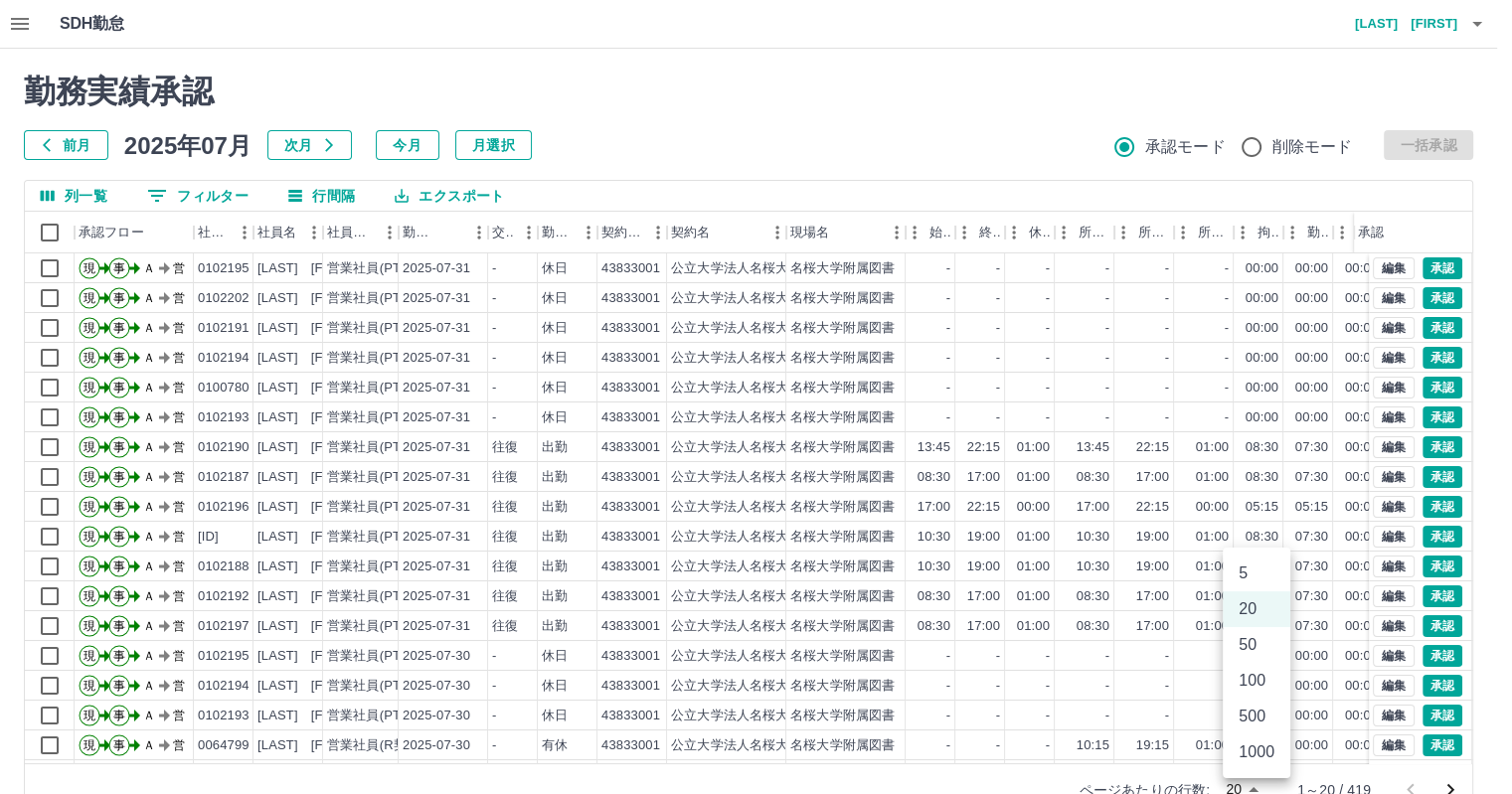 scroll, scrollTop: 9, scrollLeft: 0, axis: vertical 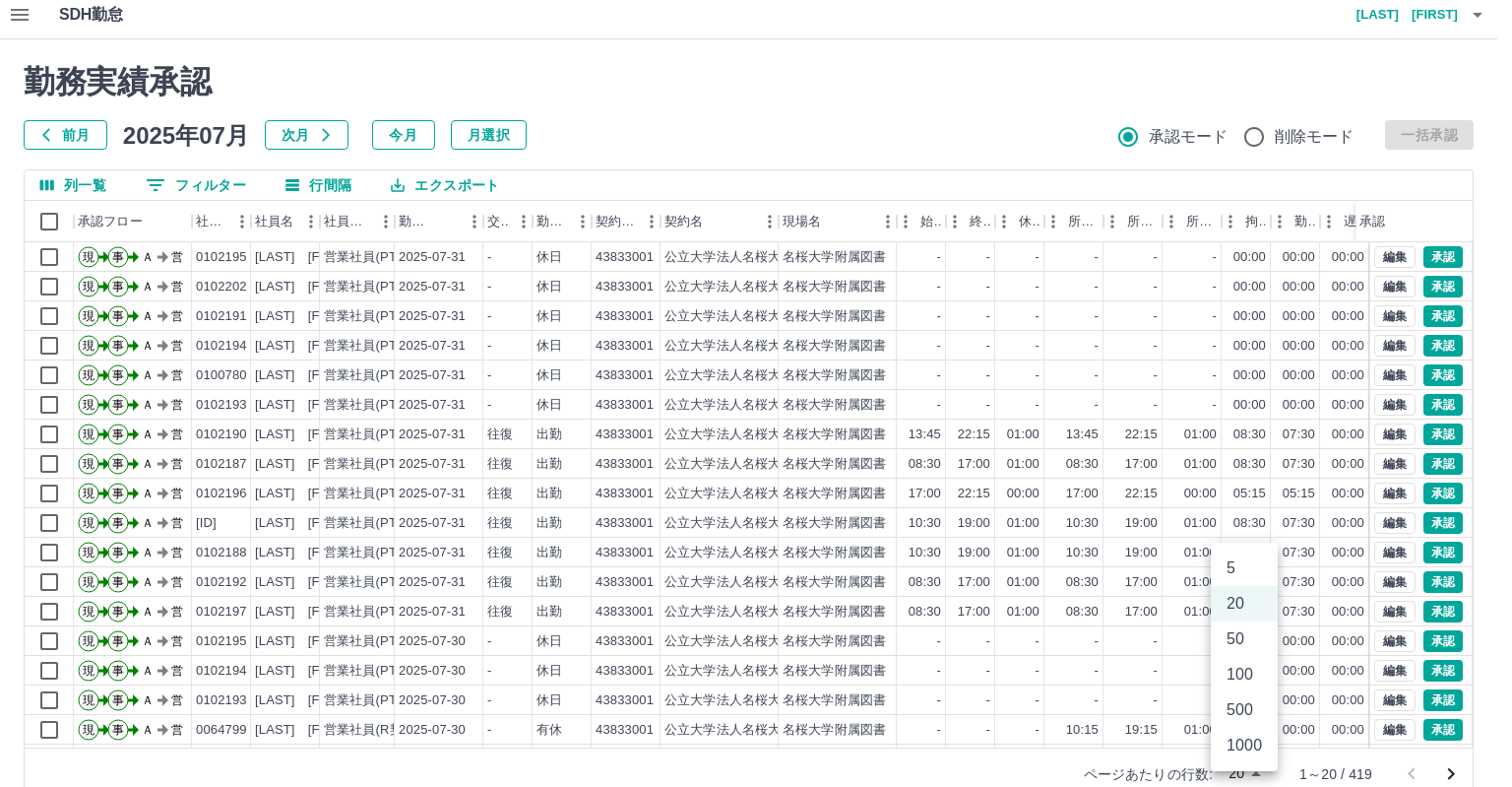 click on "SDH勤怠 [LAST]　[FIRST] 勤務実績承認 前月 2025年07月 次月 今月 月選択 承認モード 削除モード 一括承認 列一覧 0 フィルター 行間隔 エクスポート 承認フロー 社員番号 社員名 社員区分 勤務日 交通費 勤務区分 契約コード 契約名 現場名 始業 終業 休憩 所定開始 所定終業所定休憩 拘束 勤務 遅刻等 コメント ステータス 承認 現 事 Ａ 営 0102195 [LAST]　[FIRST] 営業社員(PT契約) 2025-07-31  -  休日 43833001 [UNIVERSITY] [LIBRARY] - - - - - - 00:00 00:00 00:00 AM承認待 現 事 Ａ 営 0102202 [LAST]　[FIRST] 営業社員(PT契約) 2025-07-31  -  休日 43833001 [UNIVERSITY] [LIBRARY] - - - - - - 00:00 00:00 00:00 AM承認待 現 事 Ａ 営 0102191 [LAST]　[FIRST] 営業社員(PT契約) 2025-07-31  -  休日 43833001 [UNIVERSITY] [LIBRARY] - - - - - - 00:00 00:00 00:00 AM承認待 現 事" at bounding box center (756, 407) 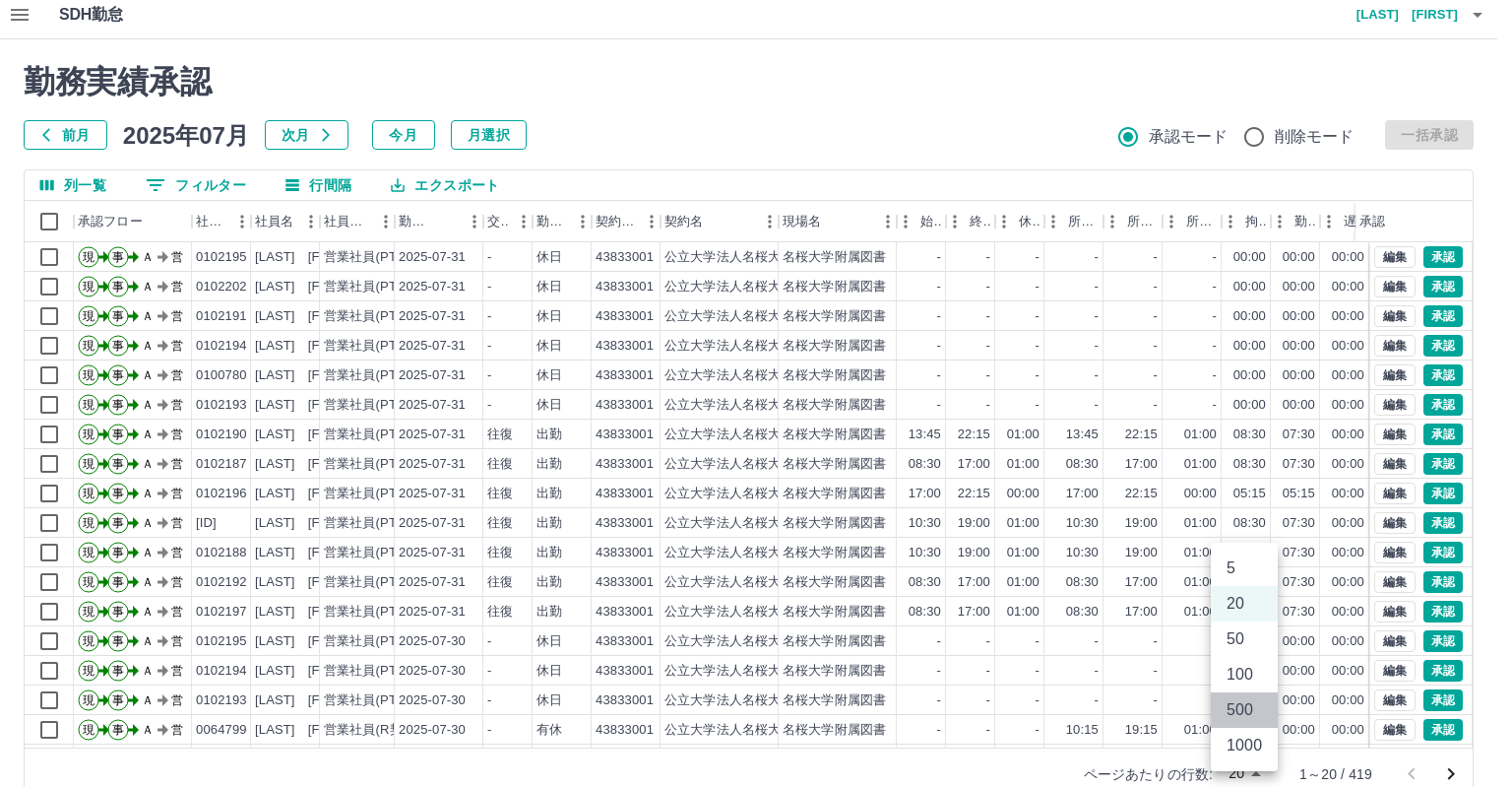 click on "500" at bounding box center (1244, 710) 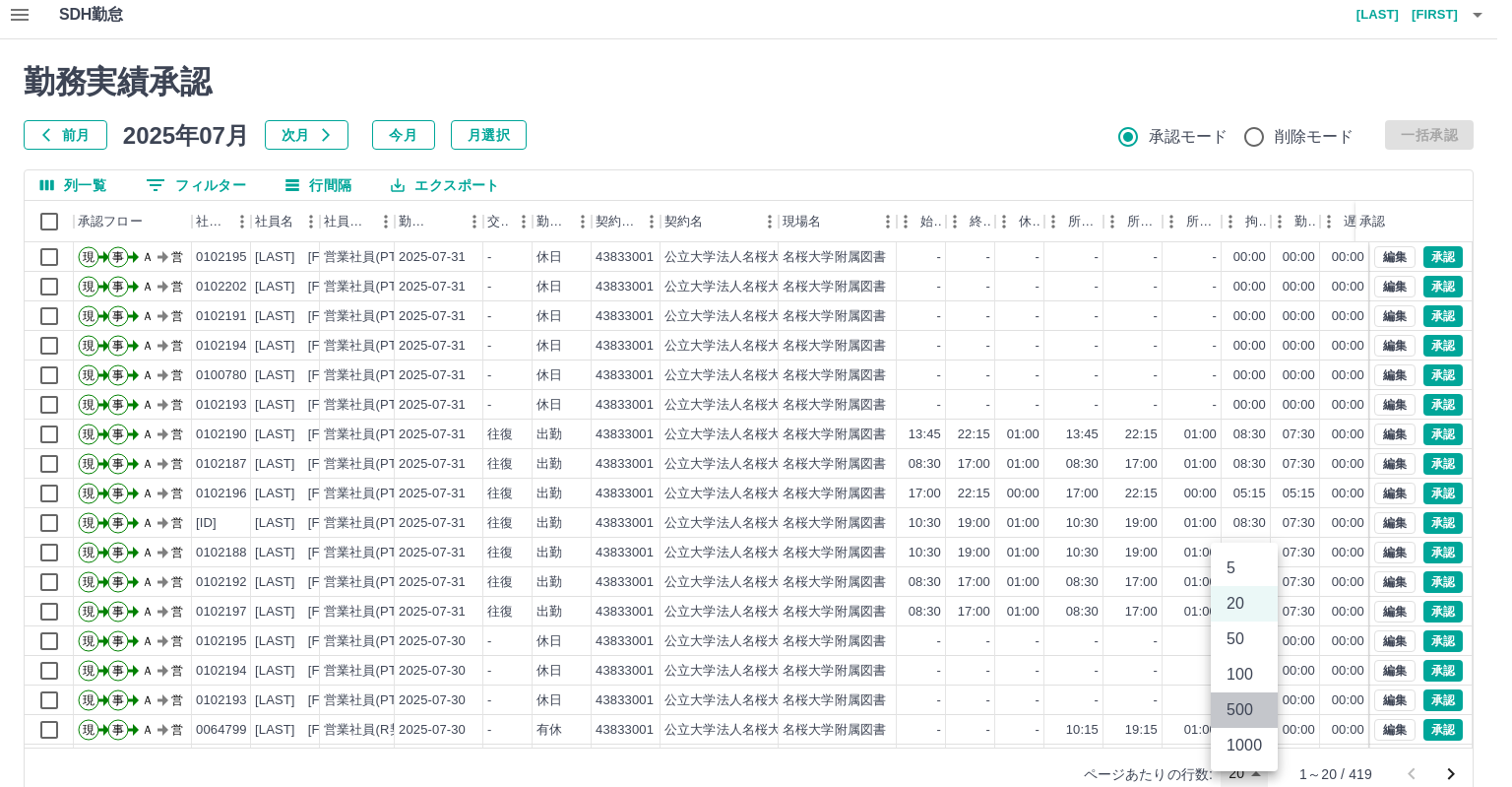 type on "***" 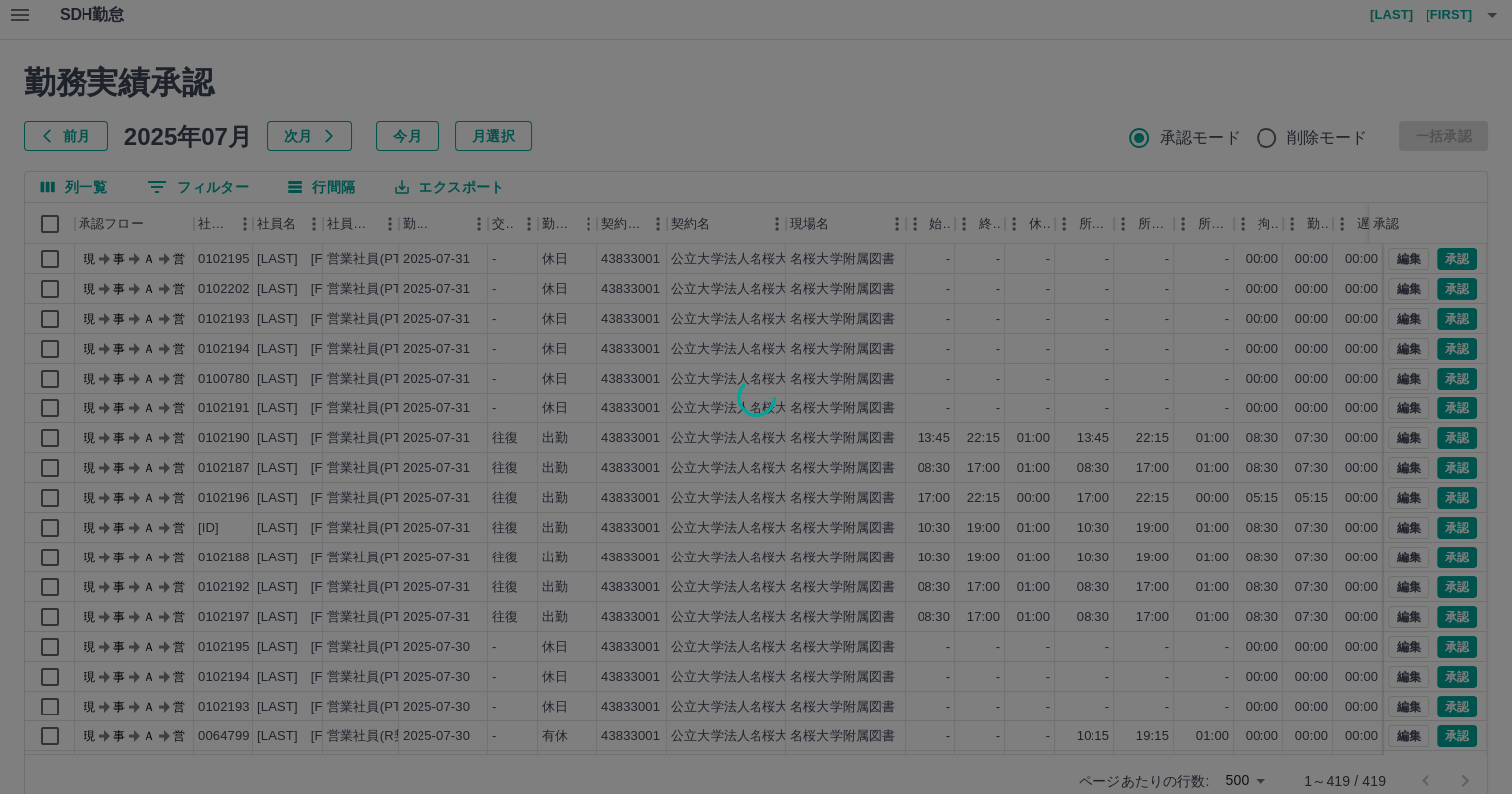 click at bounding box center [756, 397] 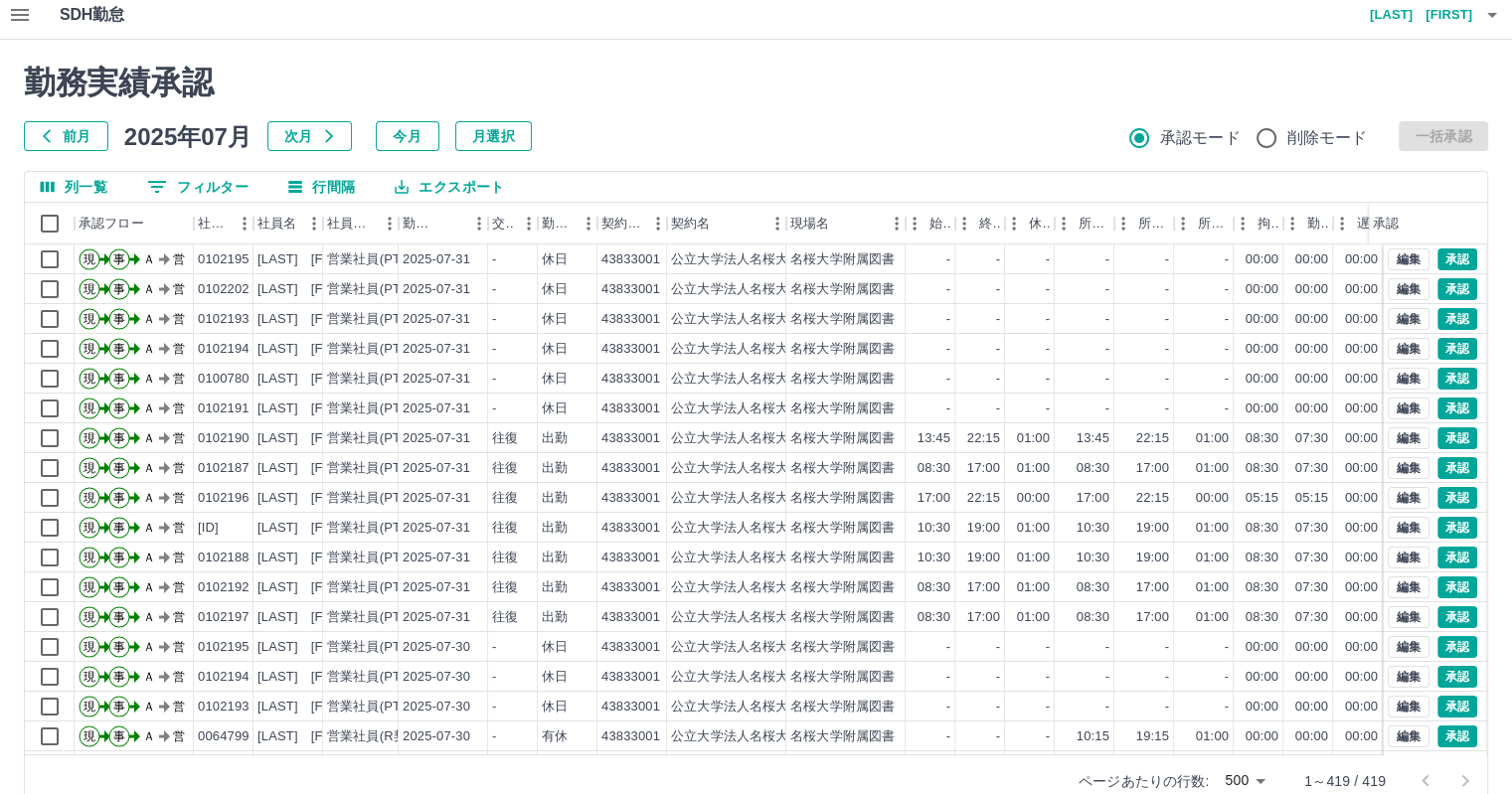 click on "0 フィルター" at bounding box center (198, 187) 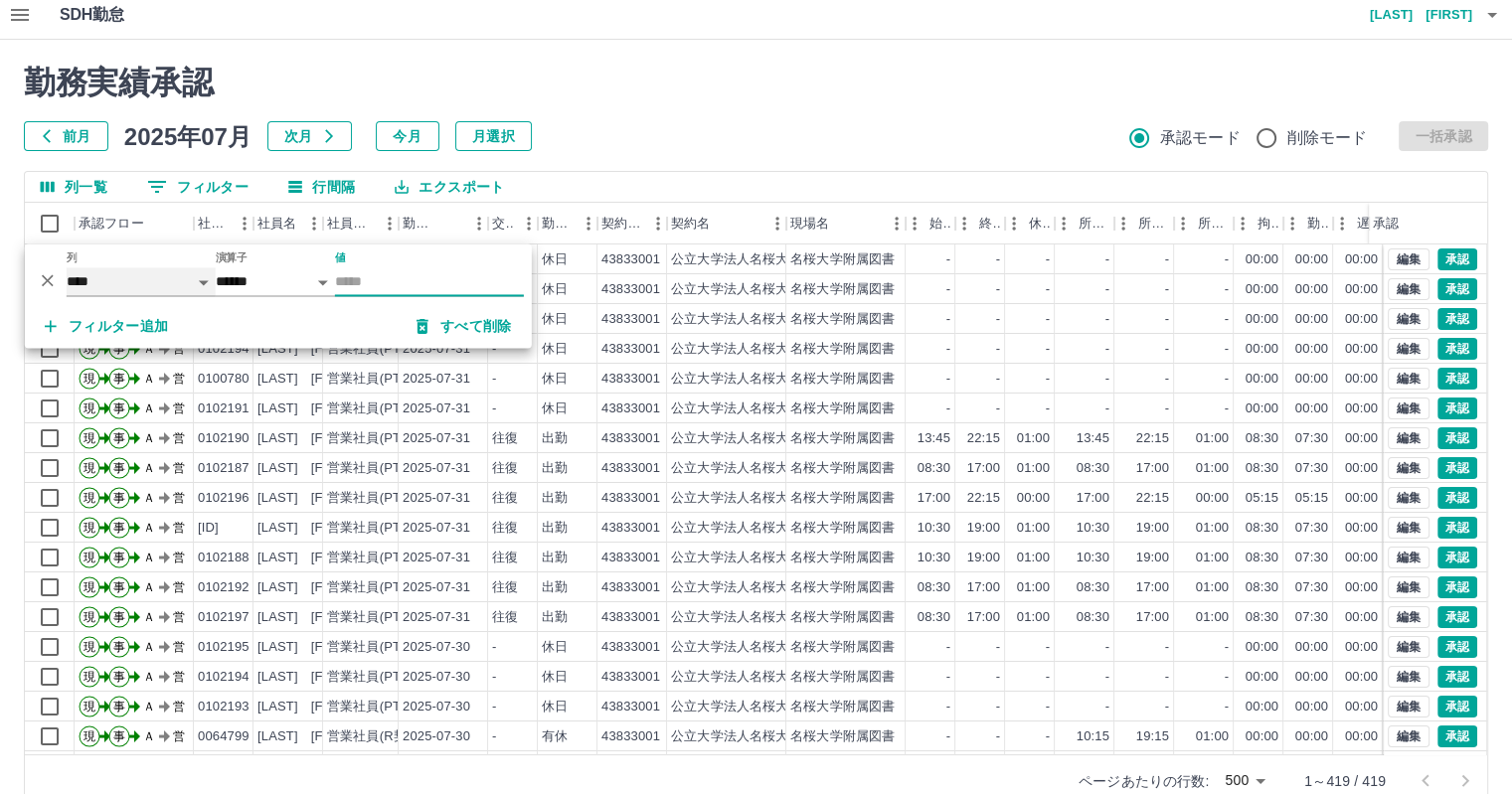 click on "**** *** **** *** *** **** ***** *** *** ** ** ** **** **** **** ** ** *** **** *****" at bounding box center [141, 281] 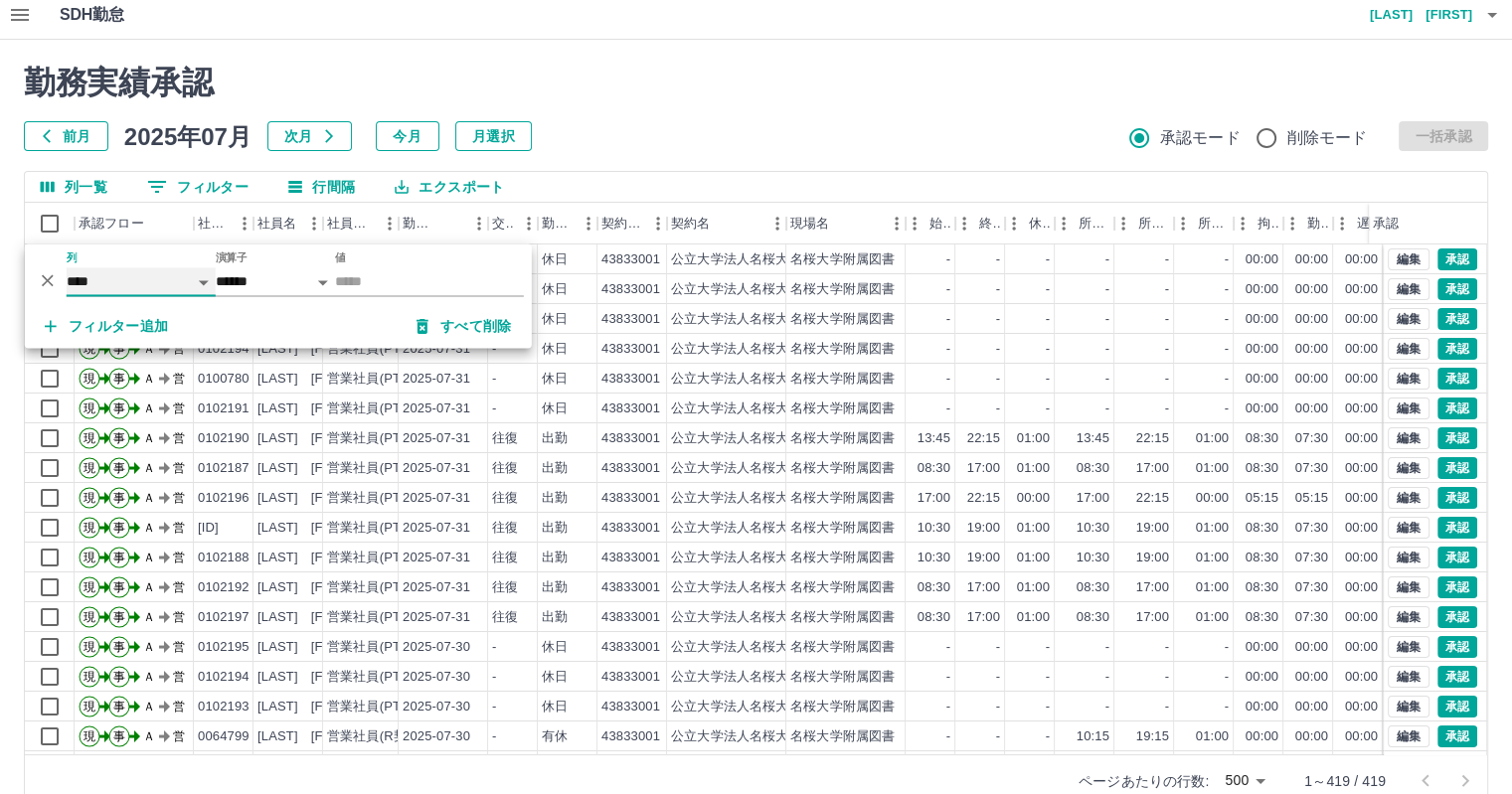 click on "**** *** **** *** *** **** ***** *** *** ** ** ** **** **** **** ** ** *** **** *****" at bounding box center (141, 281) 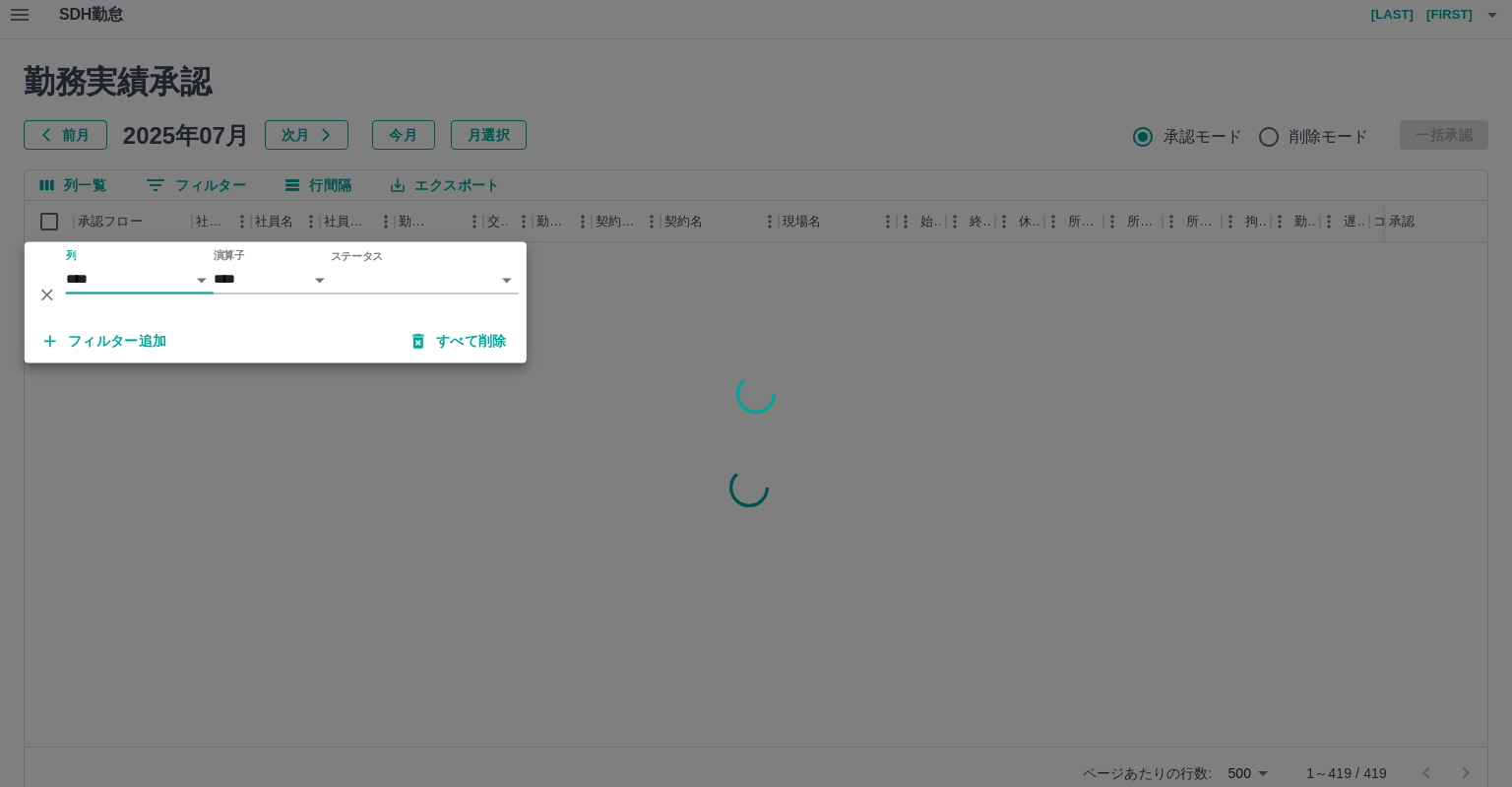 click on "SDH勤怠 [LAST]　[FIRST] 勤務実績承認 前月 2025年07月 次月 今月 月選択 承認モード 削除モード 一括承認 列一覧 0 フィルター 行間隔 エクスポート 承認フロー 社員番号 社員名 社員区分 勤務日 交通費 勤務区分 契約コード 契約名 現場名 始業 終業 休憩 所定開始 所定終業所定休憩 拘束 勤務 遅刻等 コメント ステータス 承認 ページあたりの行数: 500 *** 1～419 / 419 SDH勤怠 *** ** 列 **** *** **** *** *** **** ***** *** *** ** ** ** **** **** **** ** ** *** **** ***** 演算子 **** ****** ステータス ​ ********* フィルター追加 すべて削除" at bounding box center (756, 407) 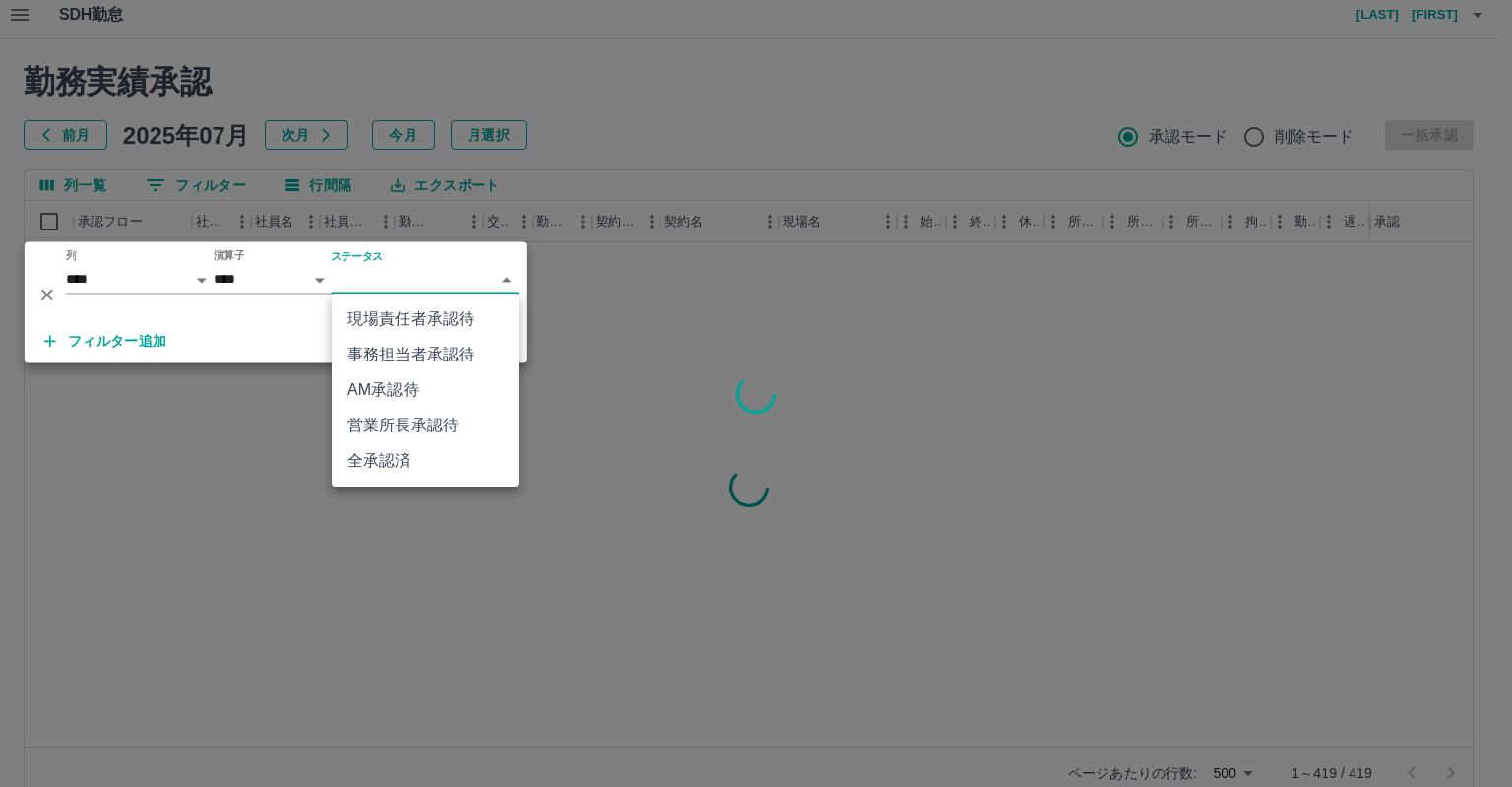 click on "AM承認待" at bounding box center [425, 390] 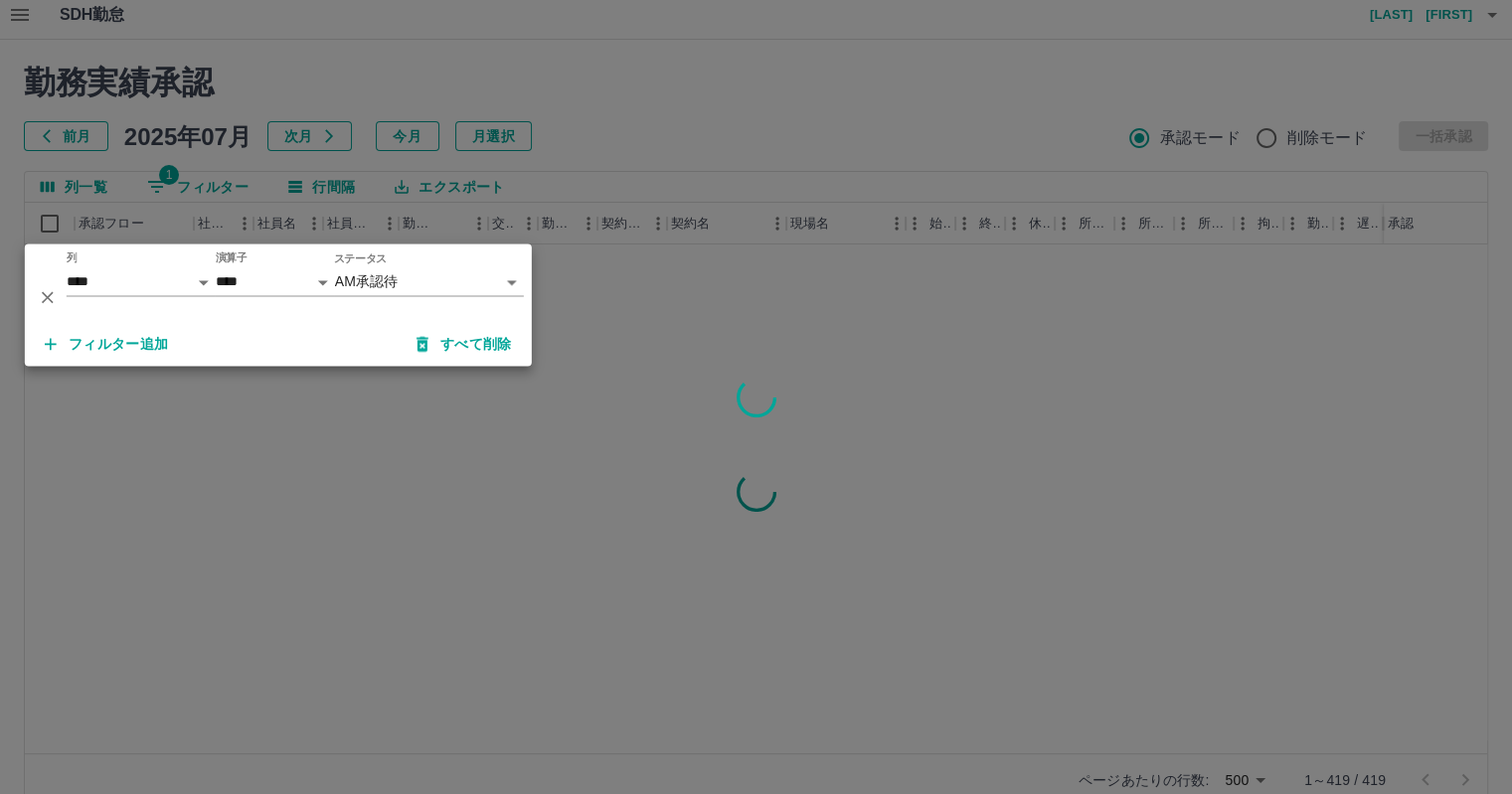 click at bounding box center (756, 397) 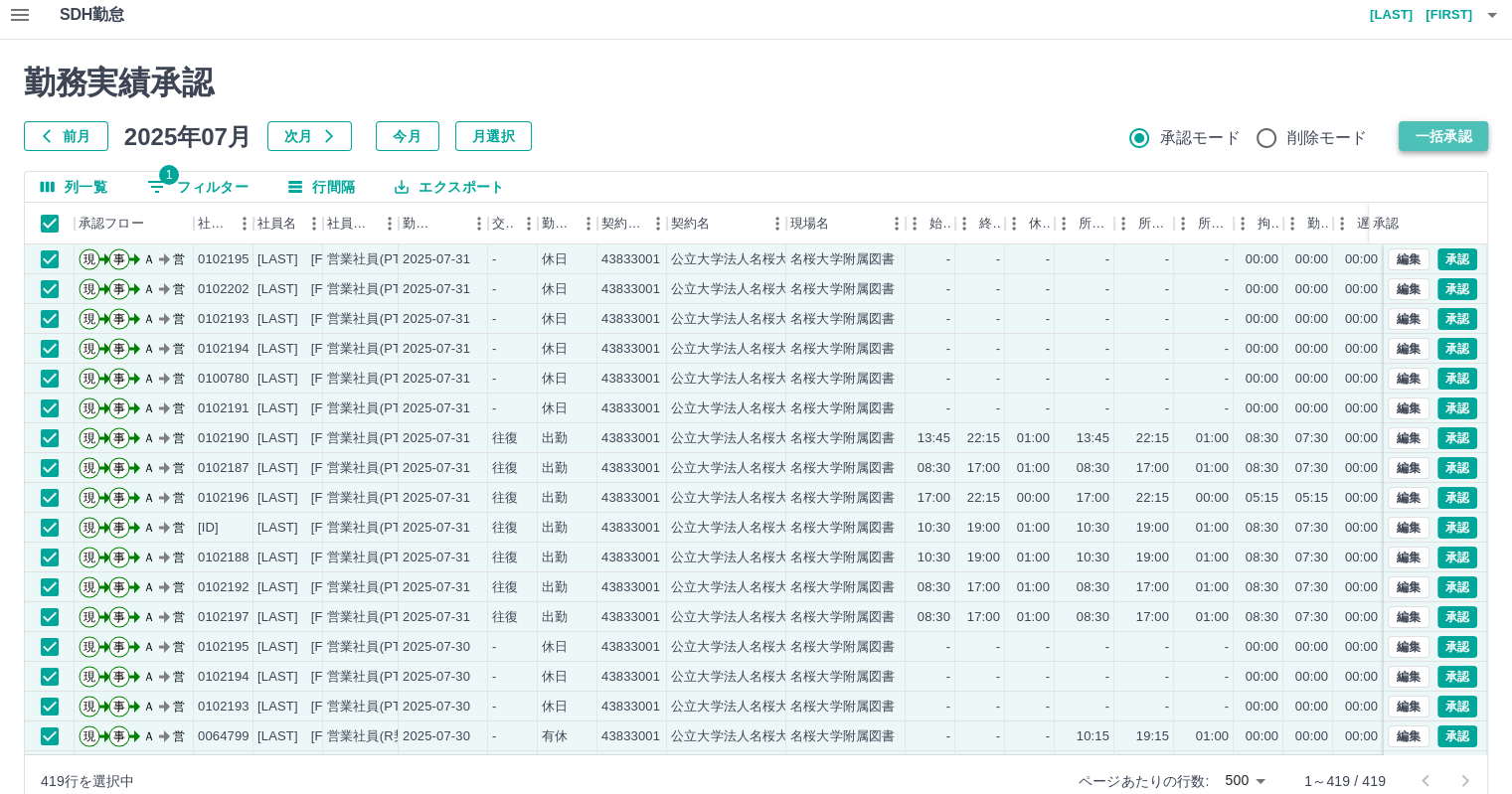 click on "一括承認" at bounding box center (1443, 136) 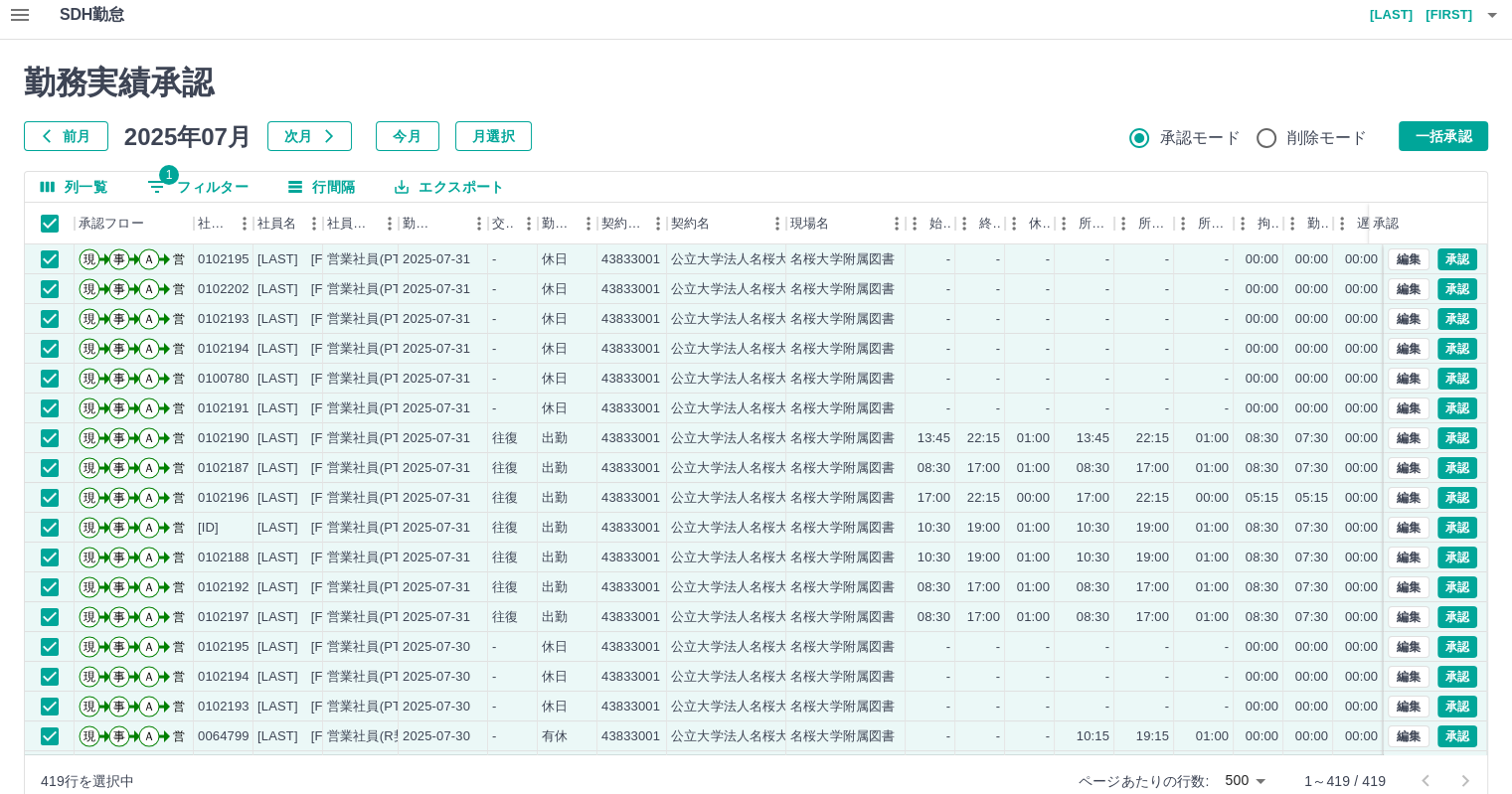 click on "勤務実績承認 前月 2025年07月 次月 今月 月選択 承認モード 削除モード 一括承認" at bounding box center [756, 107] 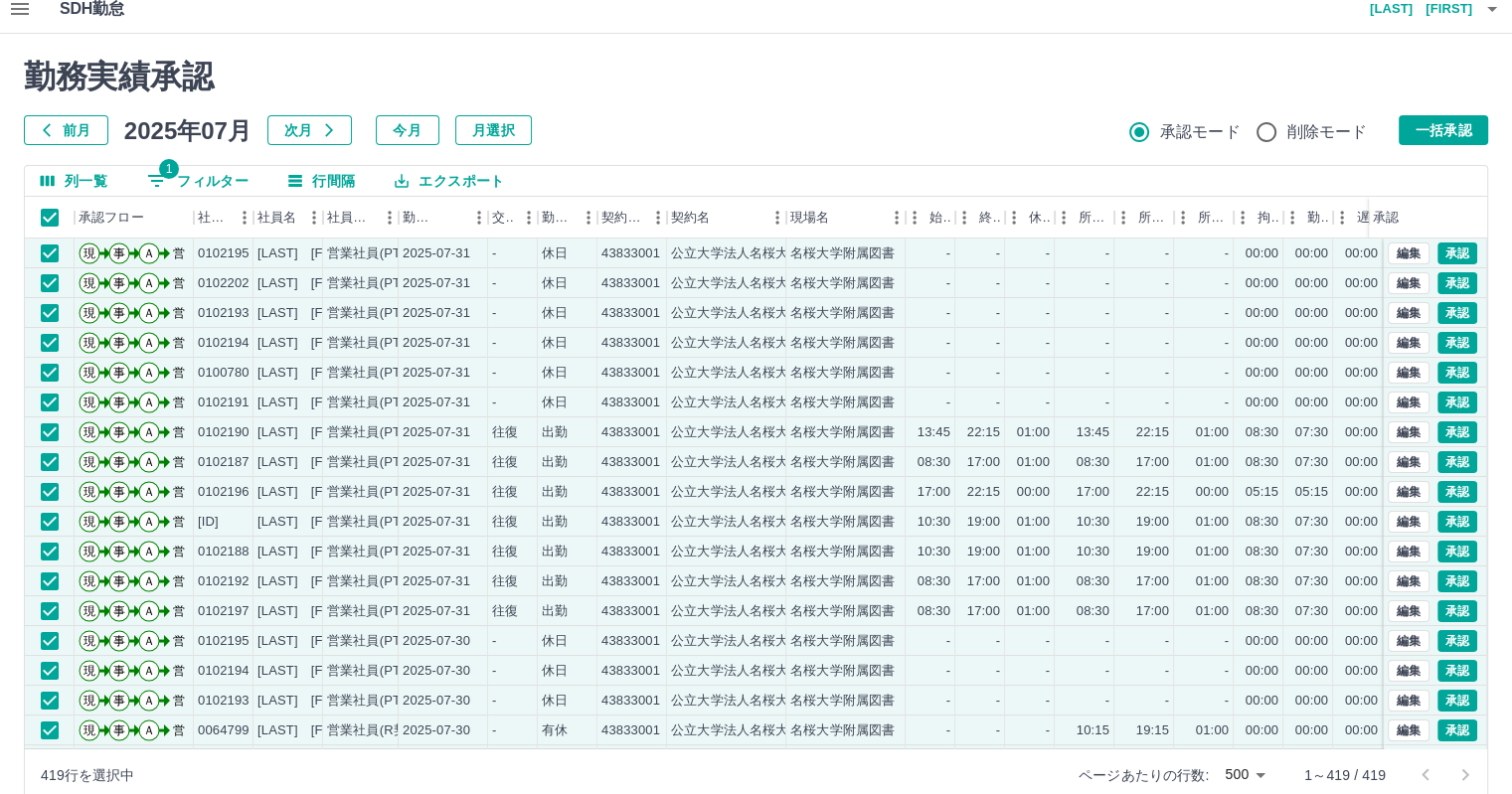 scroll, scrollTop: 0, scrollLeft: 0, axis: both 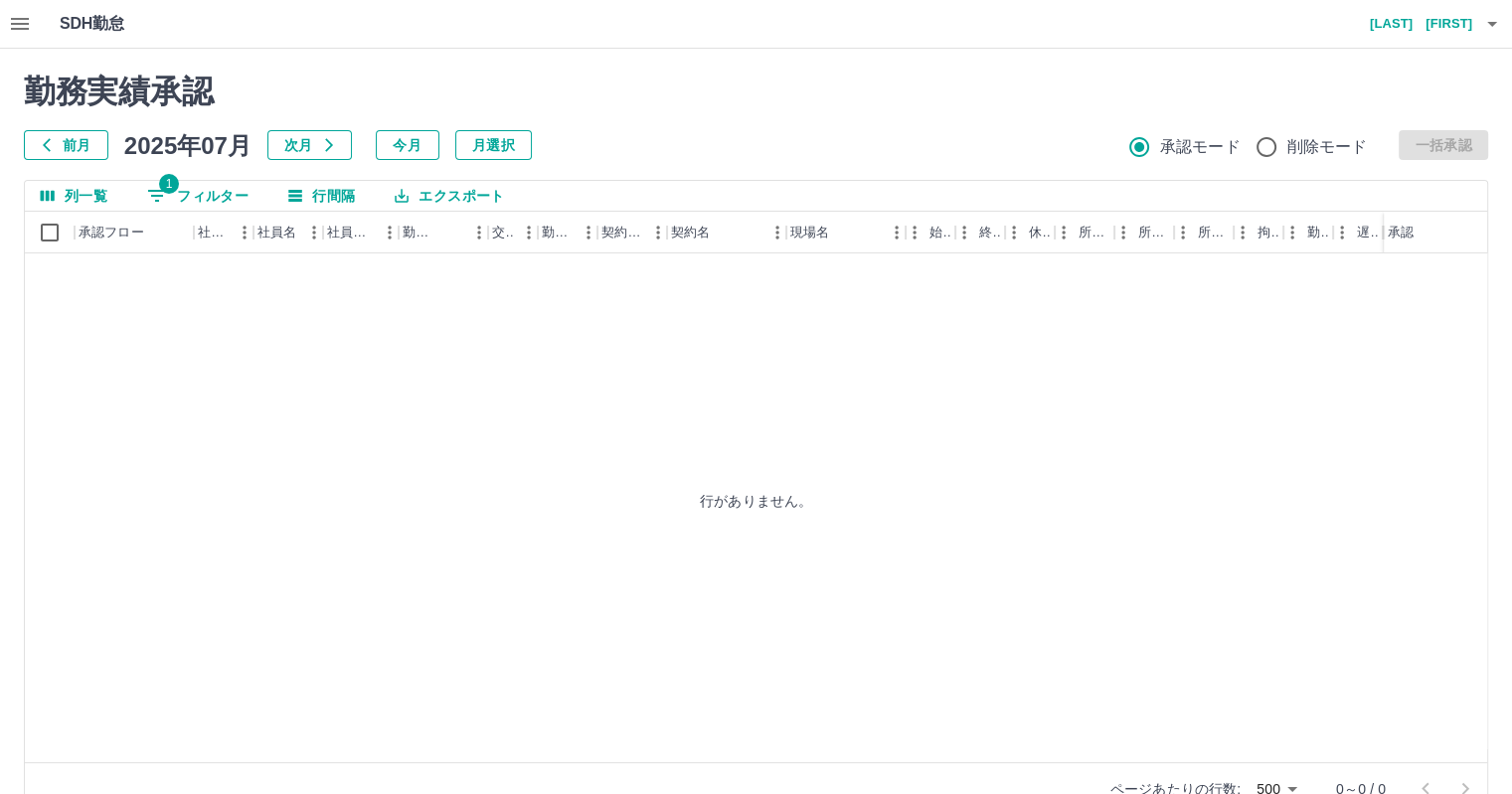 click 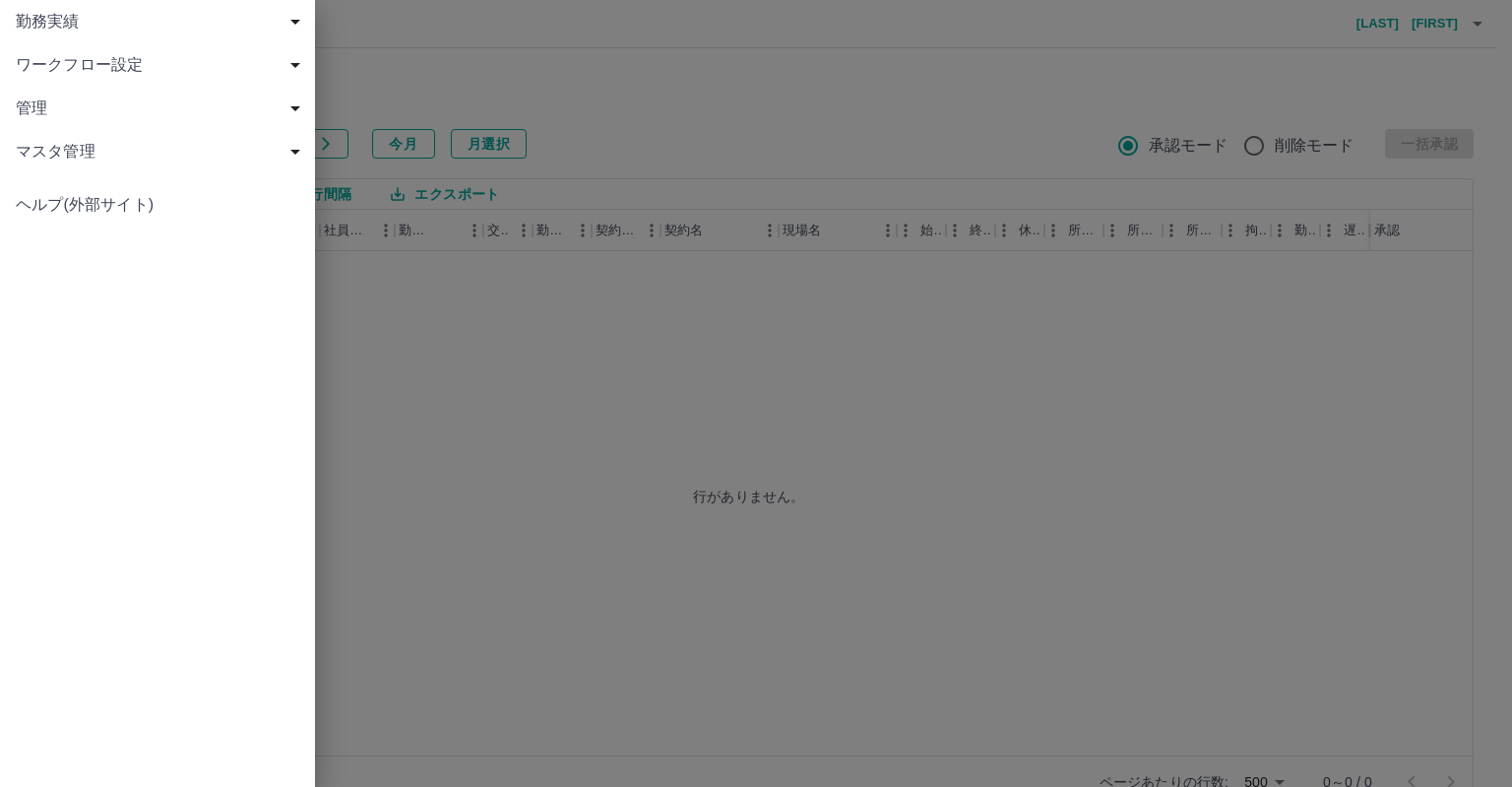 click on "勤務実績" at bounding box center (161, 22) 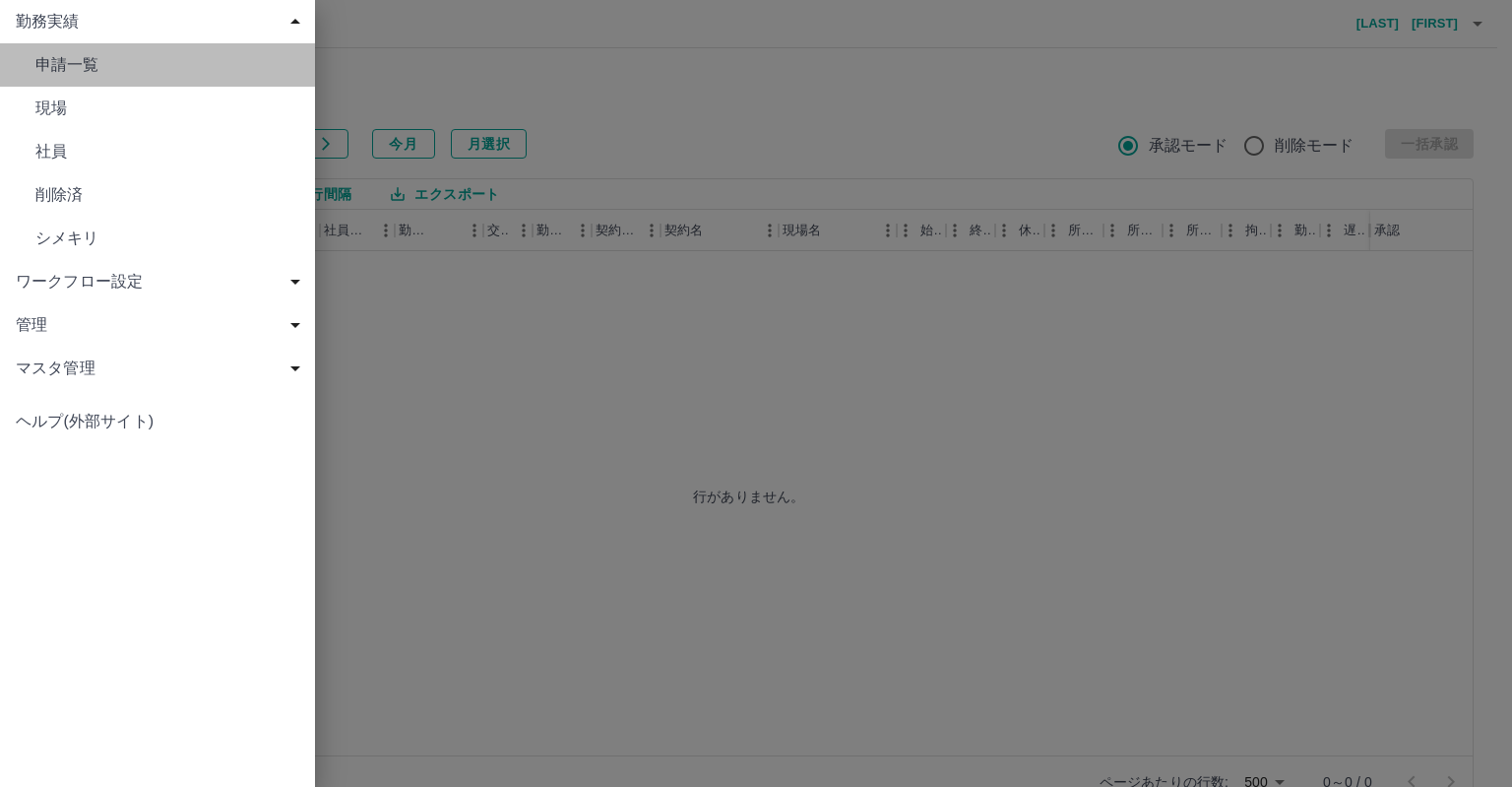 click on "申請一覧" at bounding box center [167, 65] 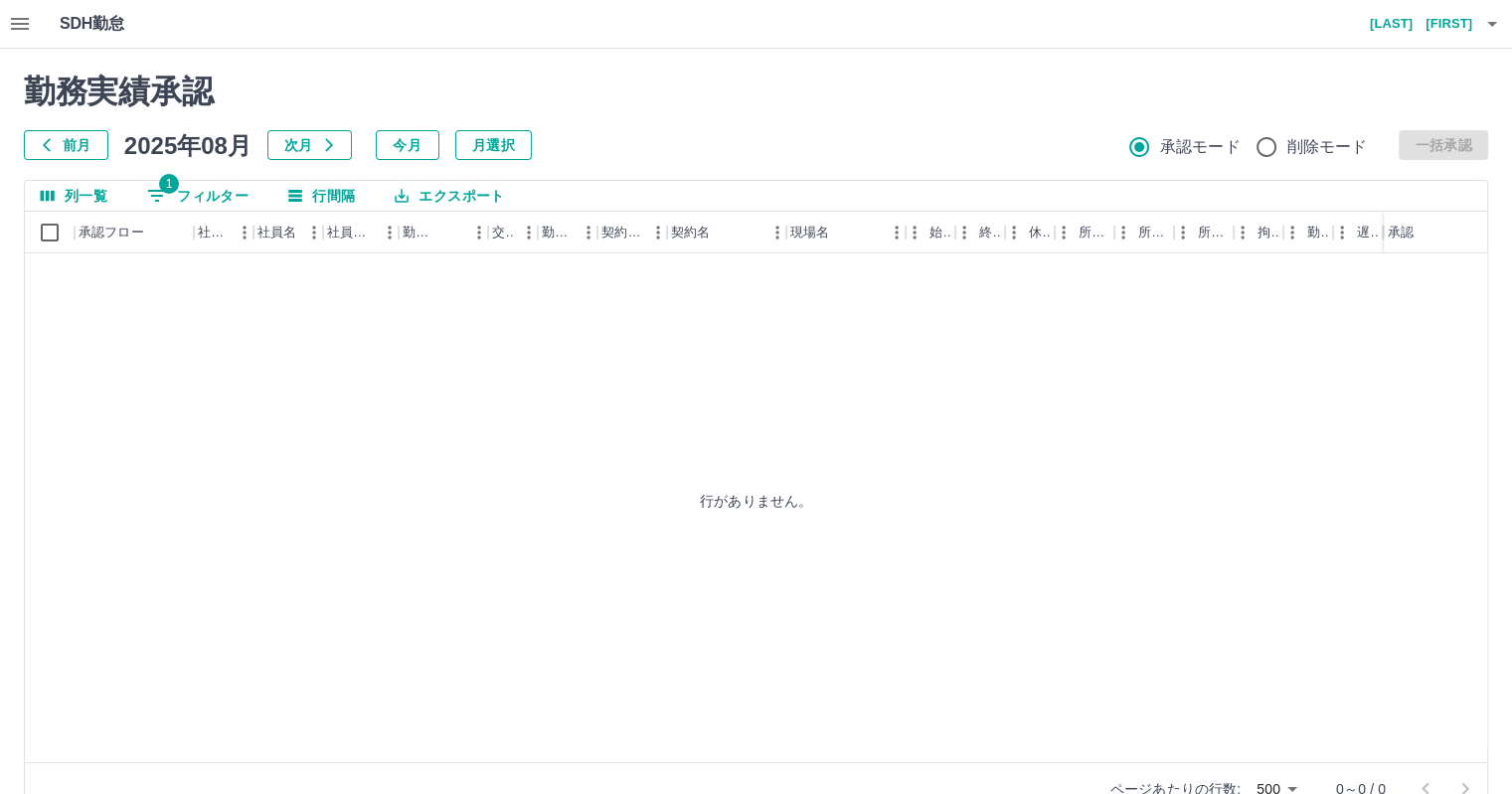 click on "1 フィルター" at bounding box center [198, 196] 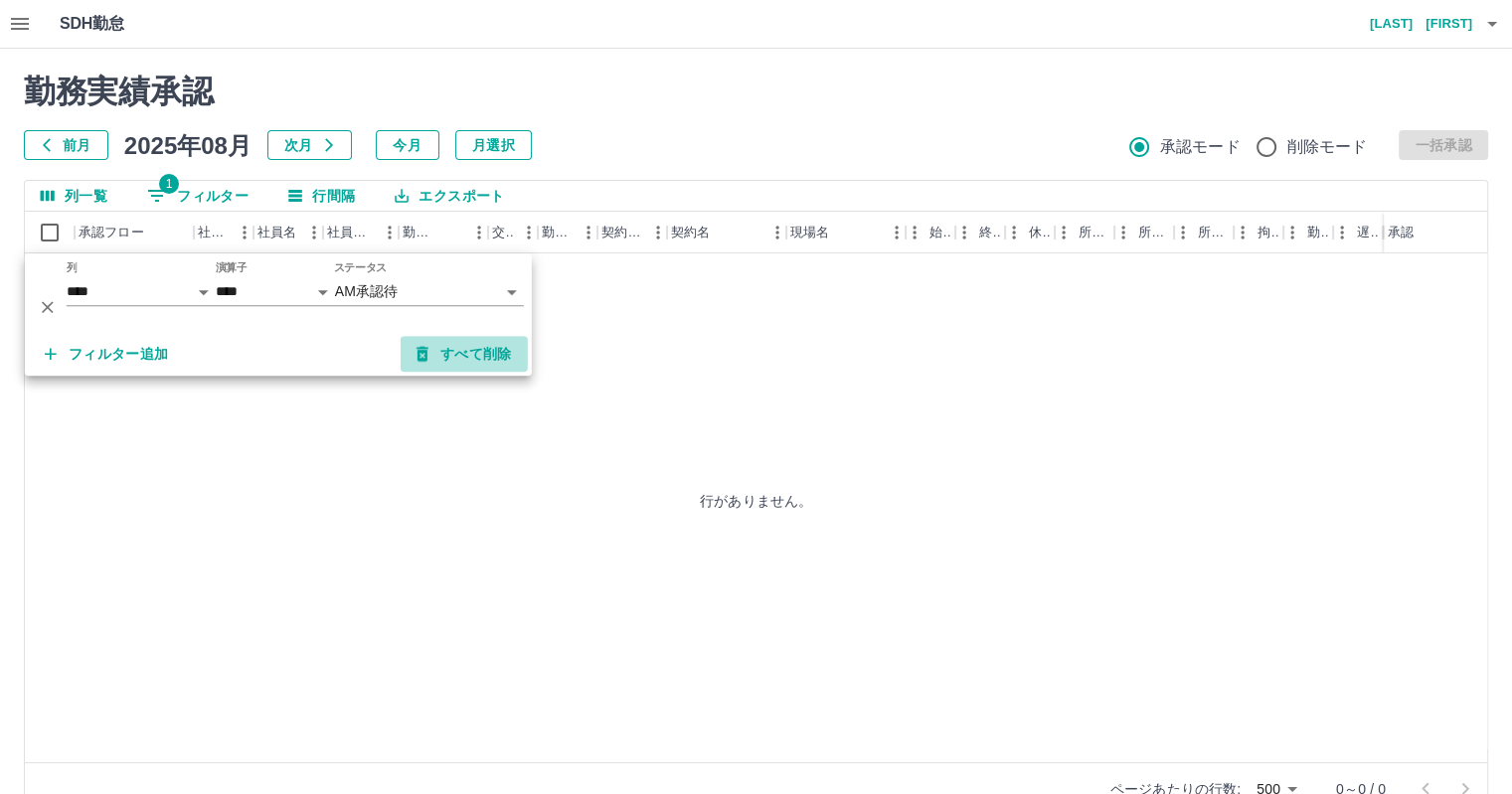 click on "すべて削除" at bounding box center [464, 354] 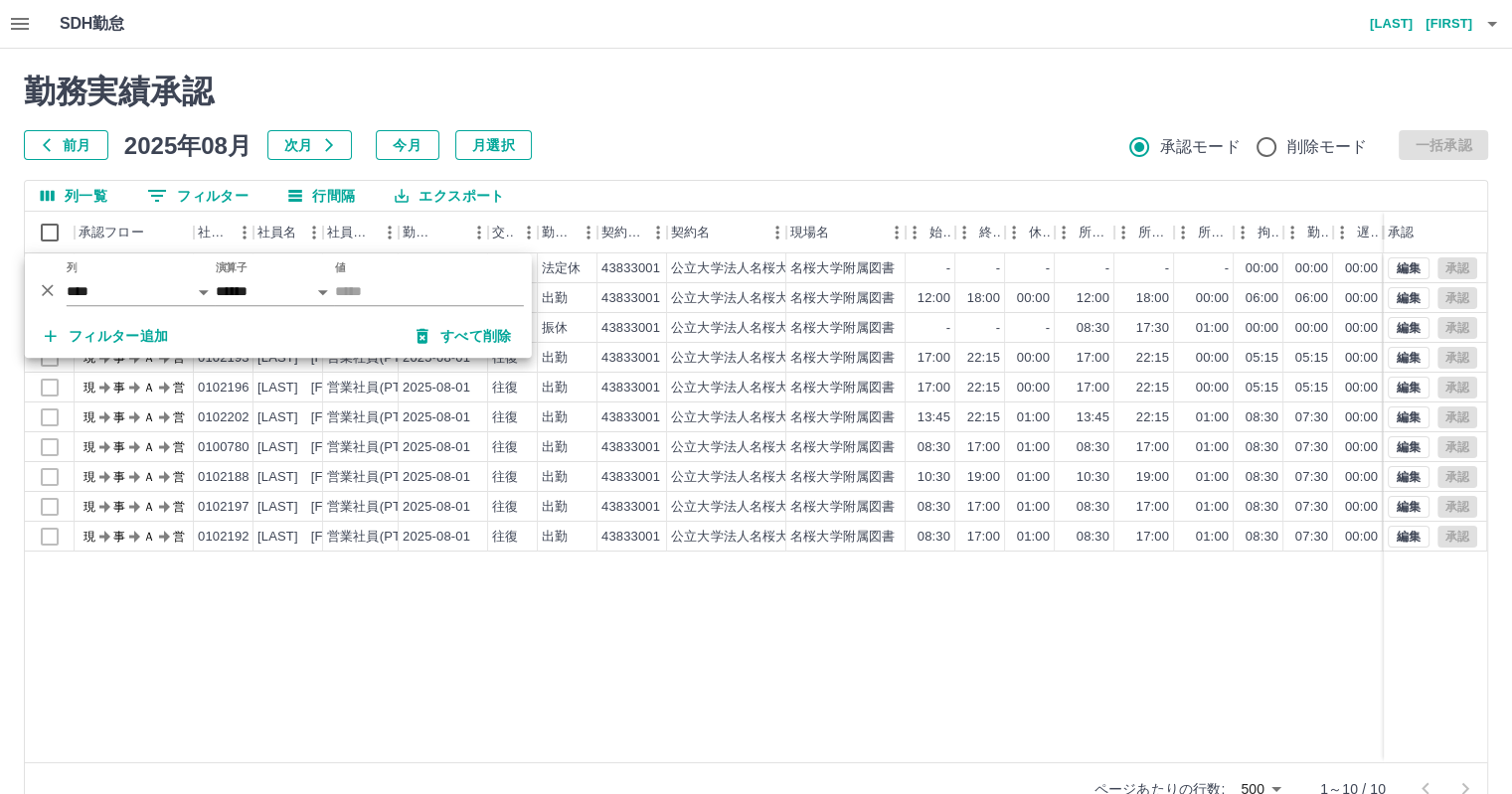 click on "前月 2025年08月 次月 今月 月選択 承認モード 削除モード 一括承認" at bounding box center [756, 145] 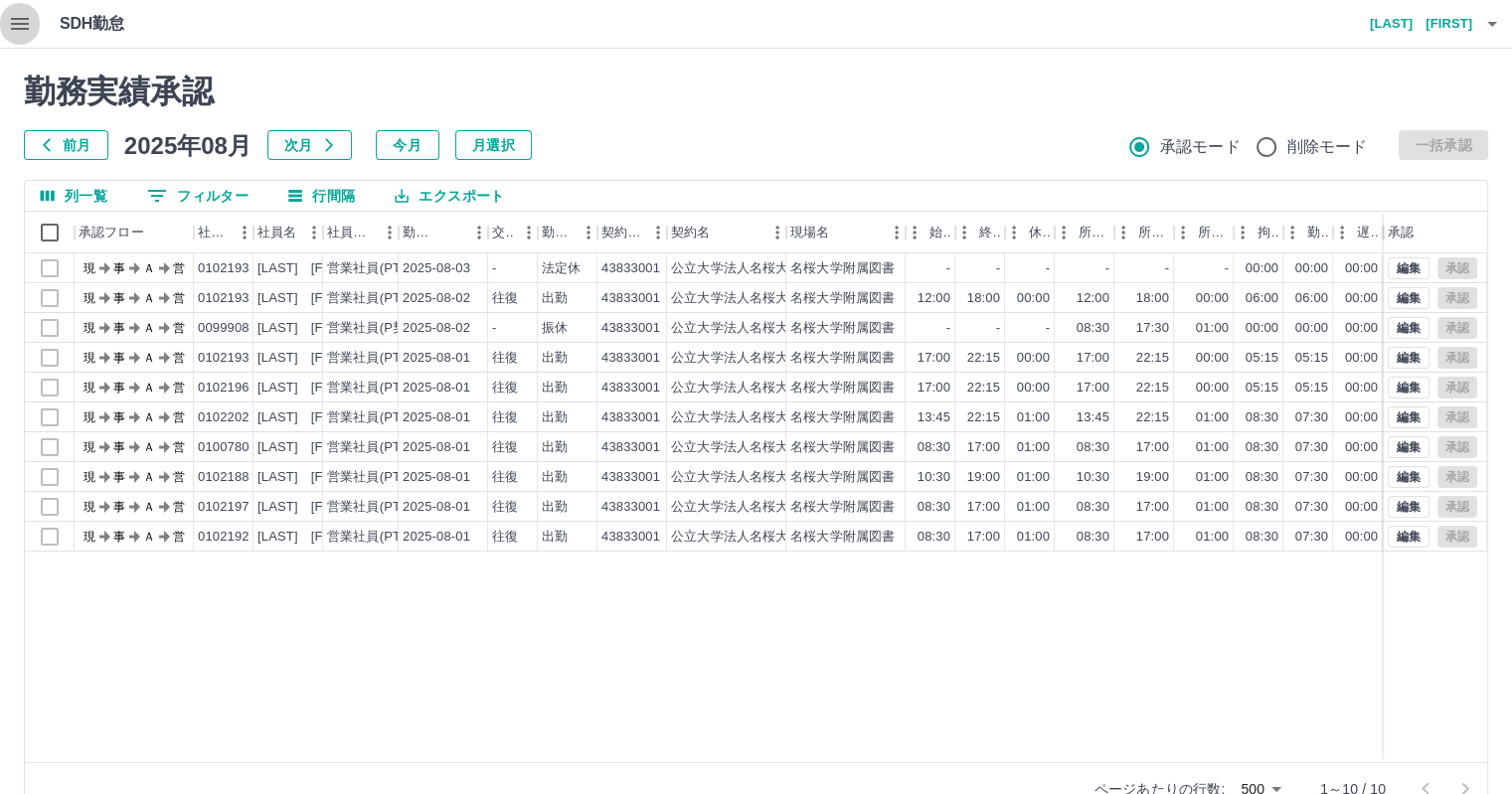 click at bounding box center [20, 24] 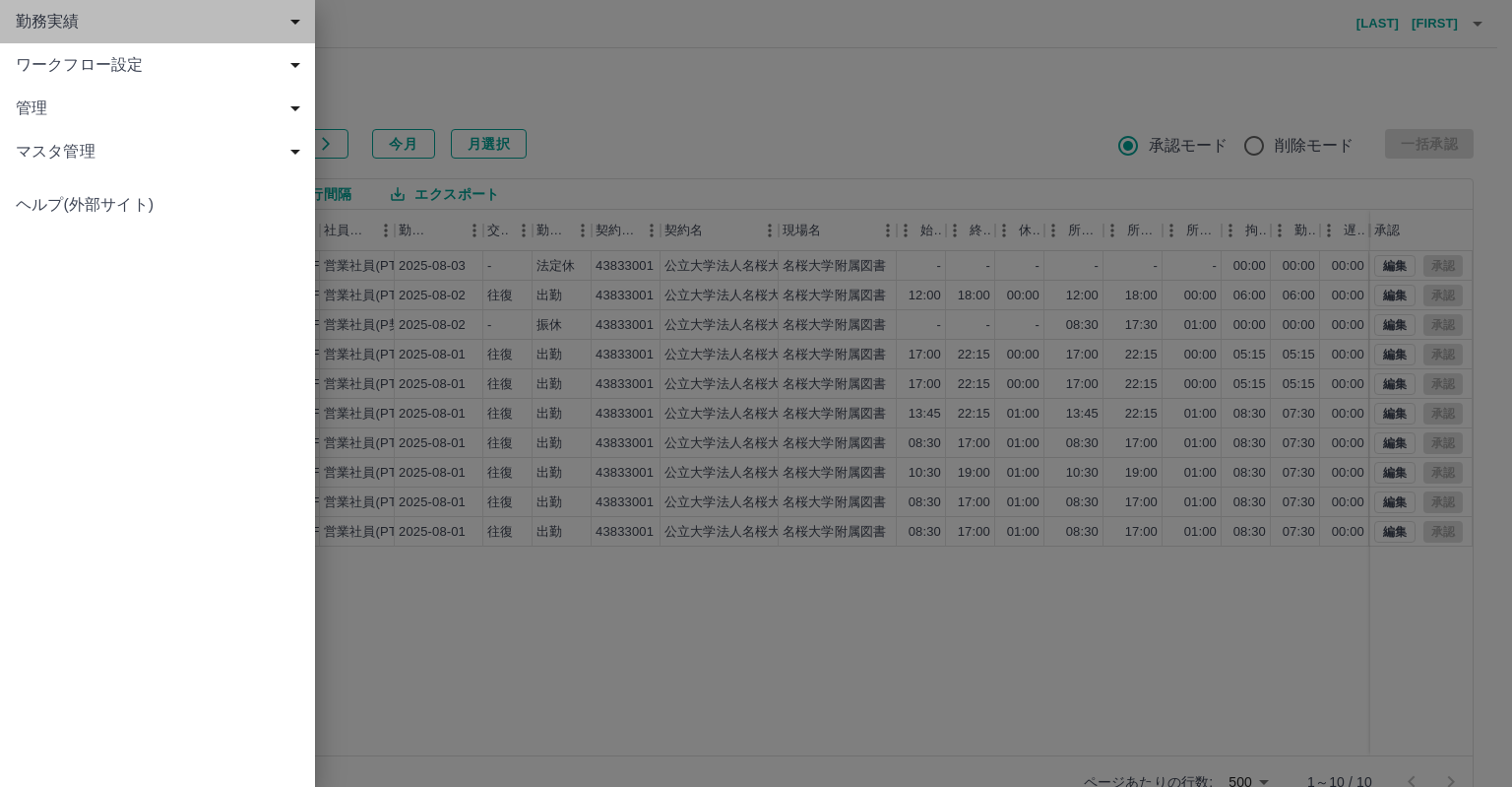 click on "勤務実績" at bounding box center (161, 22) 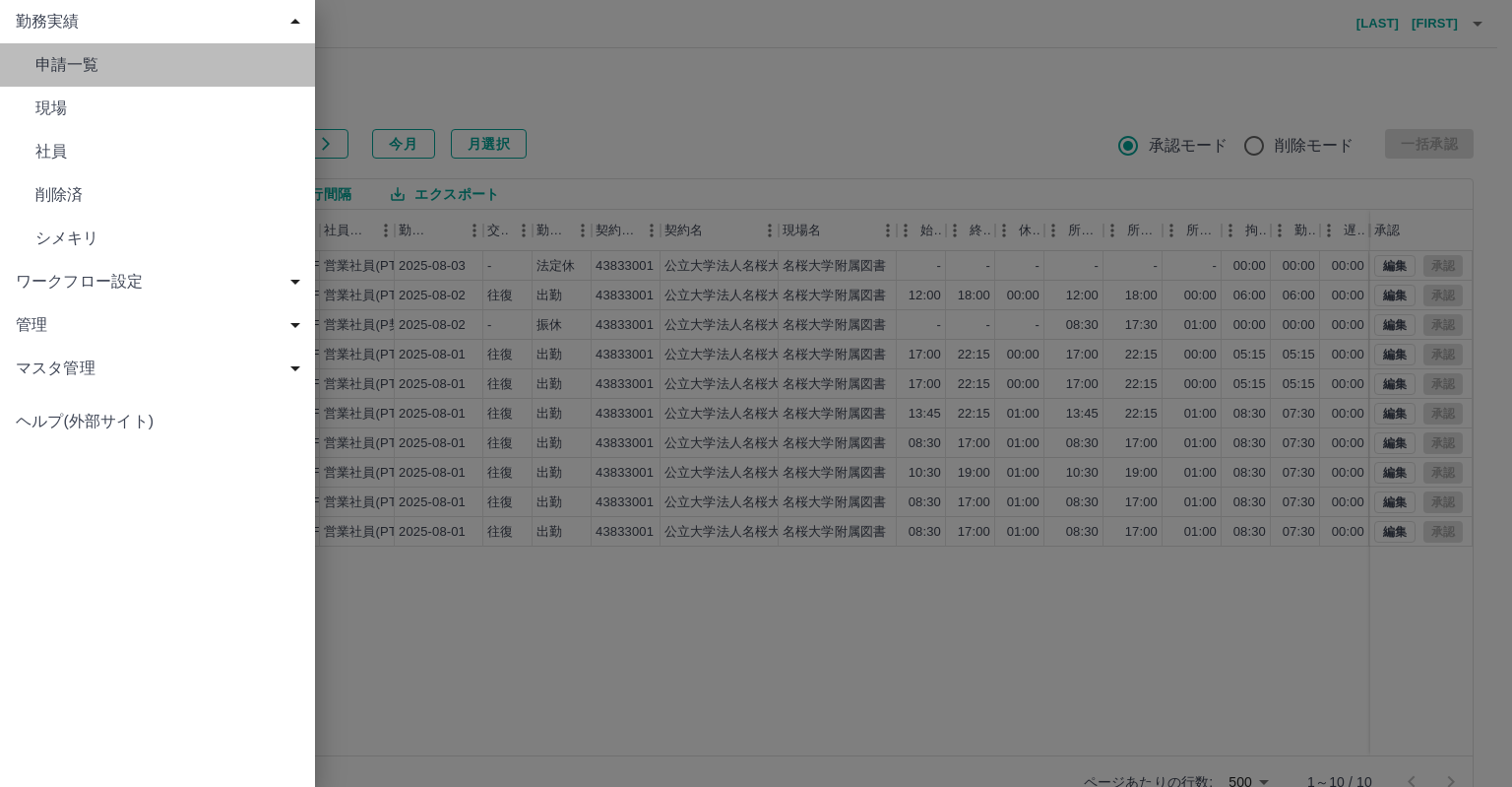 click on "申請一覧" at bounding box center [167, 65] 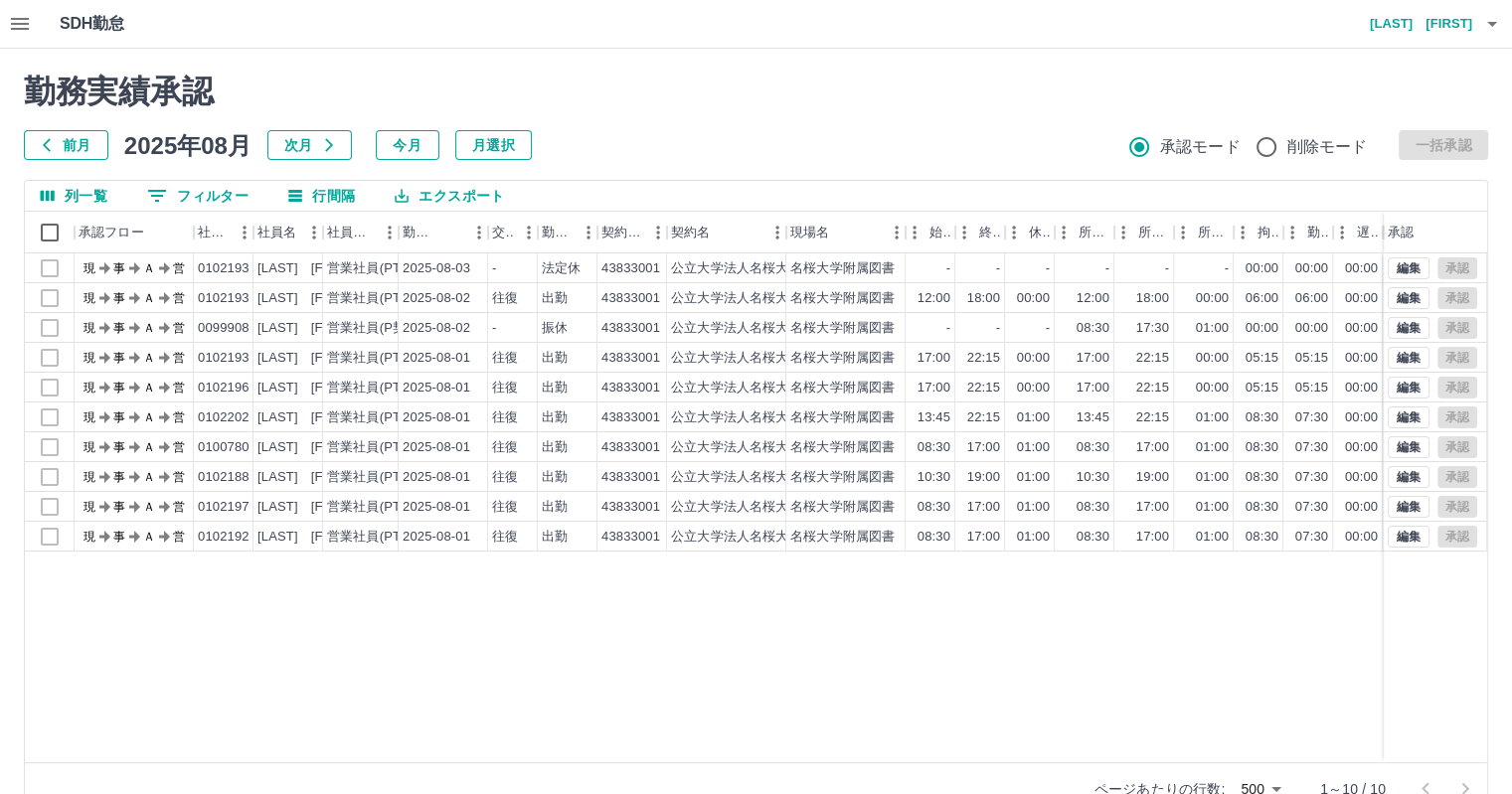 click on "勤務実績承認" at bounding box center [756, 91] 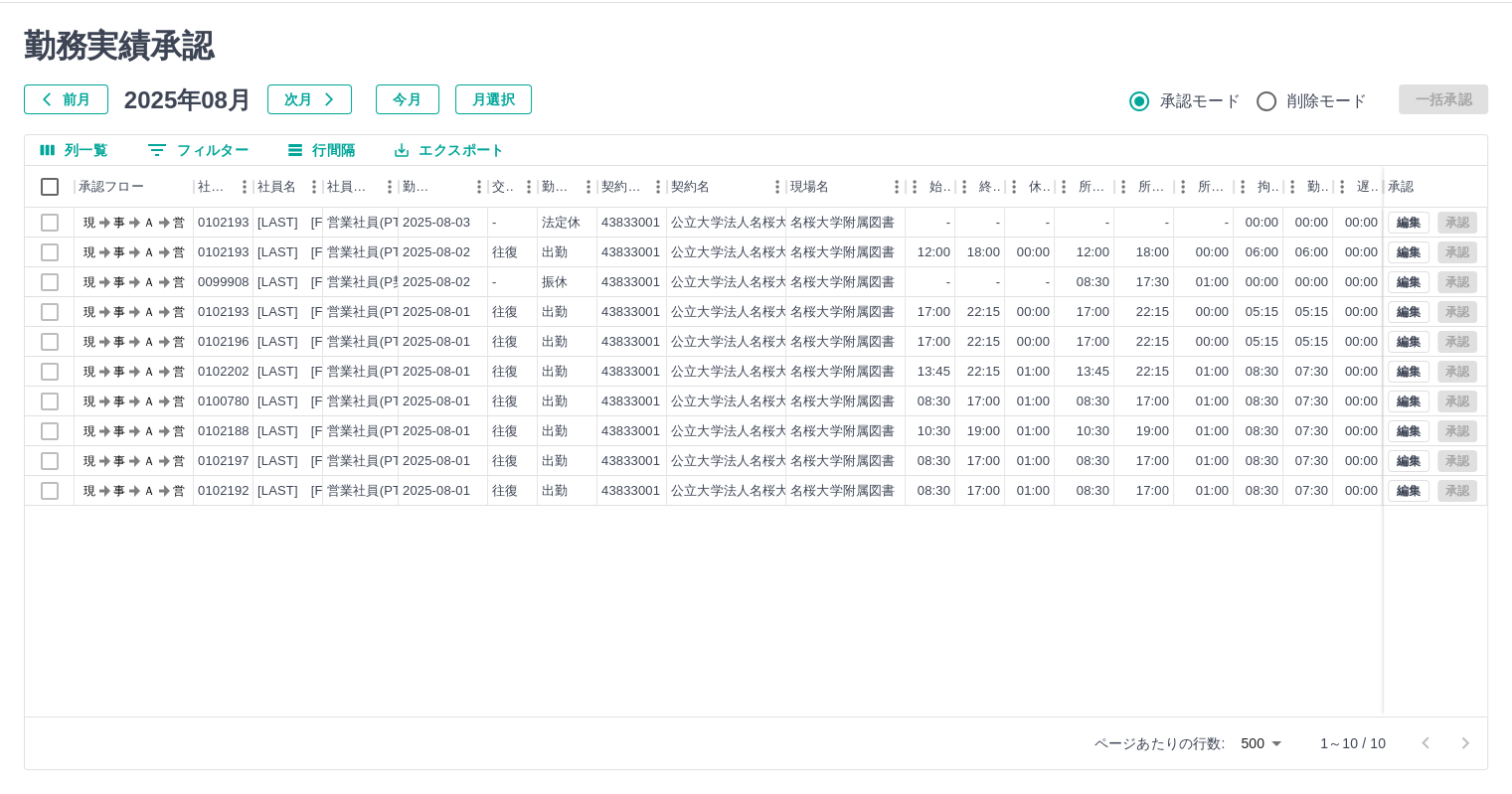 scroll, scrollTop: 0, scrollLeft: 0, axis: both 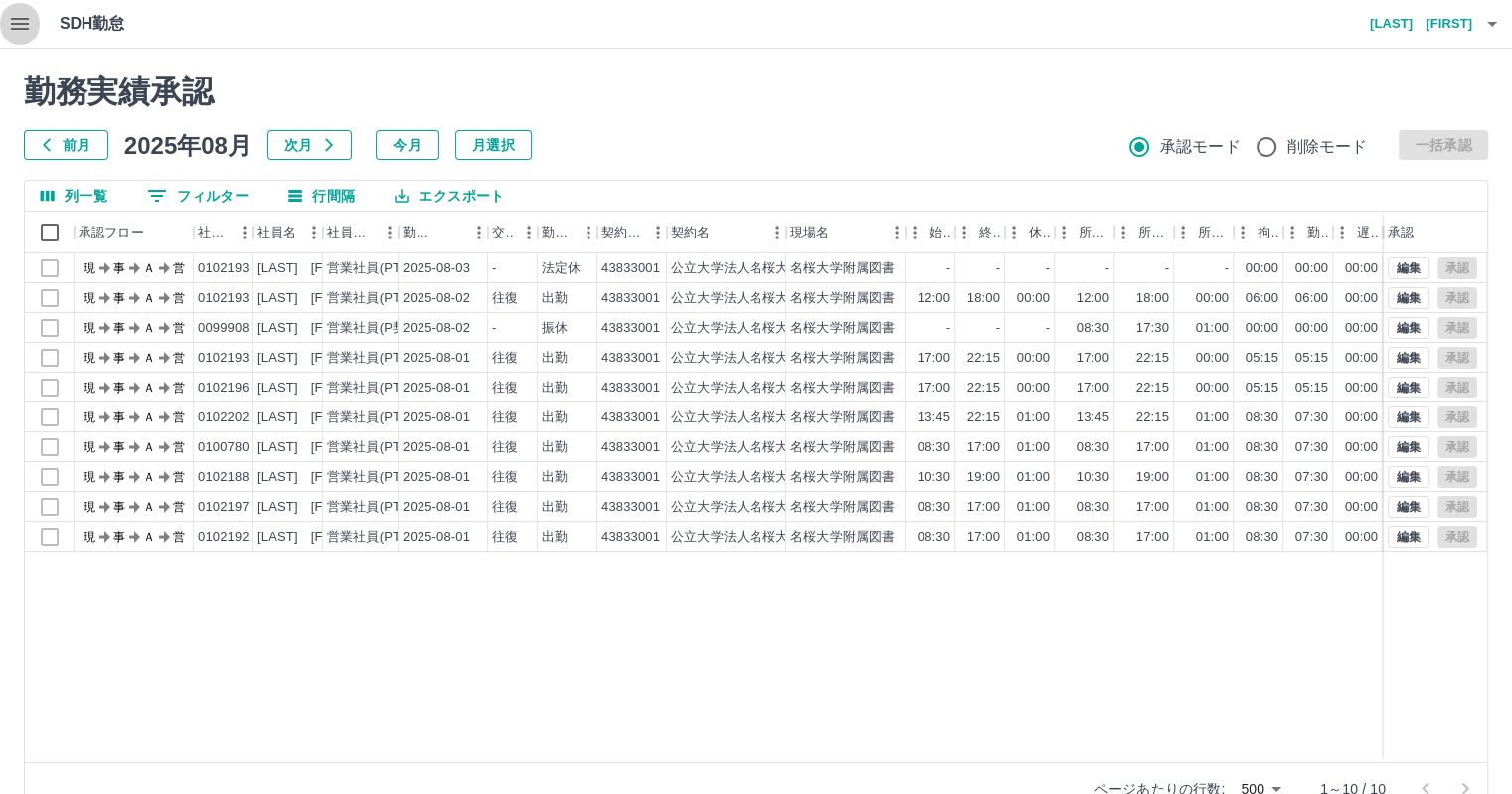 click 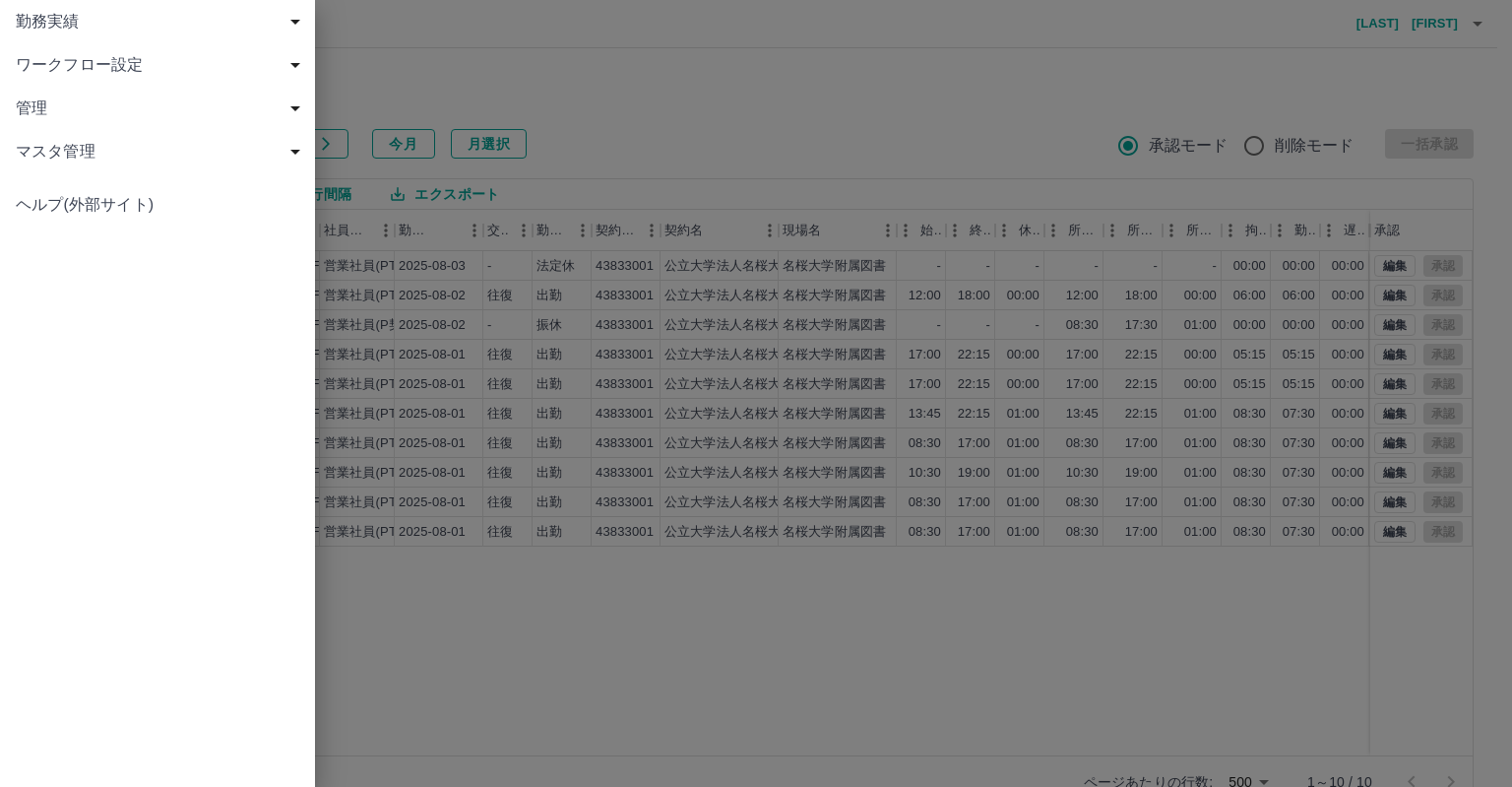 click on "マスタ管理" at bounding box center (161, 152) 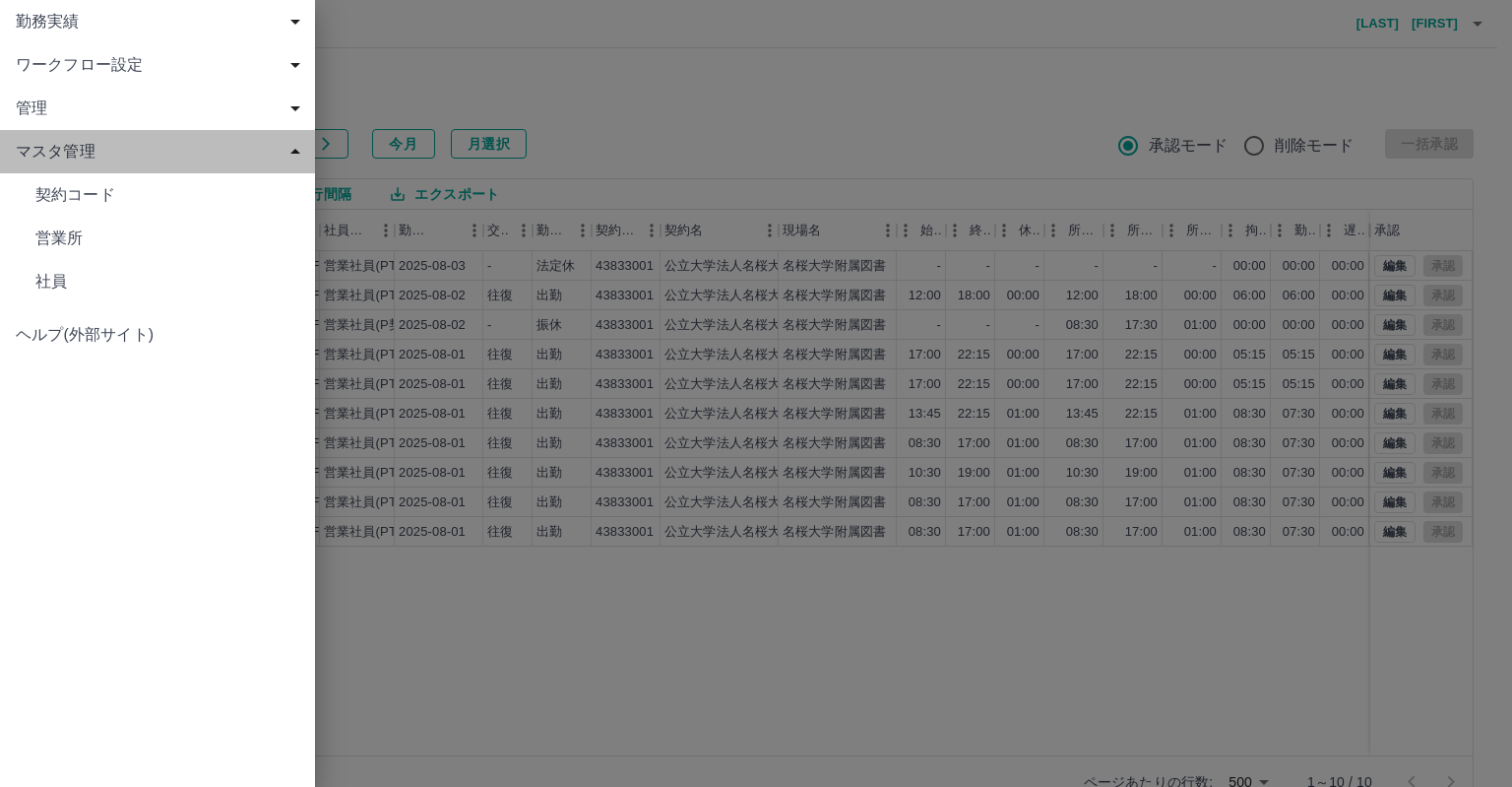 click on "マスタ管理" at bounding box center [161, 152] 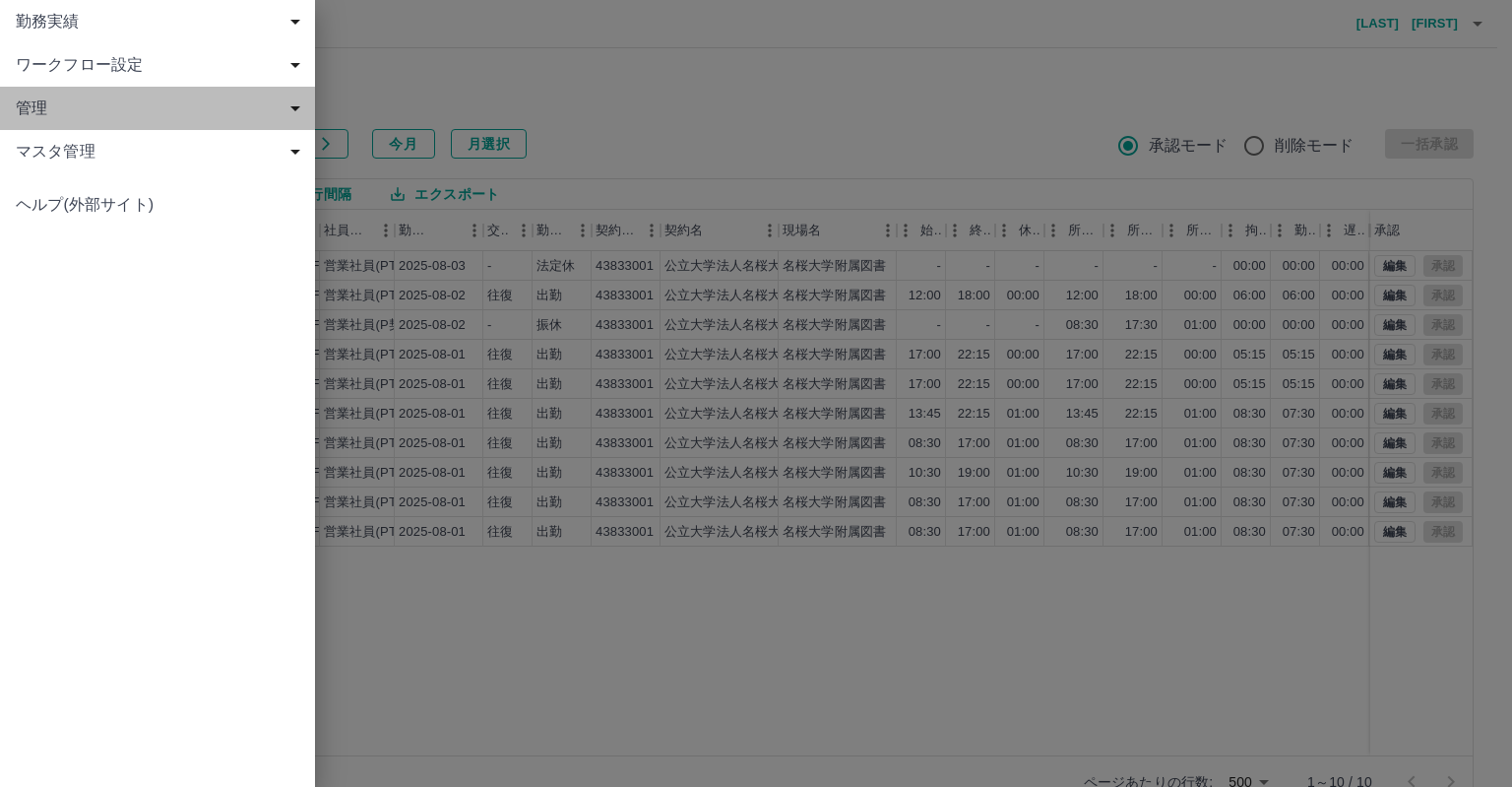 click on "管理" at bounding box center [161, 108] 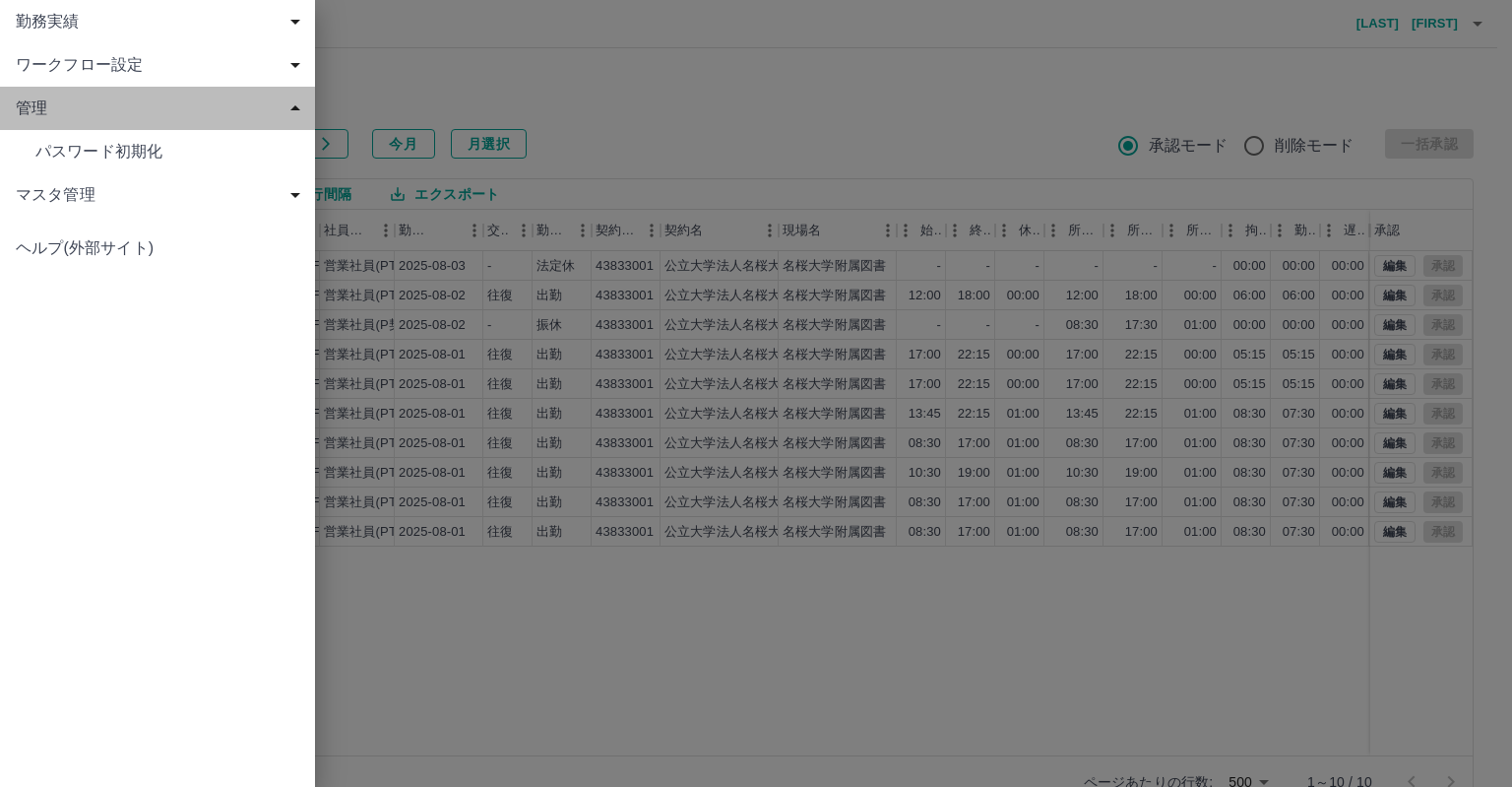 click on "管理" at bounding box center [161, 108] 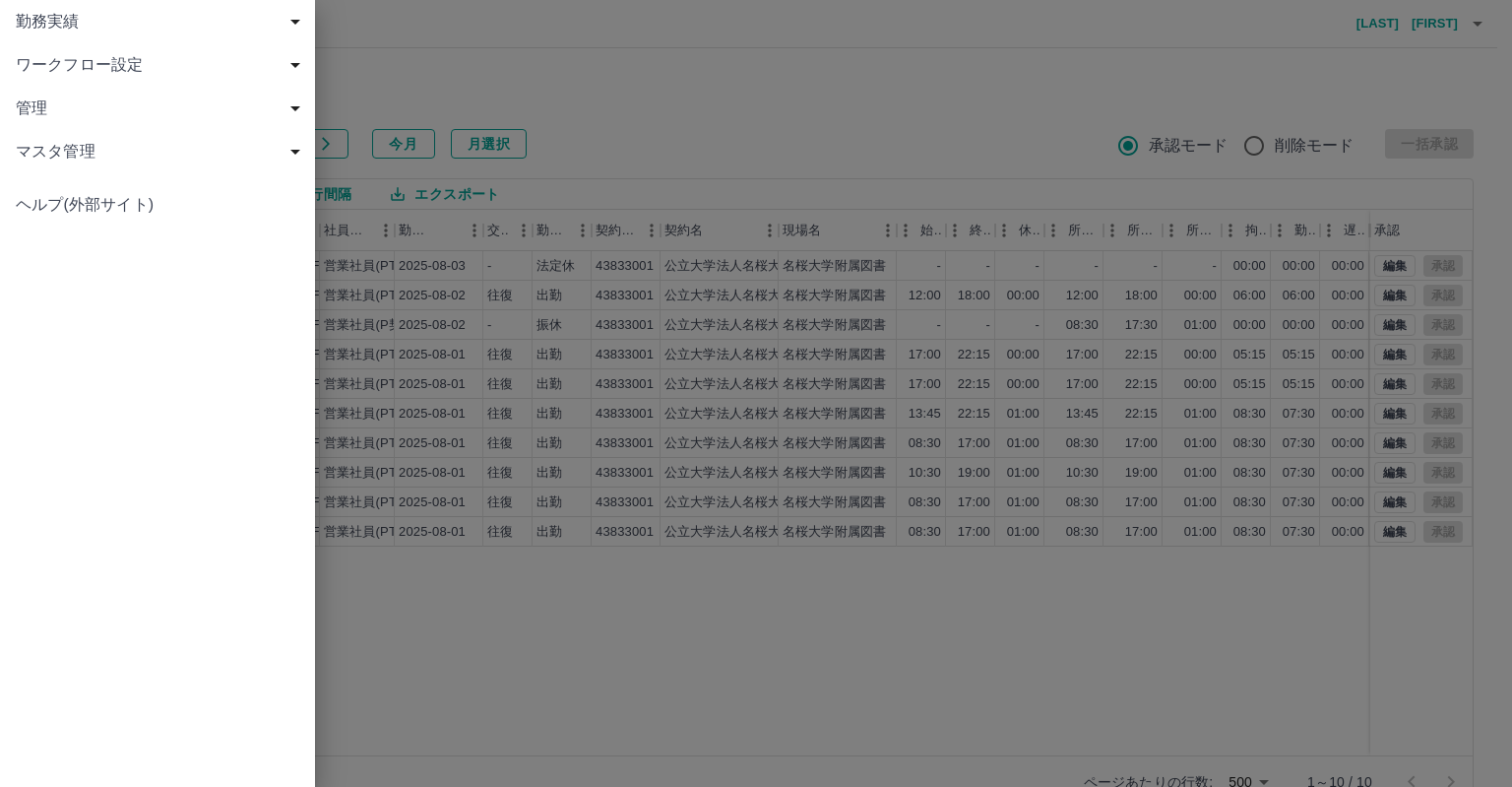 click on "ワークフロー設定" at bounding box center [161, 65] 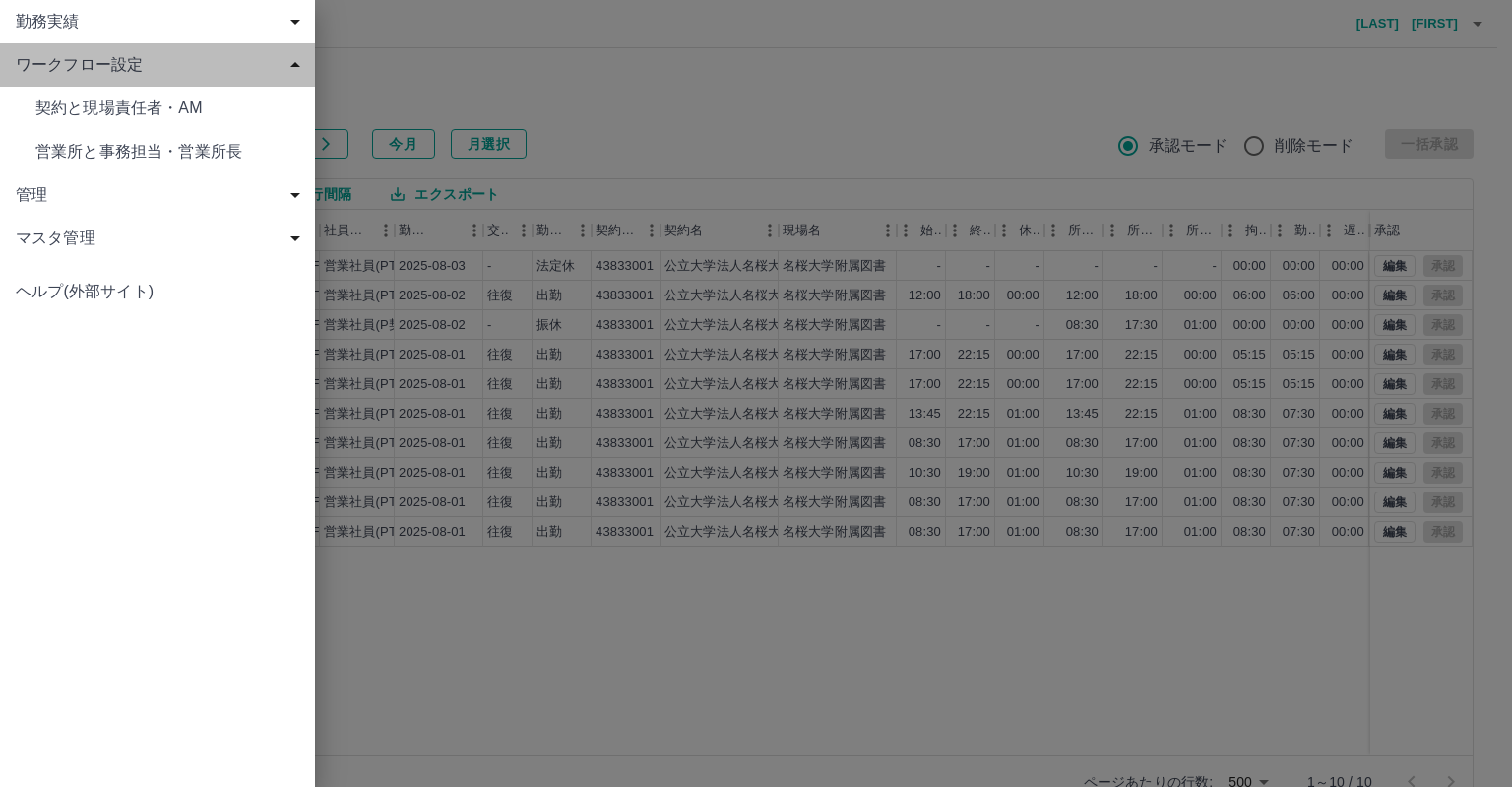 click on "ワークフロー設定" at bounding box center [161, 65] 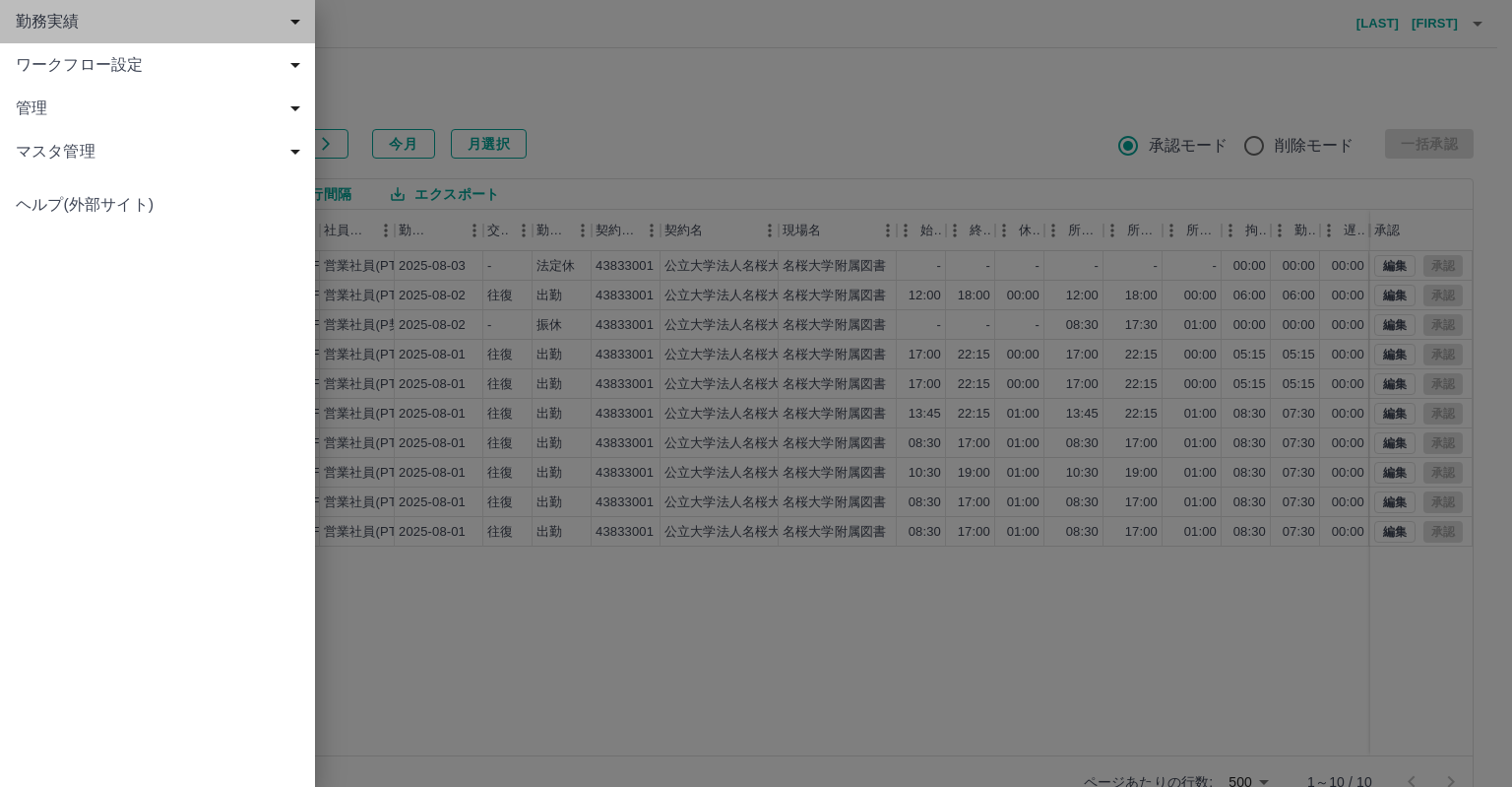 click on "勤務実績" at bounding box center (161, 22) 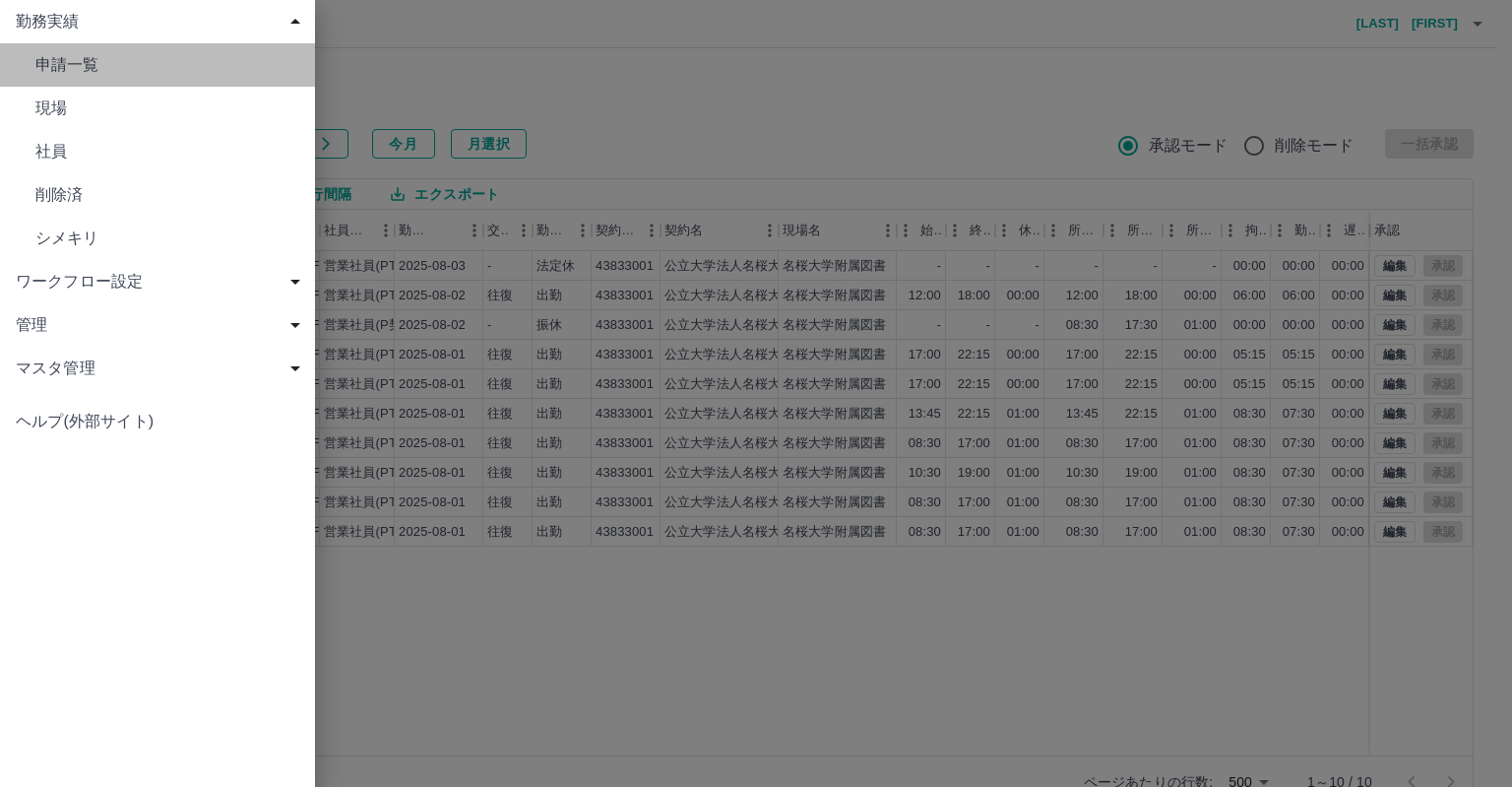 click on "申請一覧" at bounding box center (158, 65) 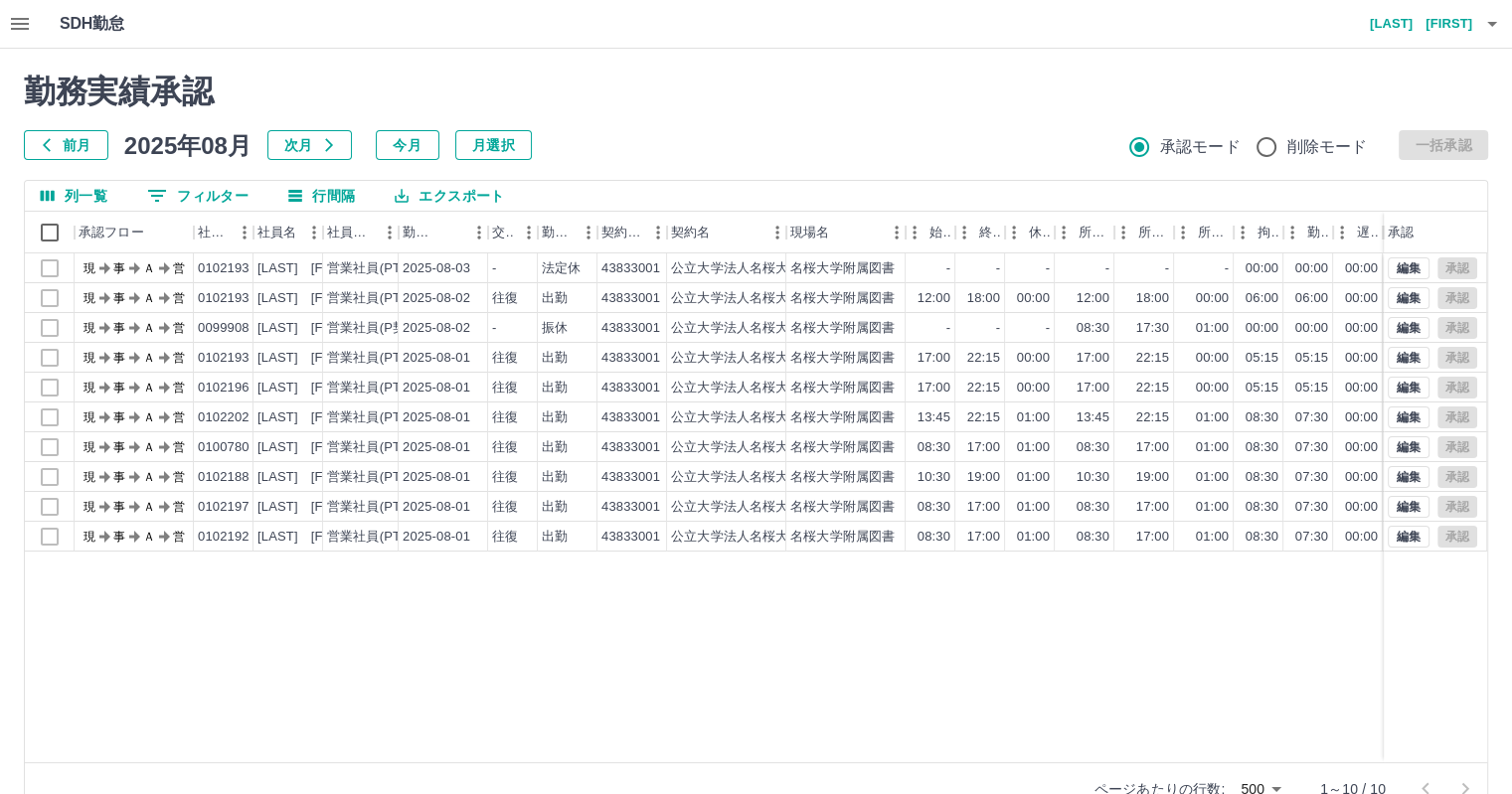 click 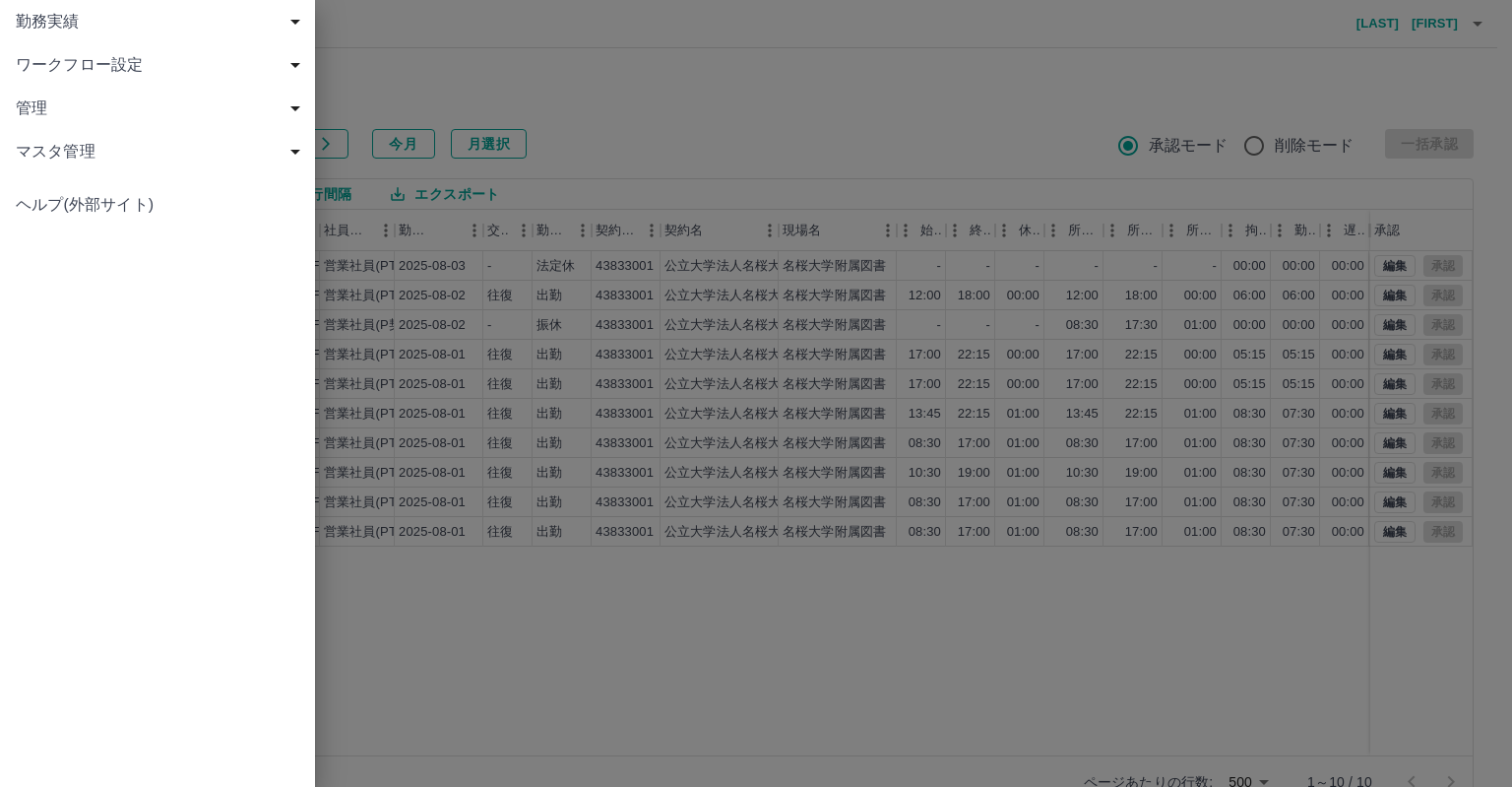 click on "勤務実績" at bounding box center (158, 22) 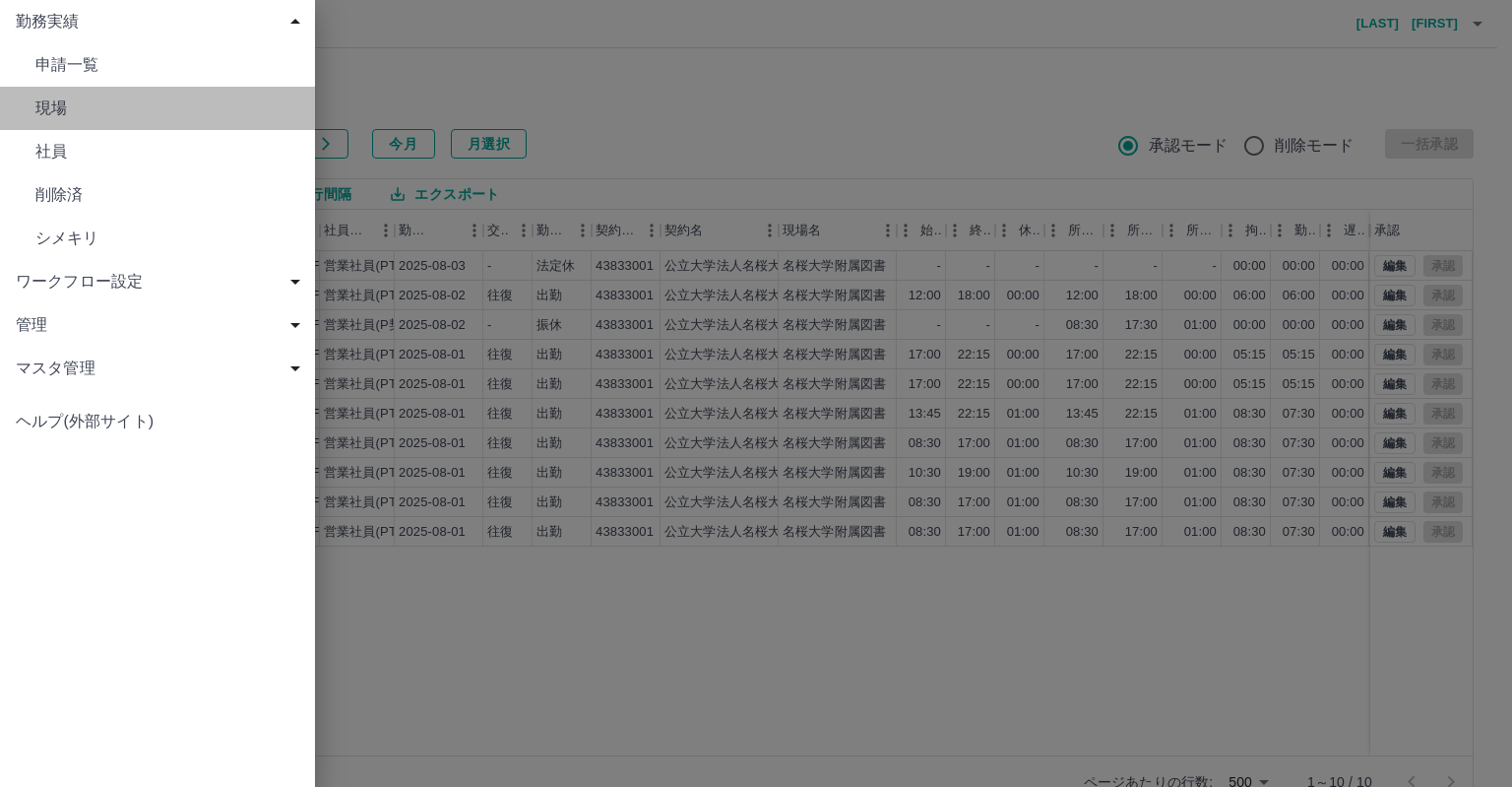 click on "現場" at bounding box center (167, 108) 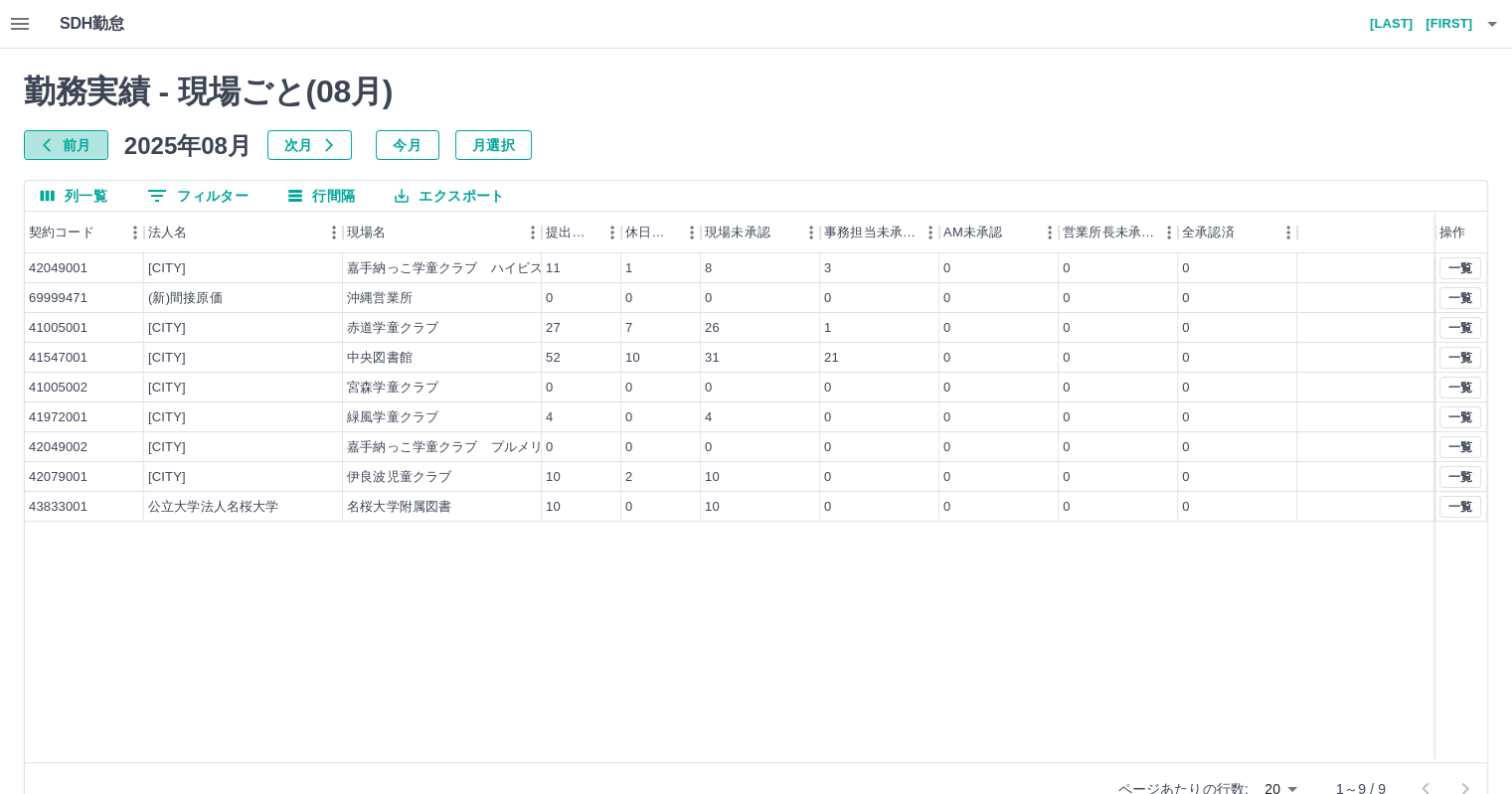 click on "前月" at bounding box center [66, 145] 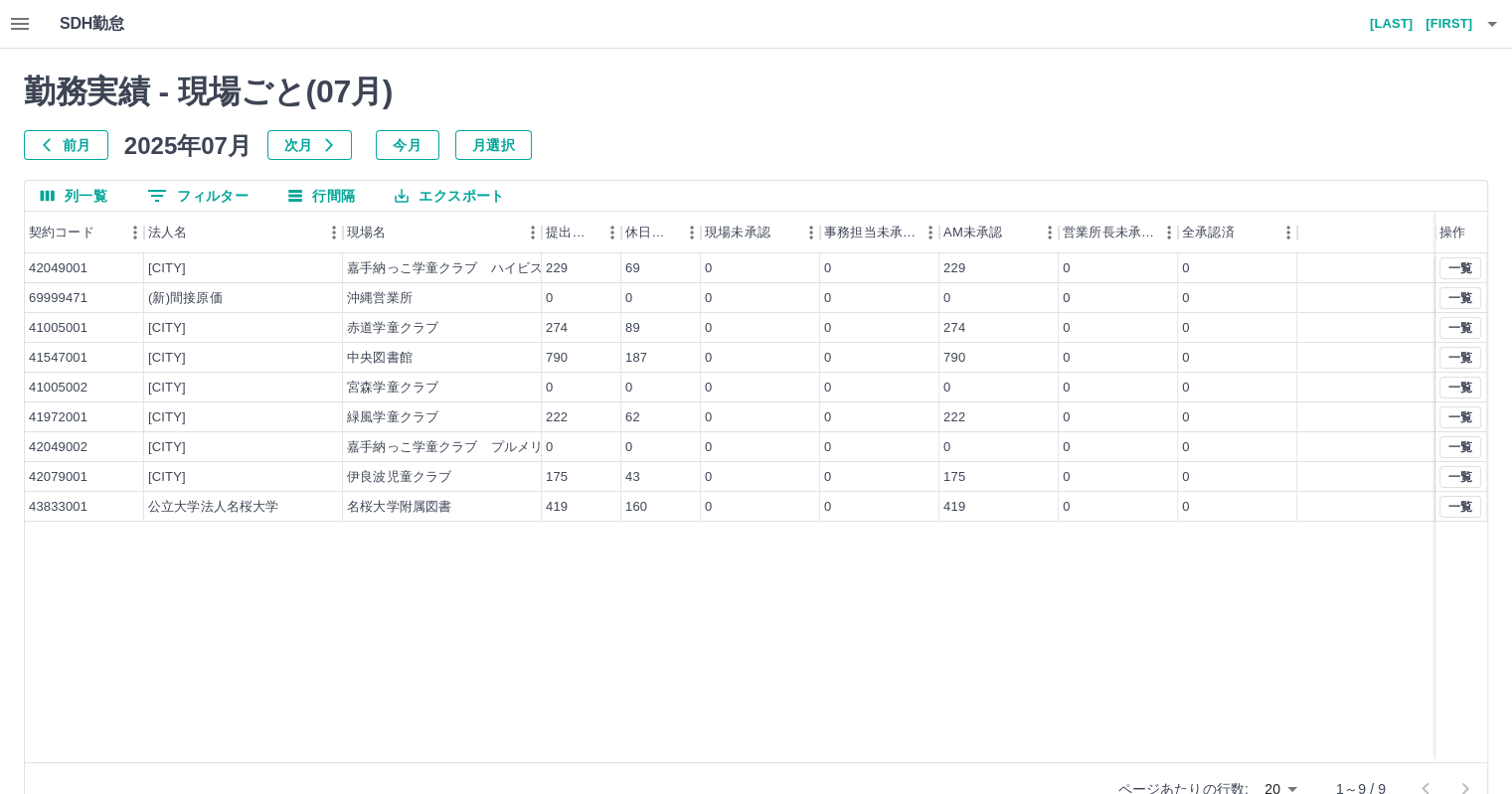 click on "0 フィルター" at bounding box center [198, 196] 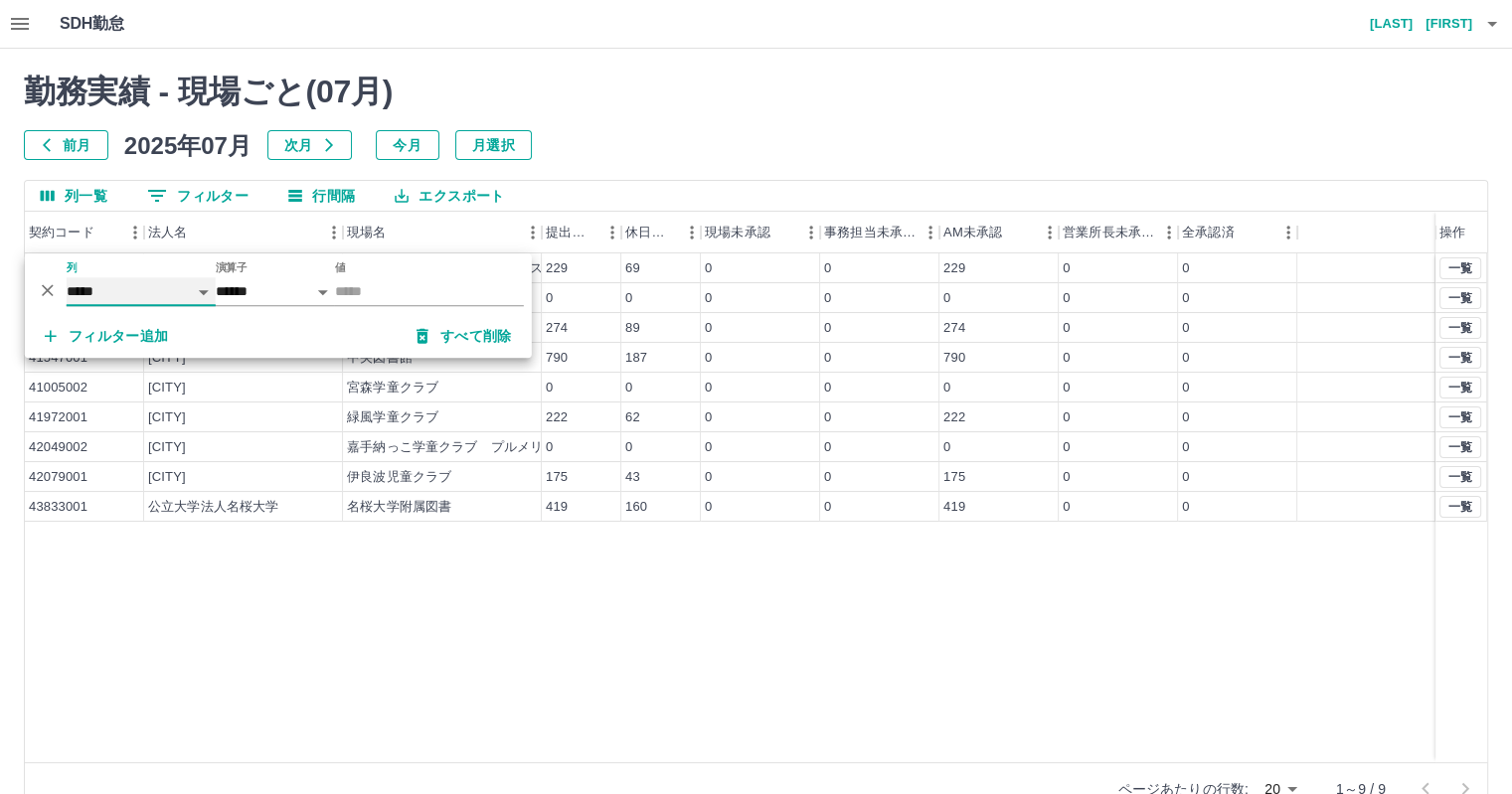 click on "***** *** ***" at bounding box center (141, 291) 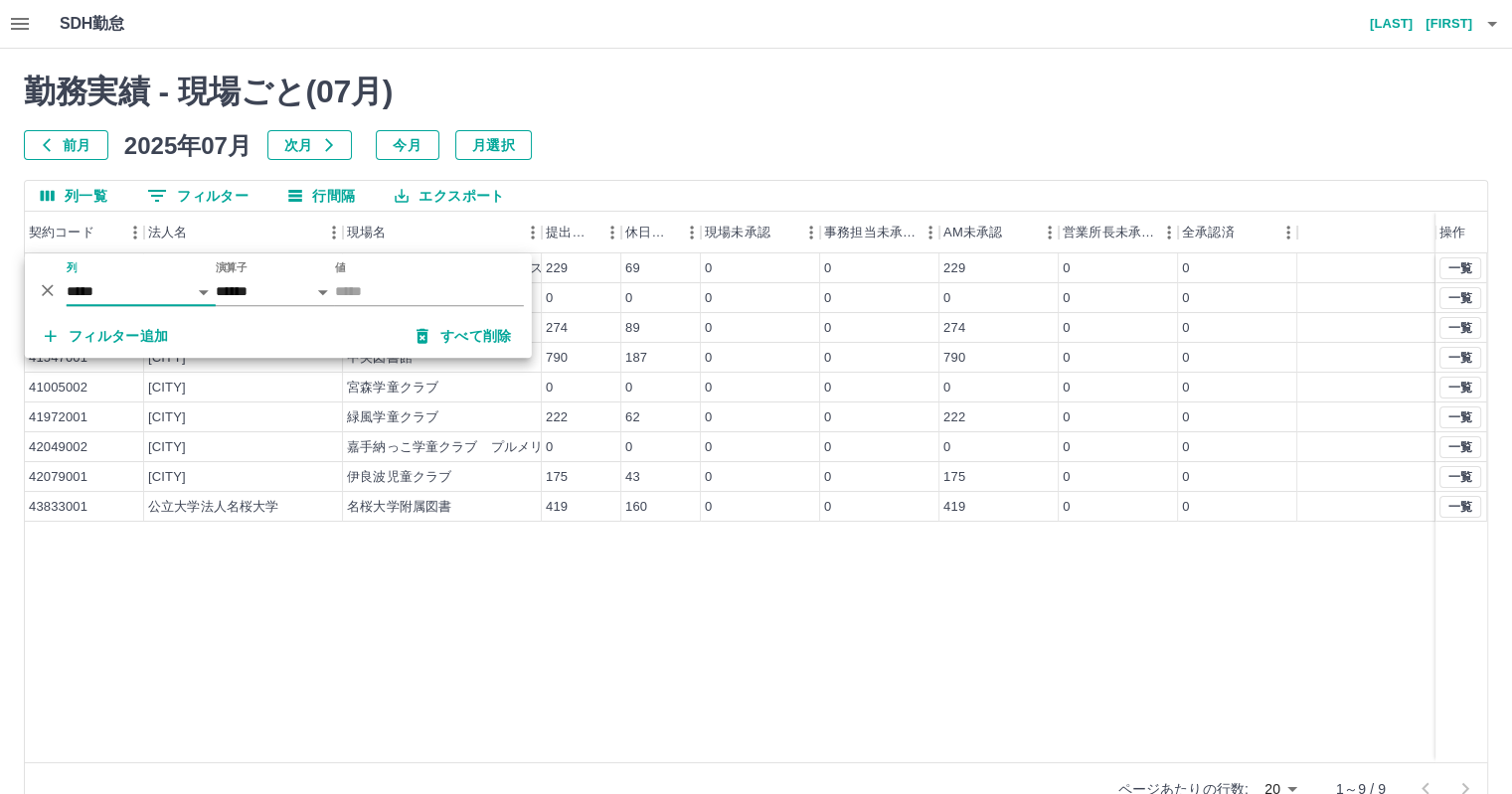 click at bounding box center [756, 170] 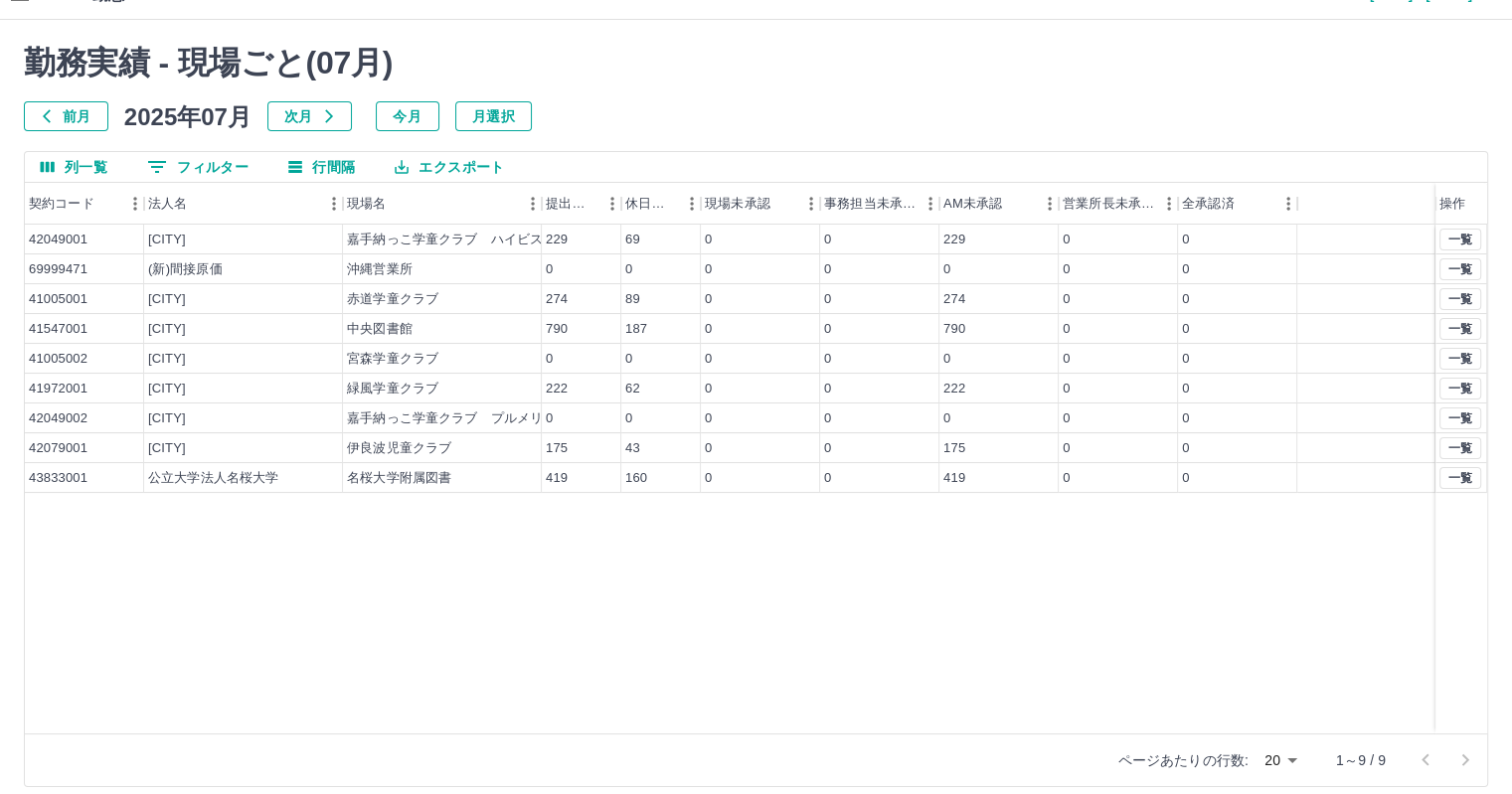 scroll, scrollTop: 46, scrollLeft: 0, axis: vertical 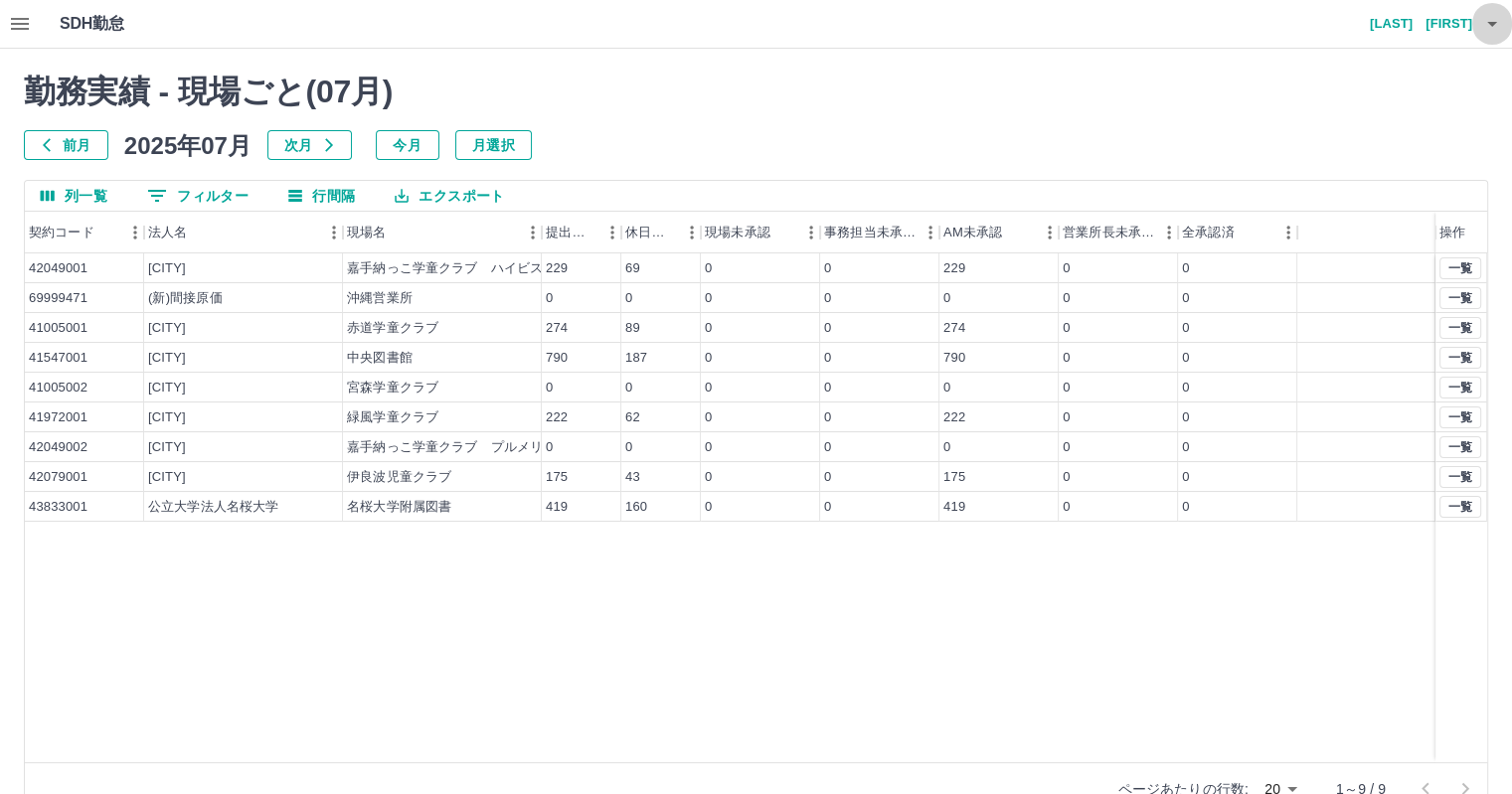 click 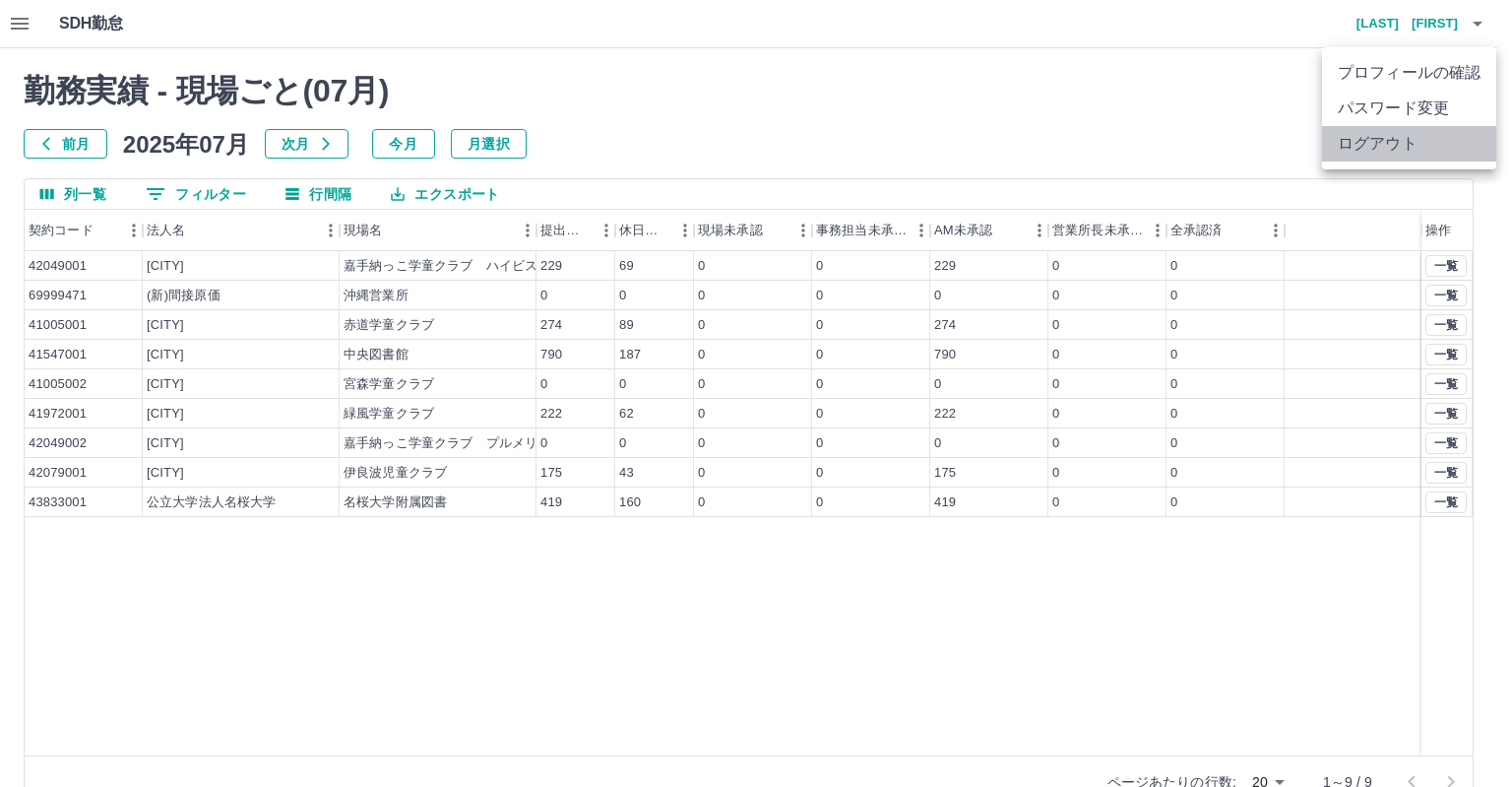 click on "ログアウト" at bounding box center [1409, 144] 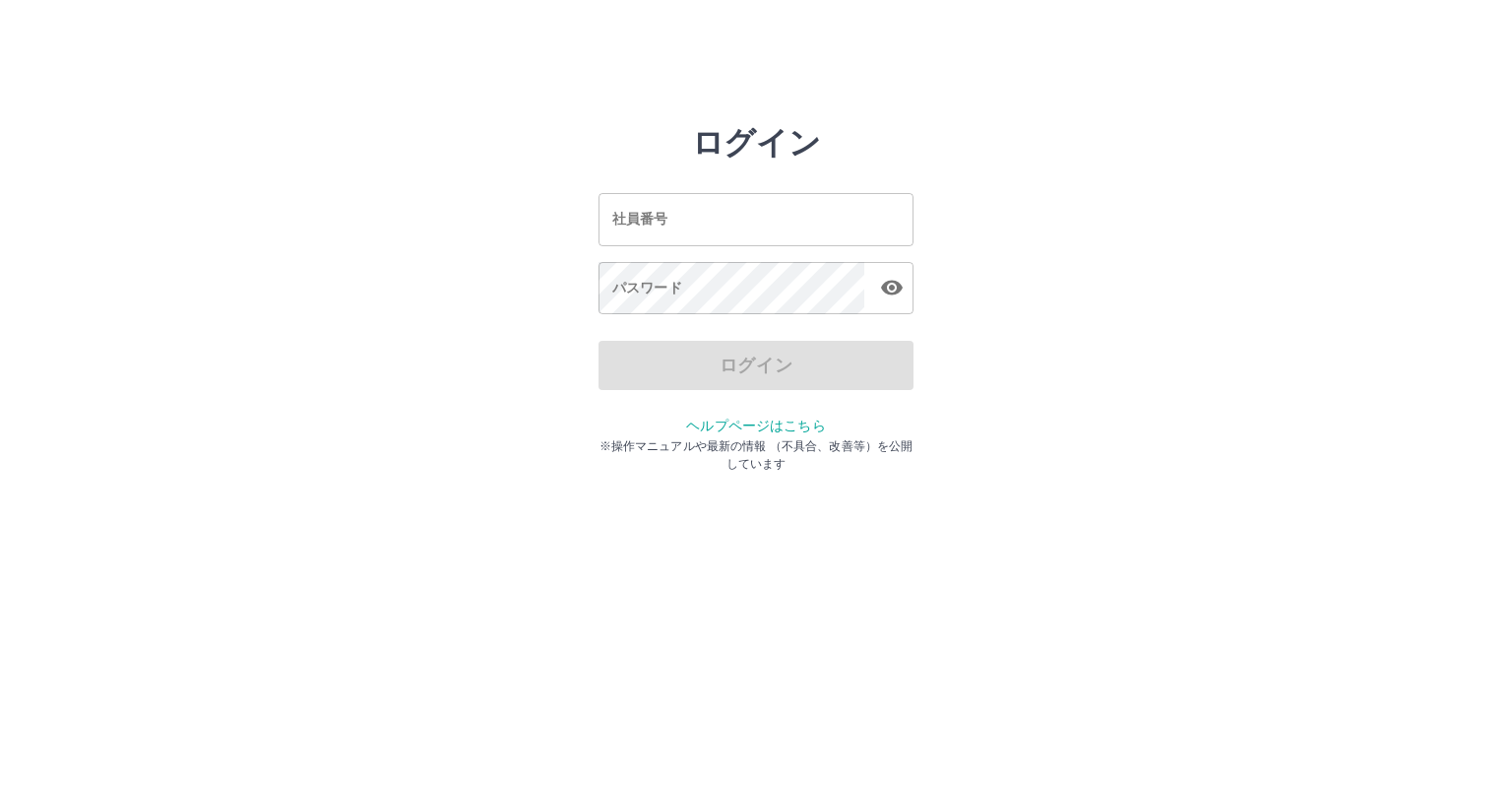 scroll, scrollTop: 0, scrollLeft: 0, axis: both 